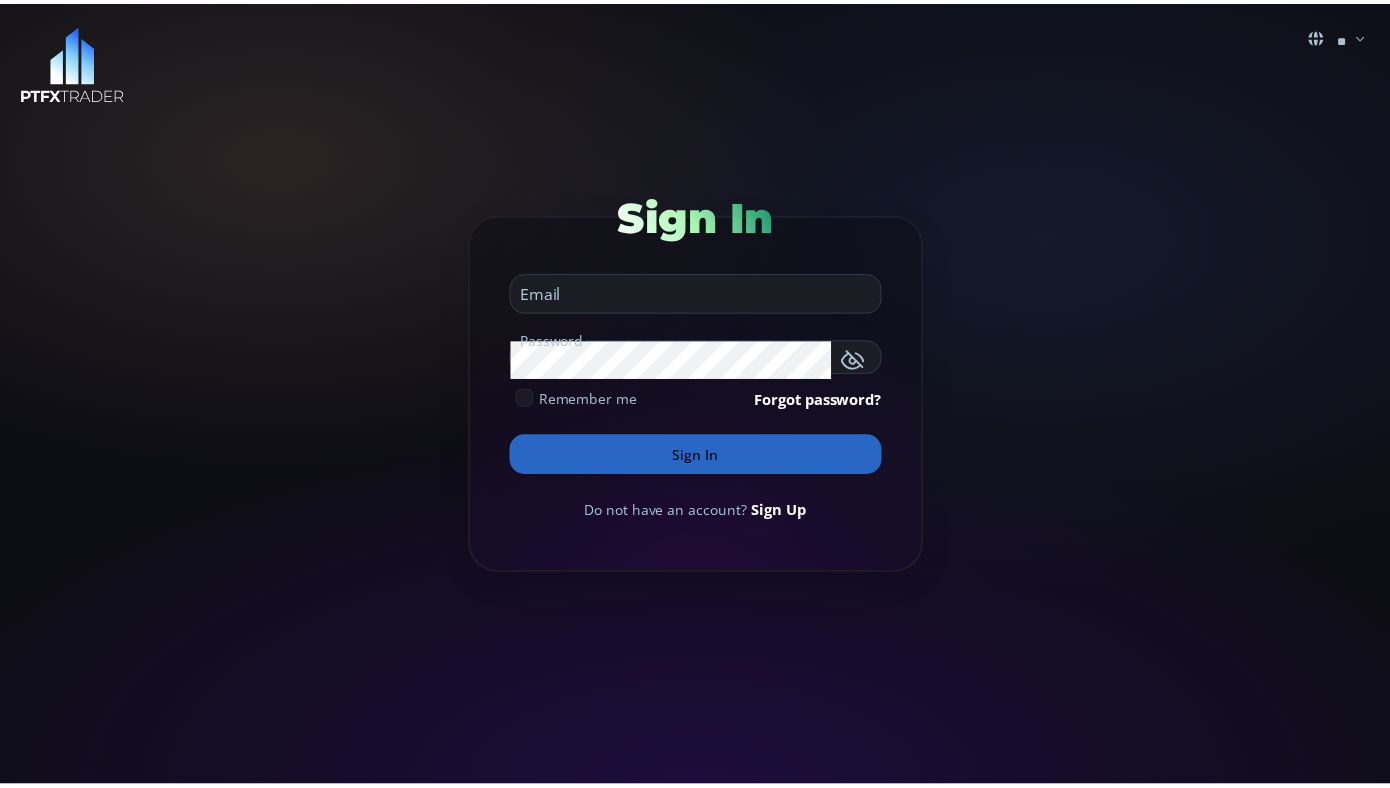 scroll, scrollTop: 0, scrollLeft: 0, axis: both 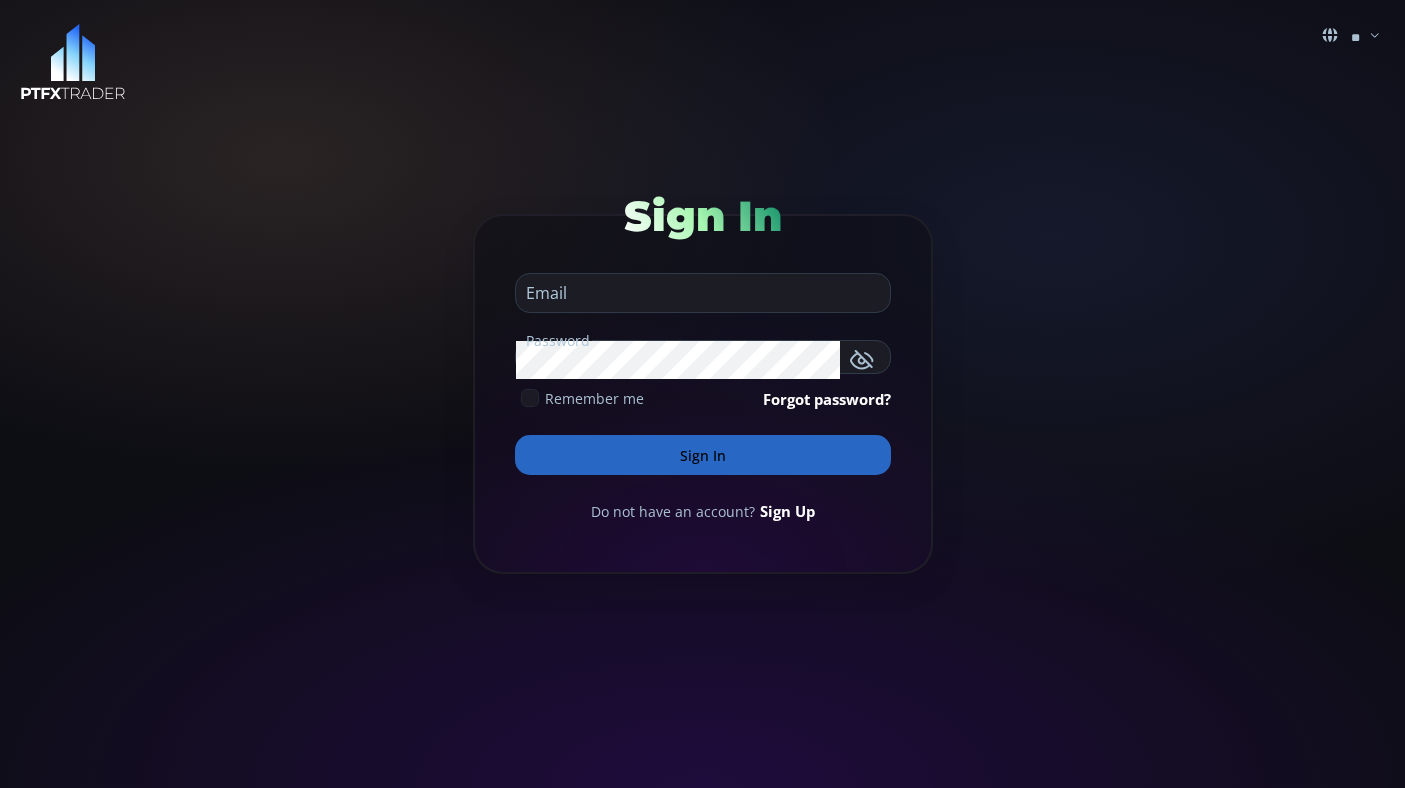 click at bounding box center [698, 293] 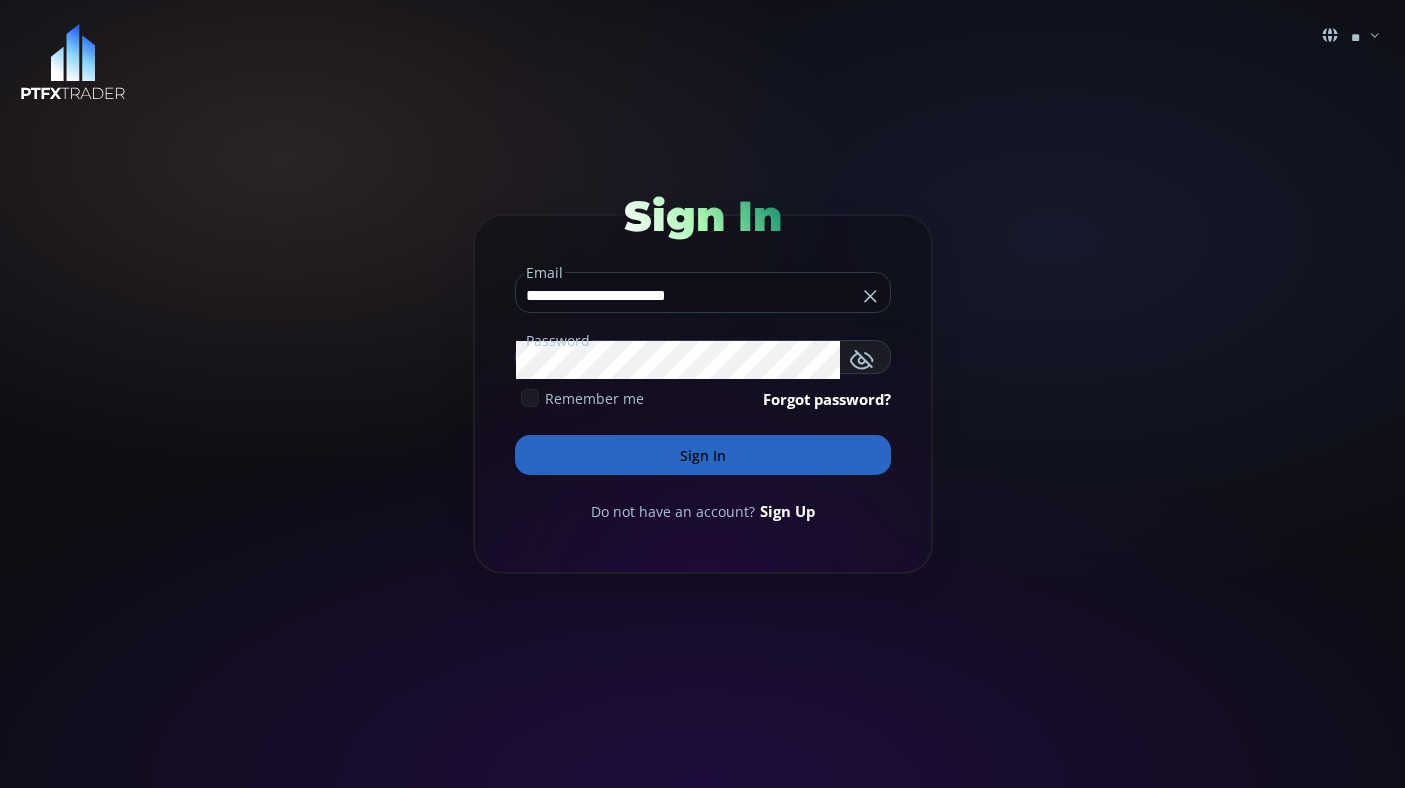 type on "**********" 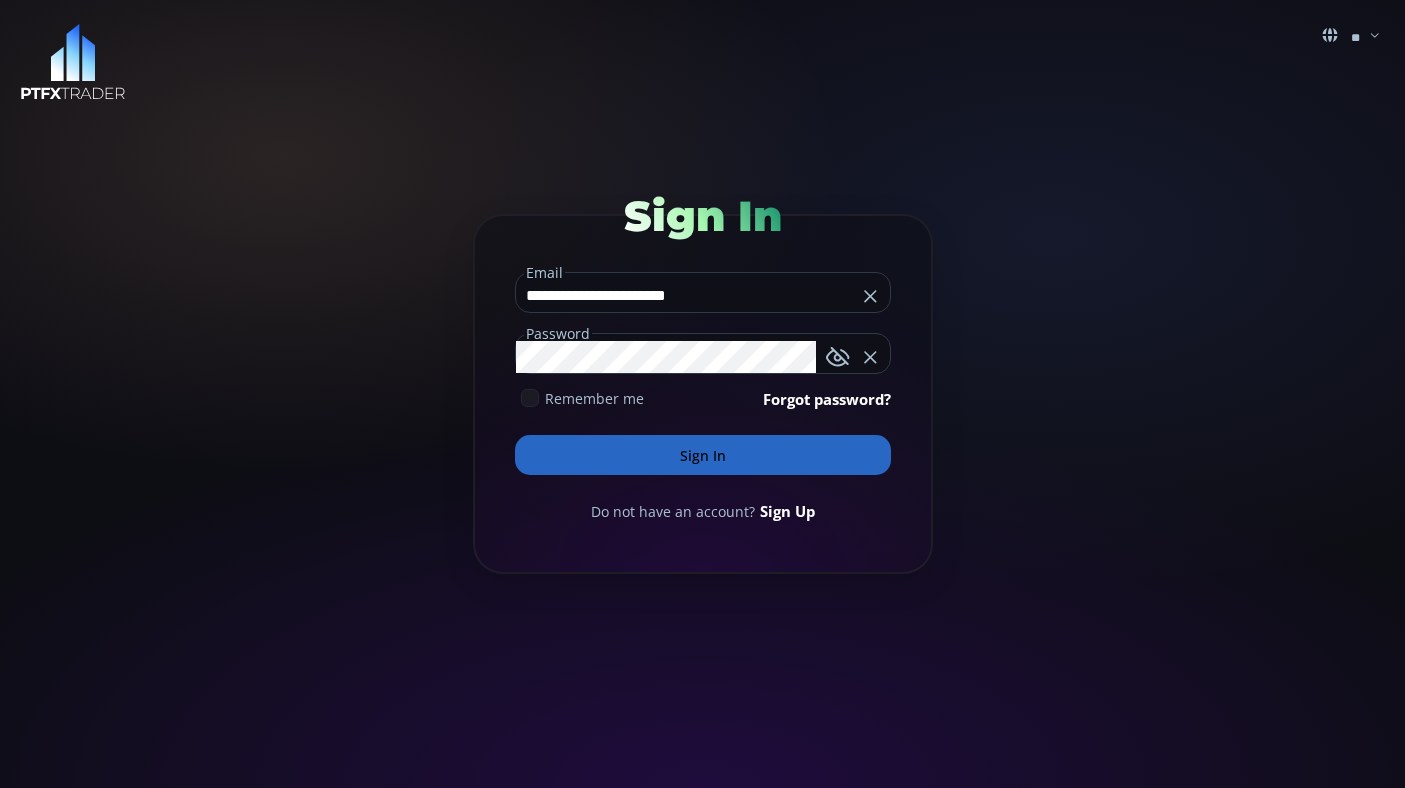 click on "Sign In" at bounding box center [703, 455] 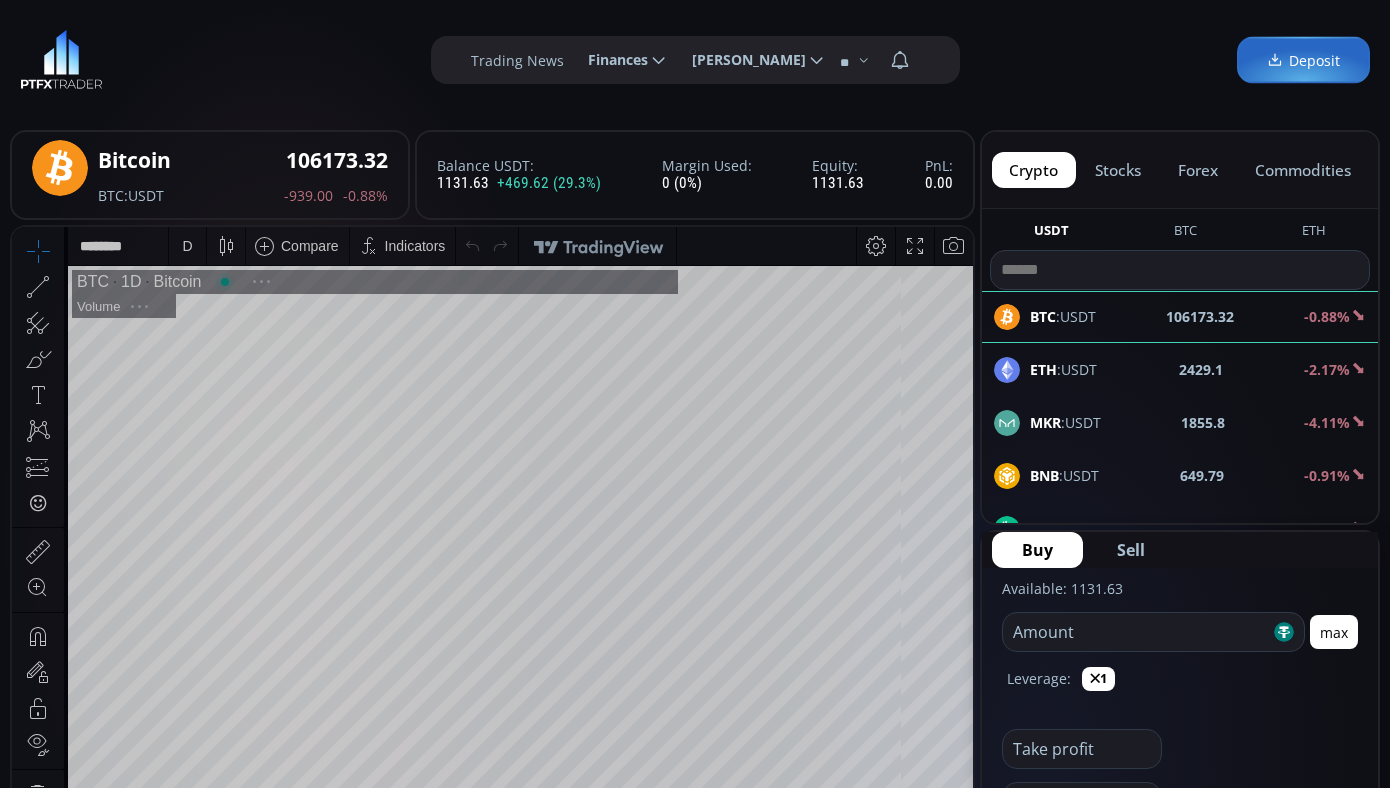 scroll, scrollTop: 278, scrollLeft: 0, axis: vertical 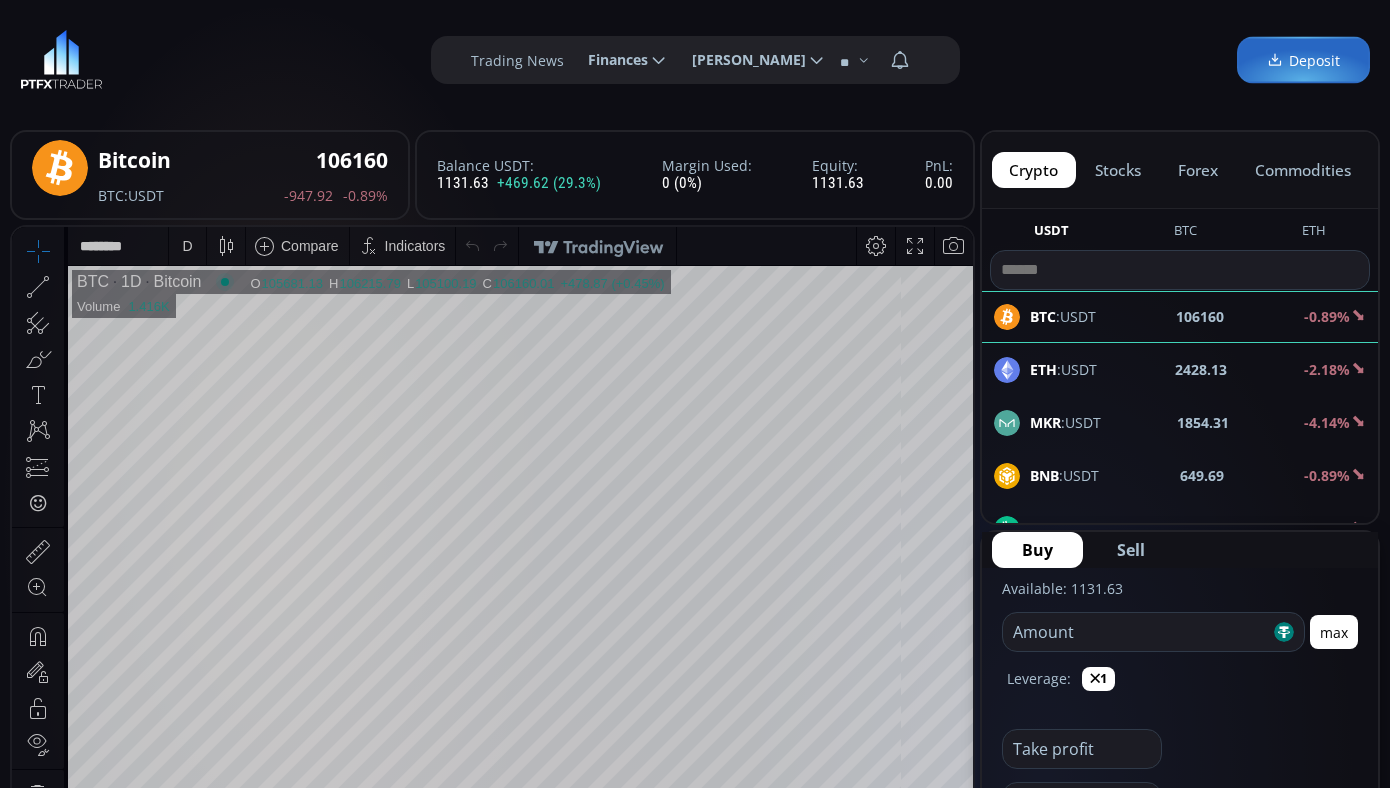 click on "[PERSON_NAME]" 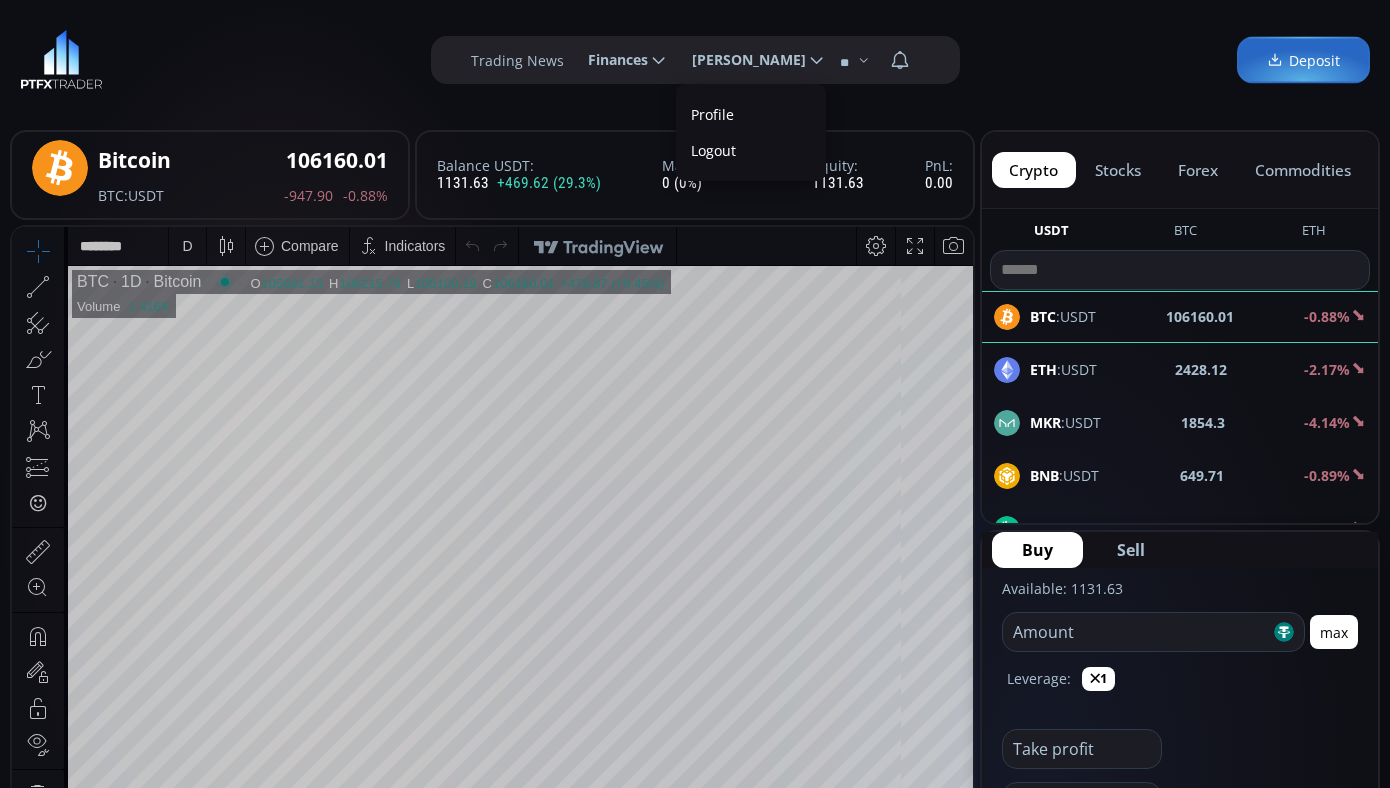 scroll, scrollTop: 0, scrollLeft: 0, axis: both 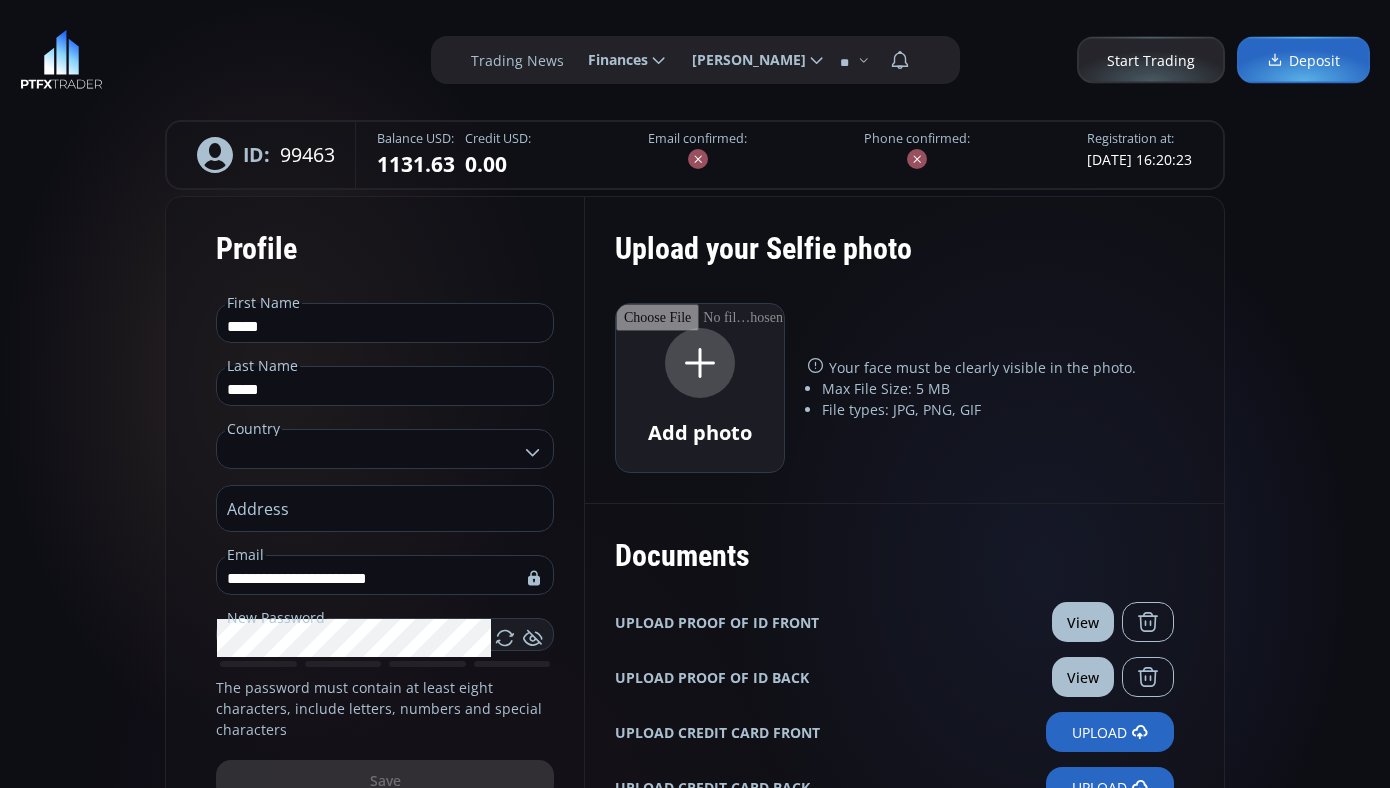 type on "**********" 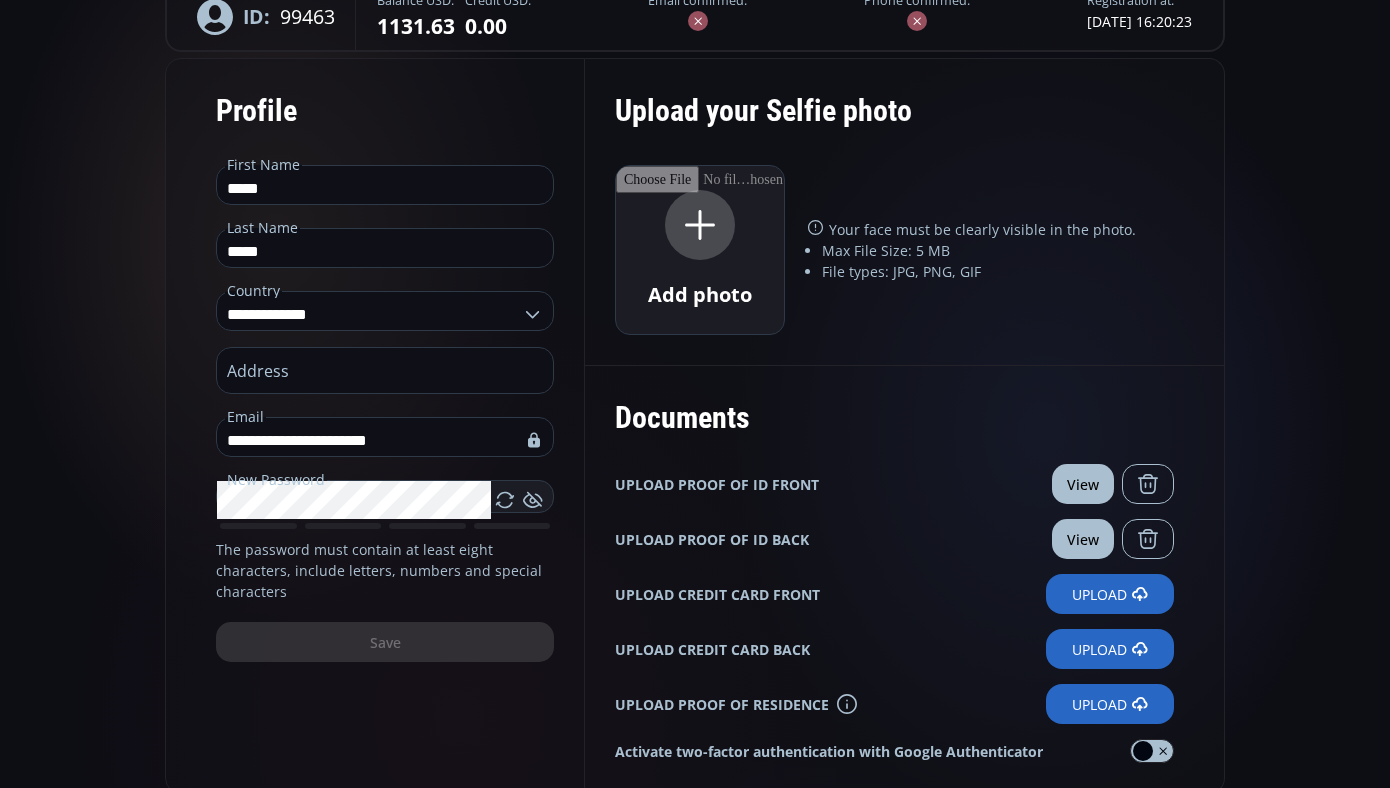 scroll, scrollTop: 0, scrollLeft: 0, axis: both 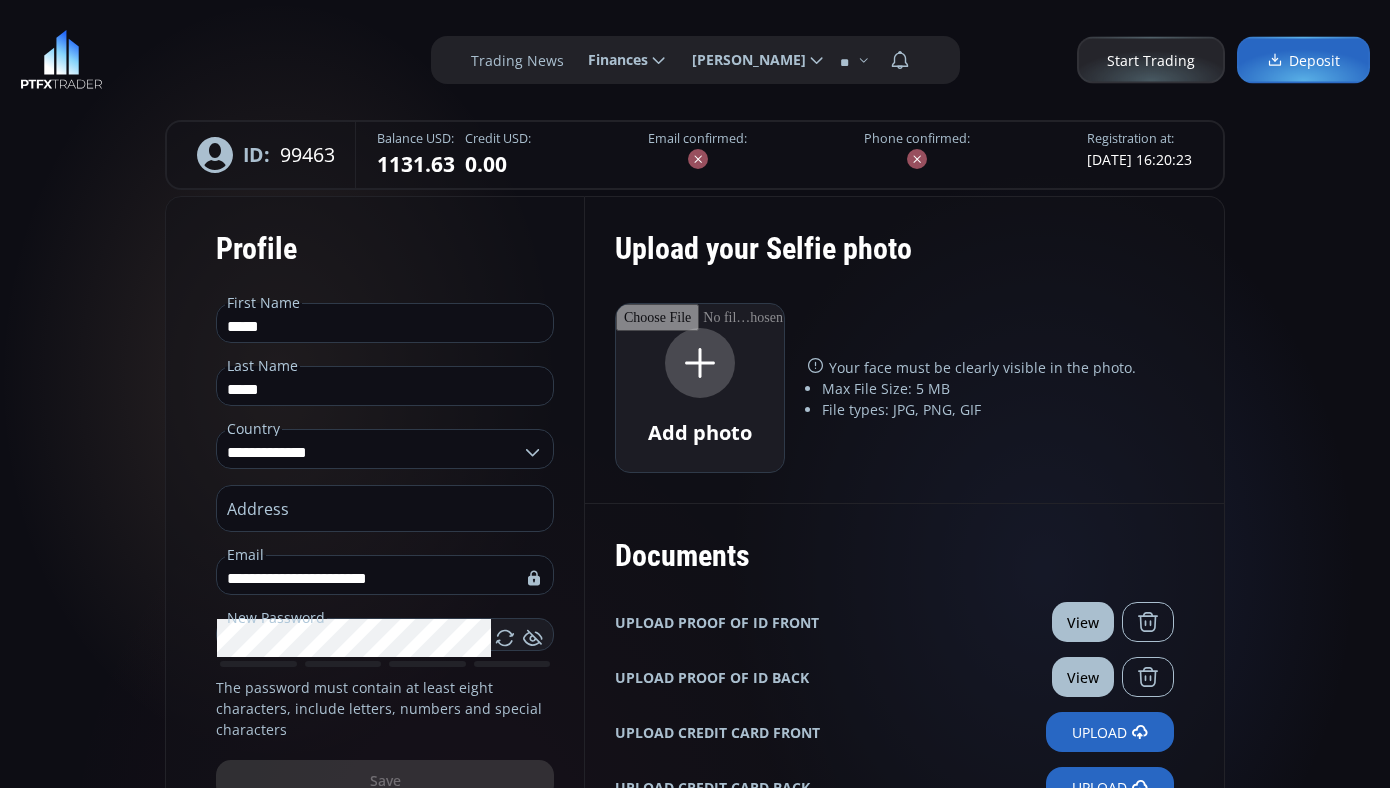 click 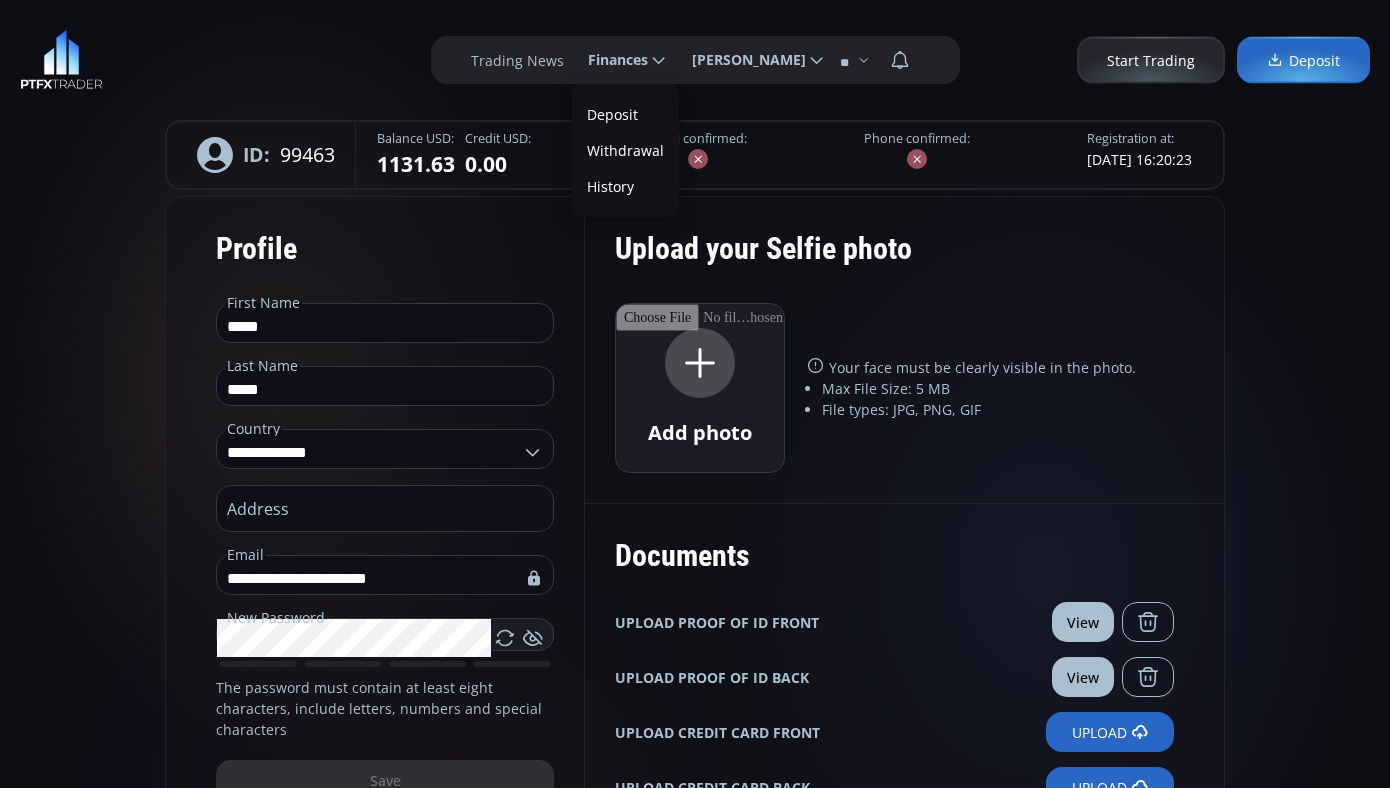 scroll, scrollTop: 0, scrollLeft: 0, axis: both 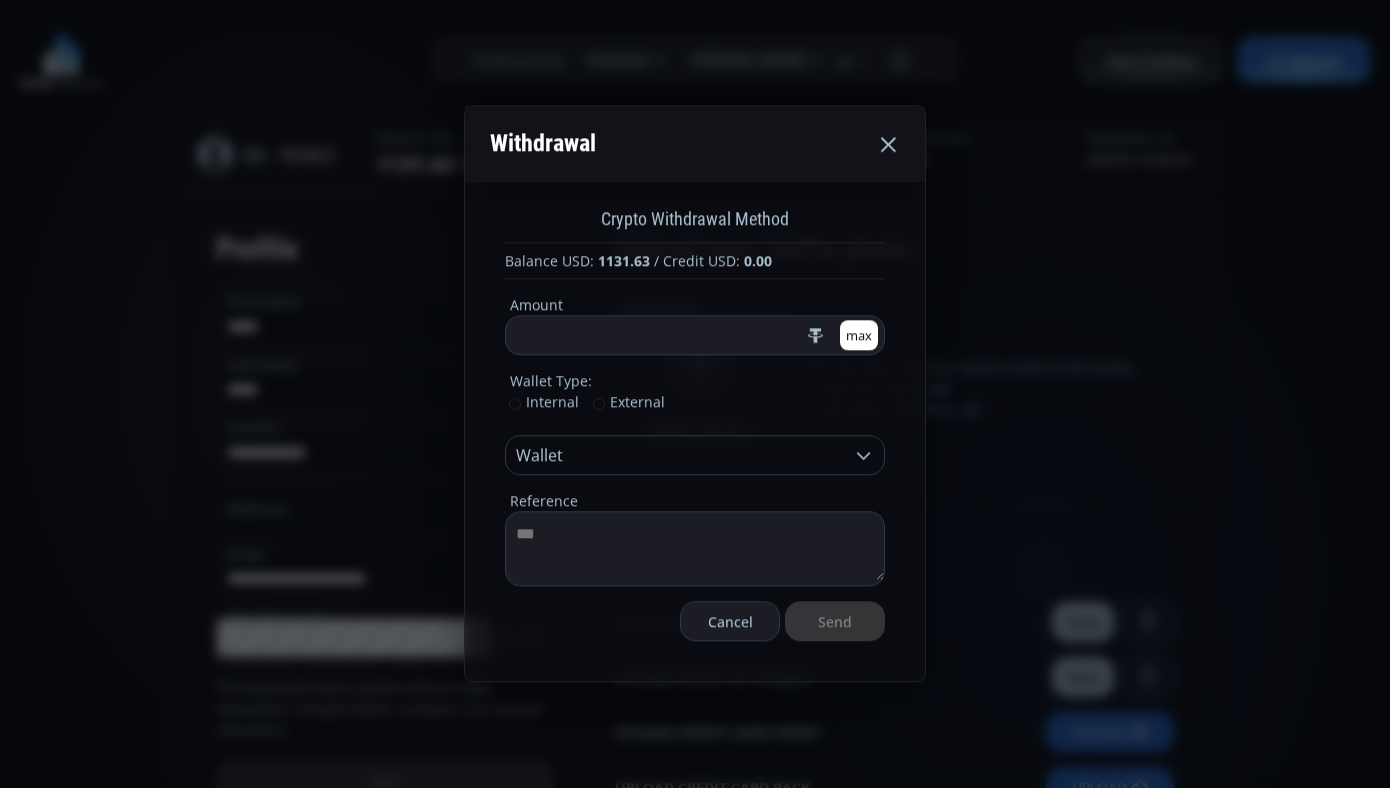 click 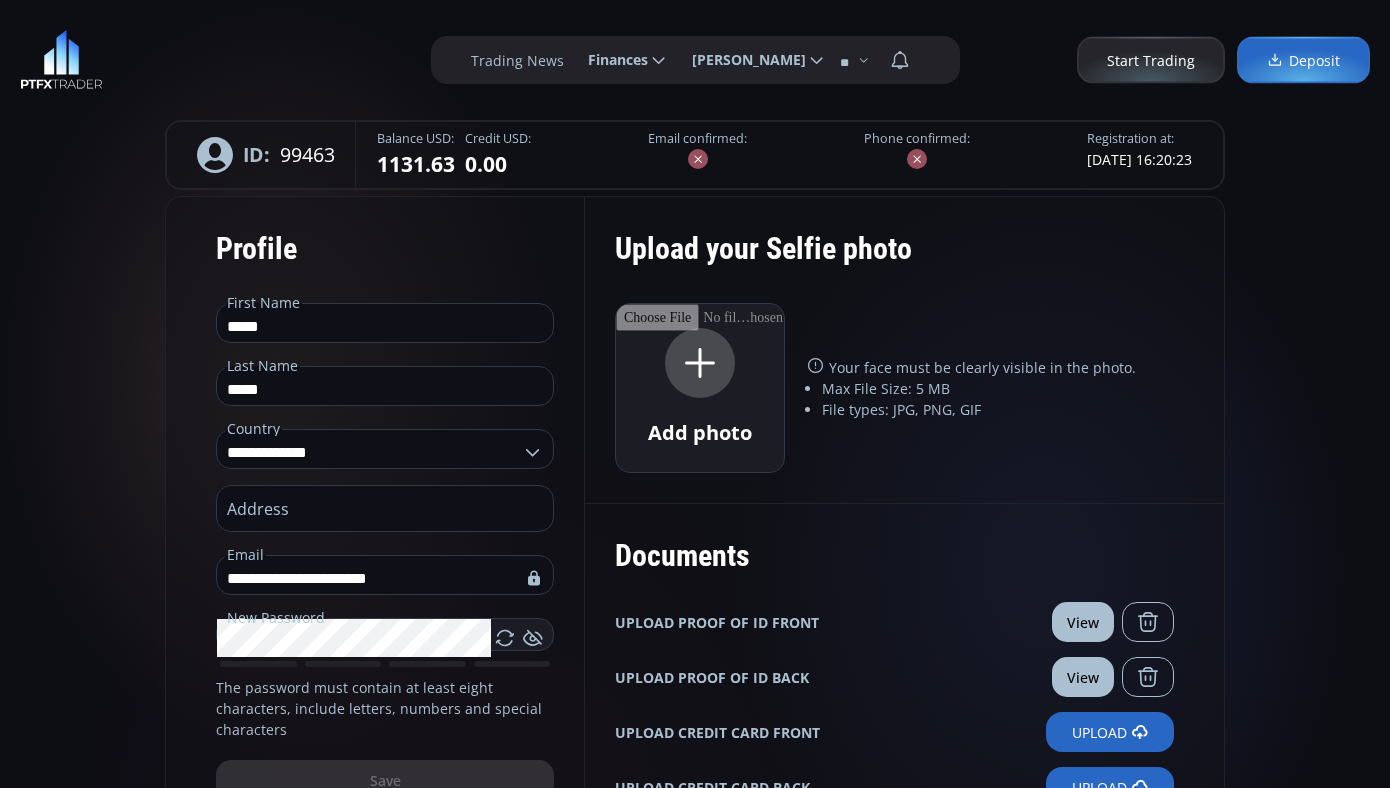click 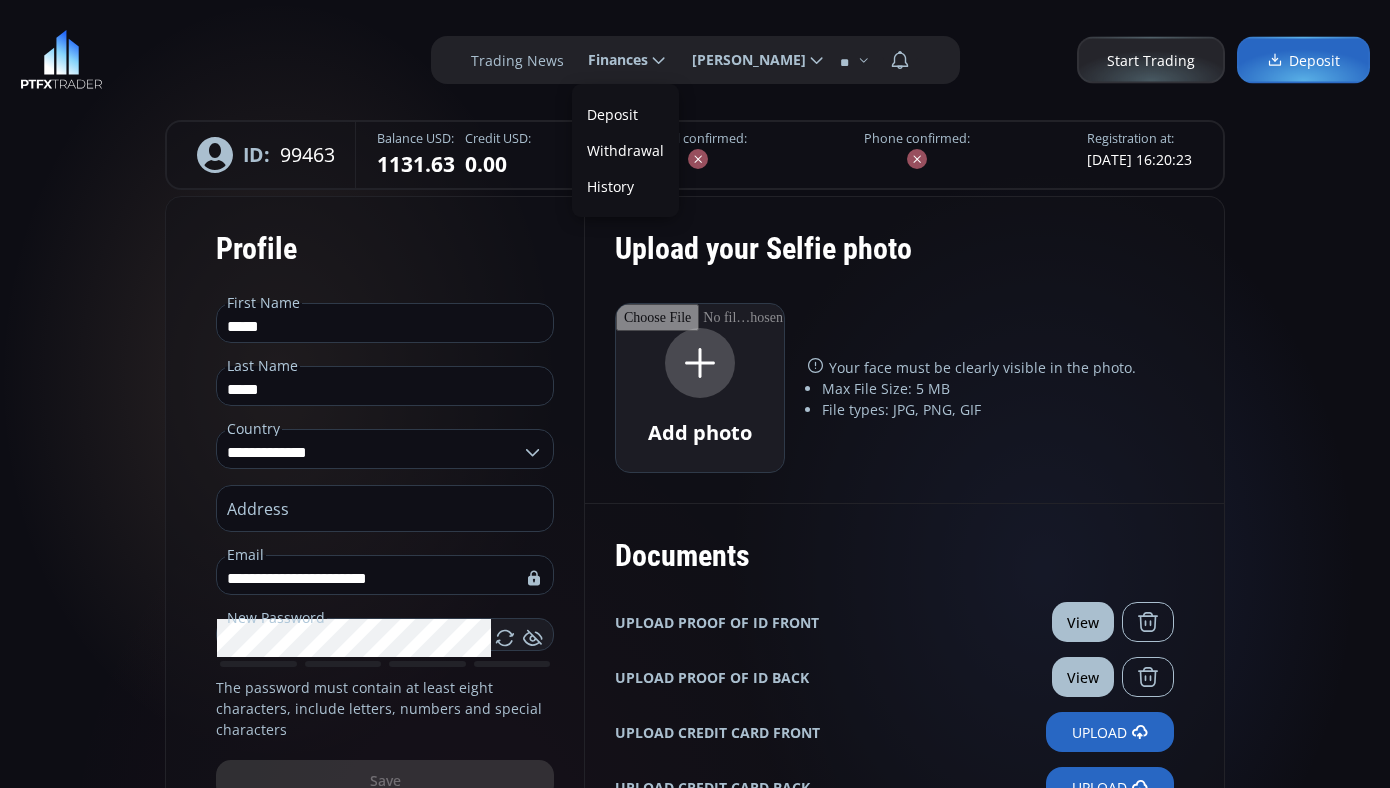 scroll, scrollTop: 0, scrollLeft: 60, axis: horizontal 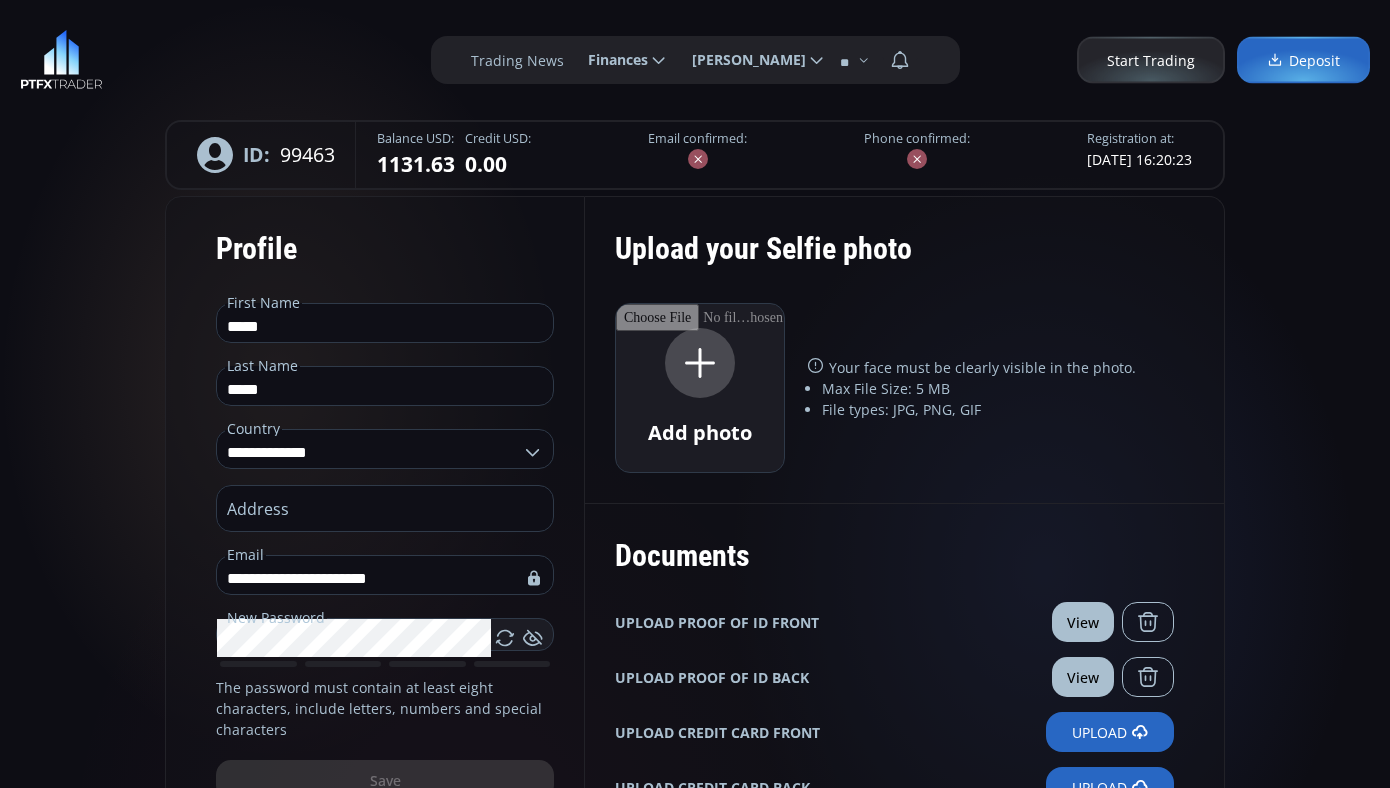 click on "Withdrawal" at bounding box center (625, 150) 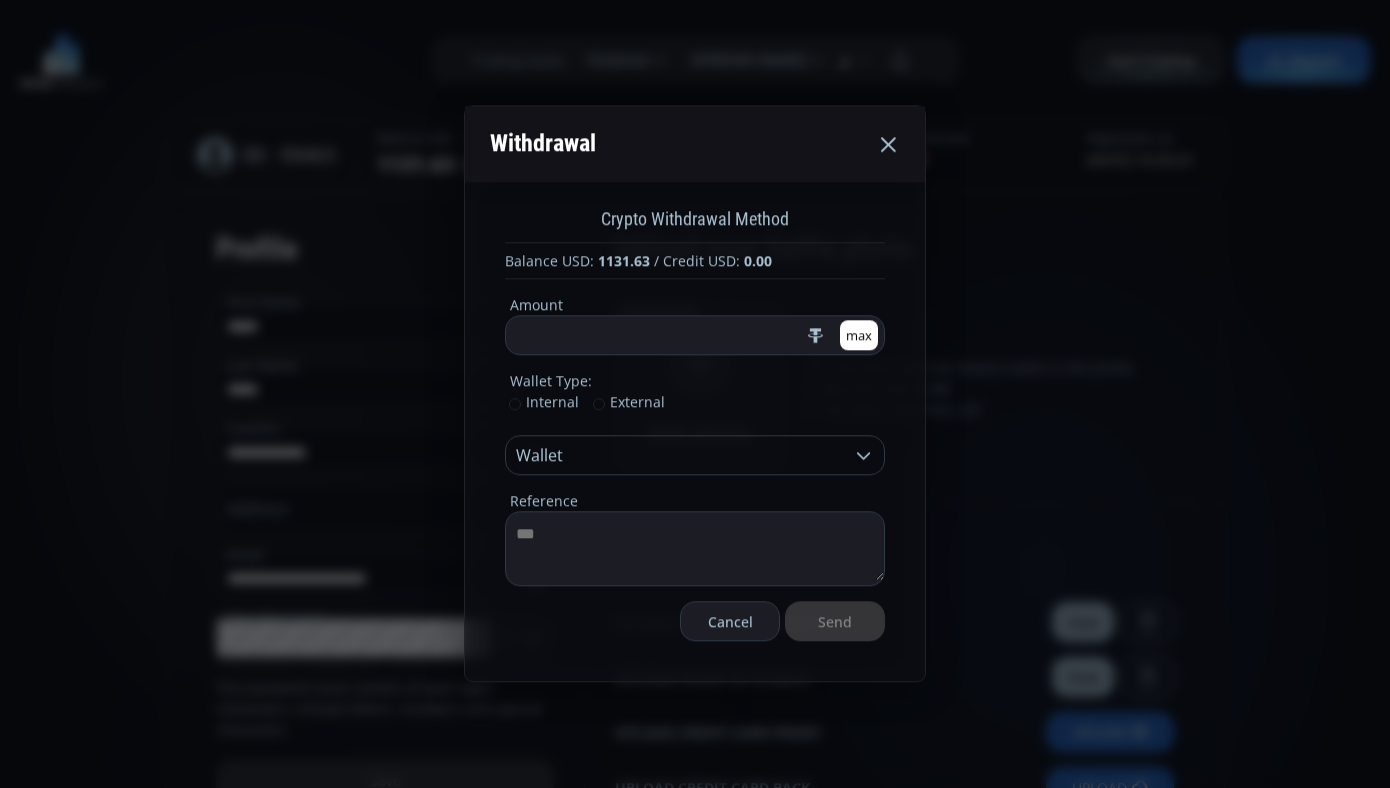 drag, startPoint x: 571, startPoint y: 341, endPoint x: 473, endPoint y: 337, distance: 98.0816 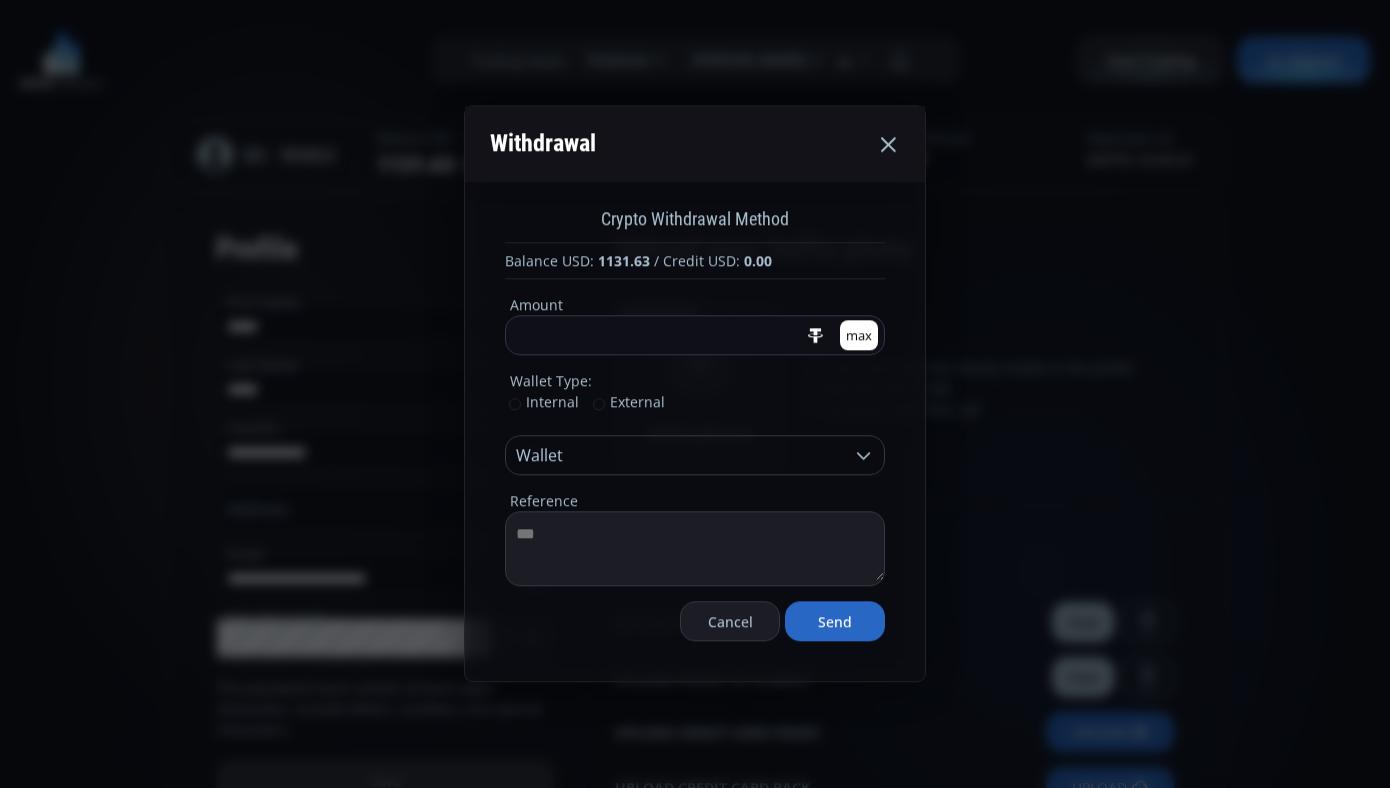 scroll, scrollTop: 10, scrollLeft: 0, axis: vertical 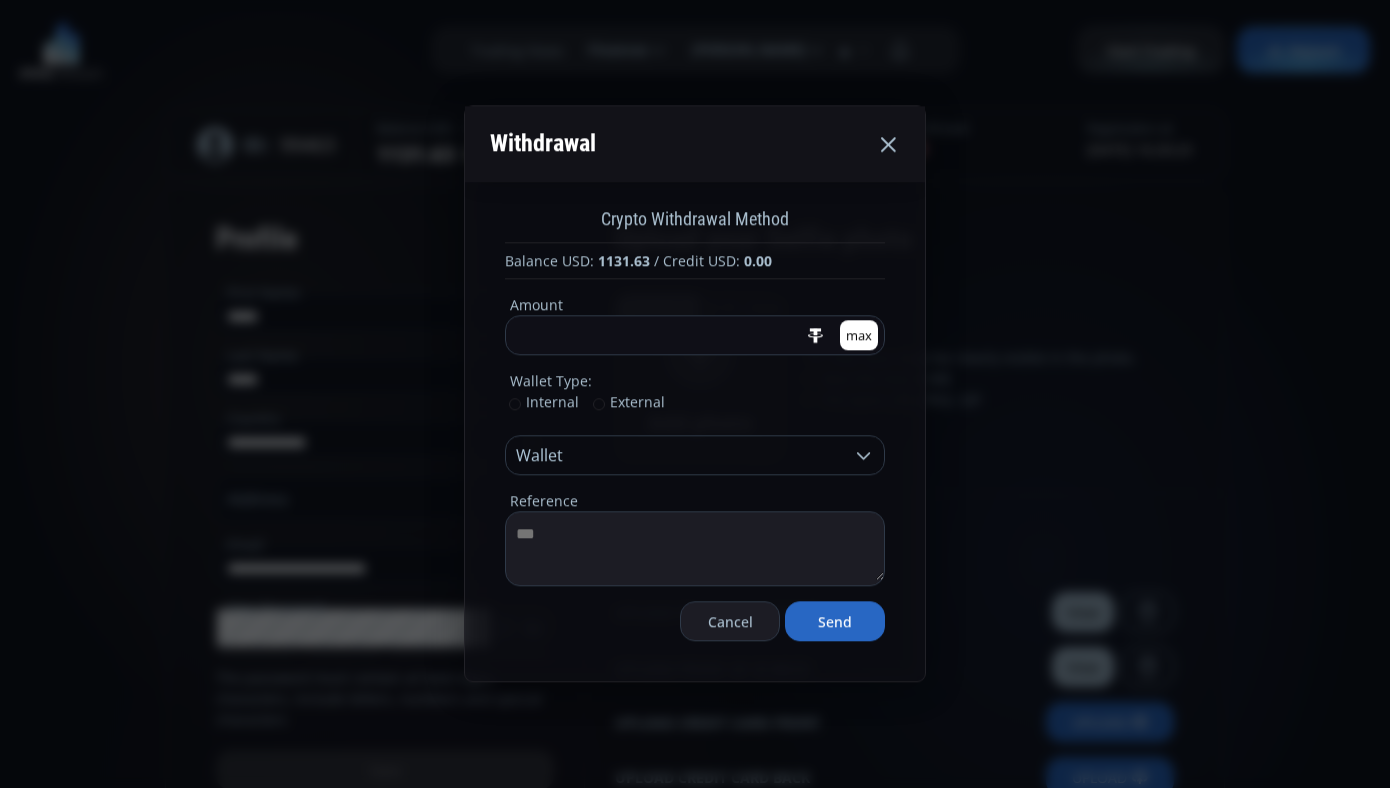 type on "**" 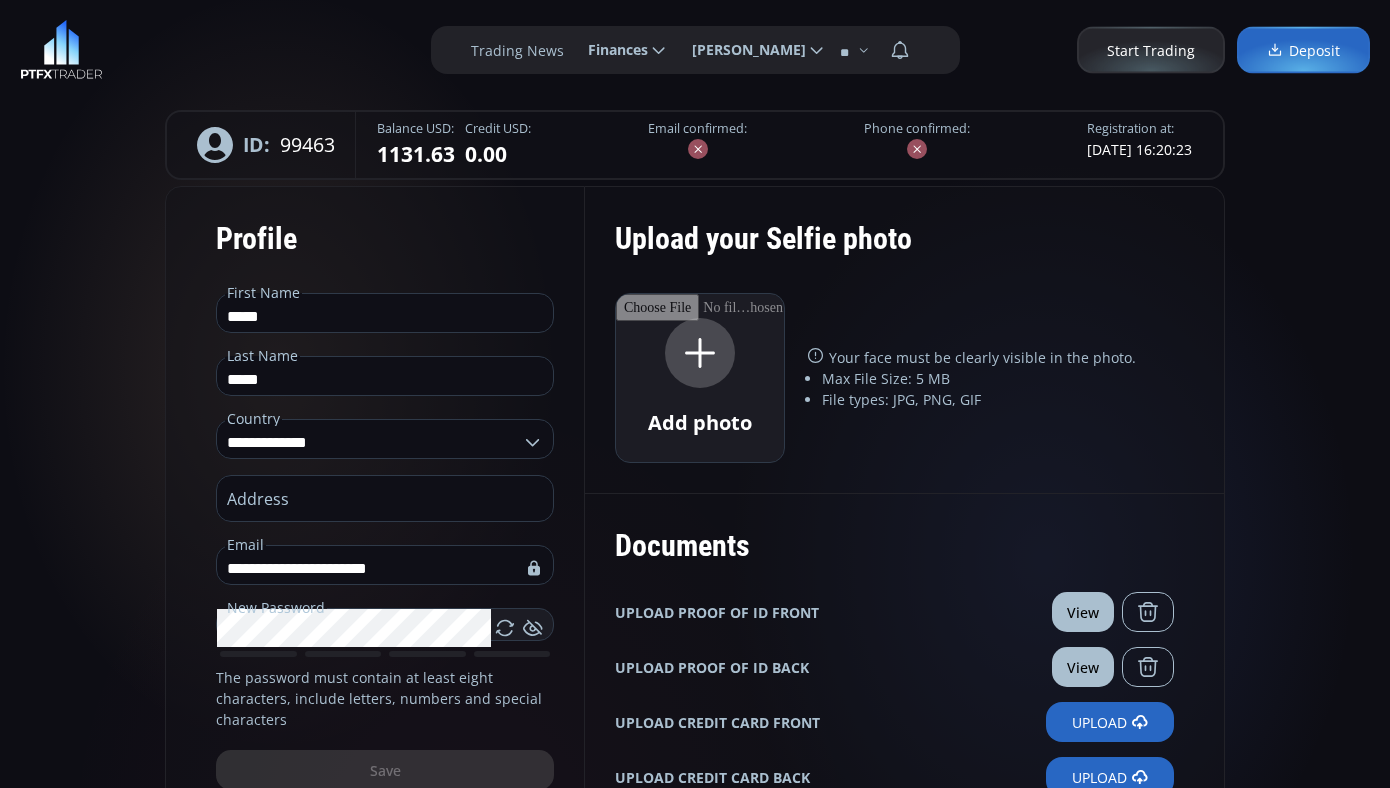click 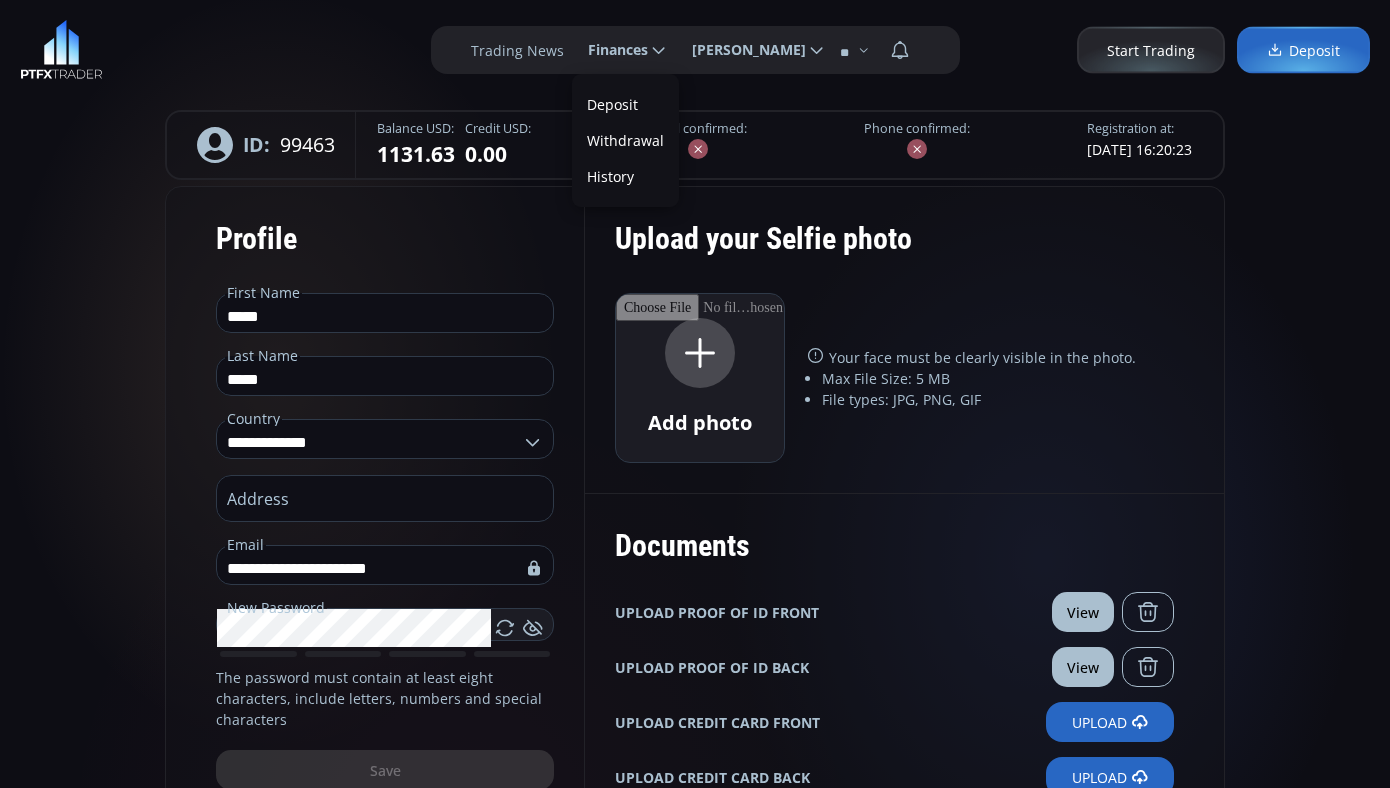 scroll, scrollTop: 0, scrollLeft: 0, axis: both 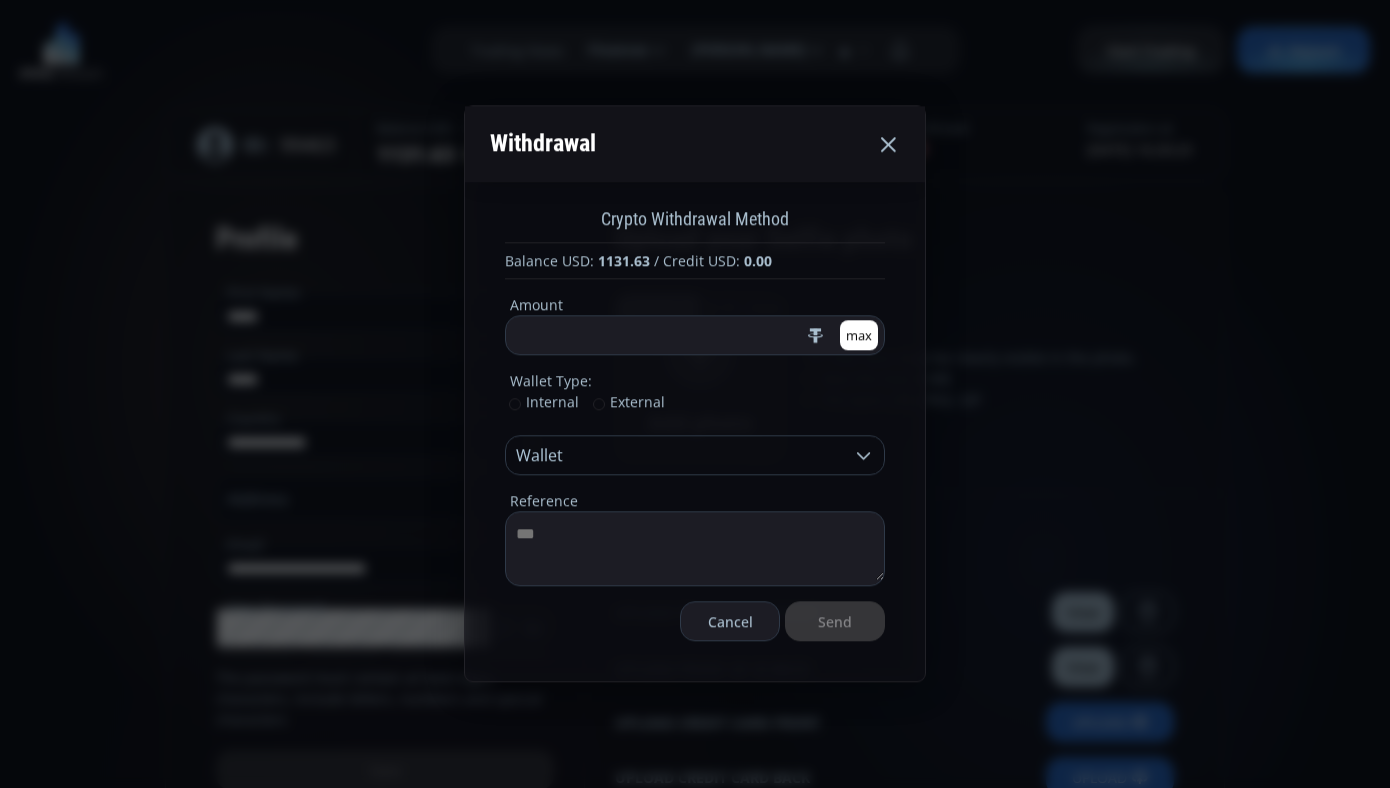 click on "External" at bounding box center [627, 403] 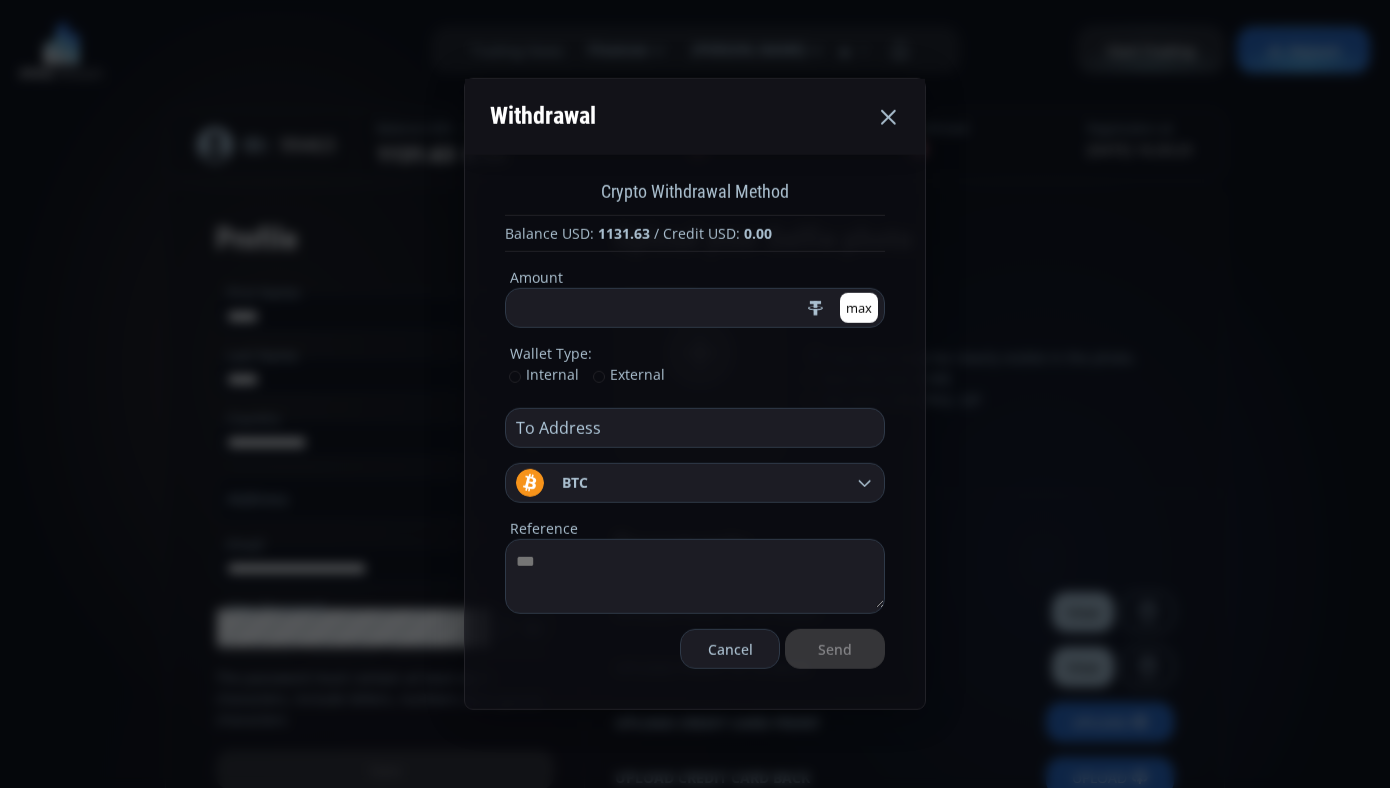 click at bounding box center (690, 428) 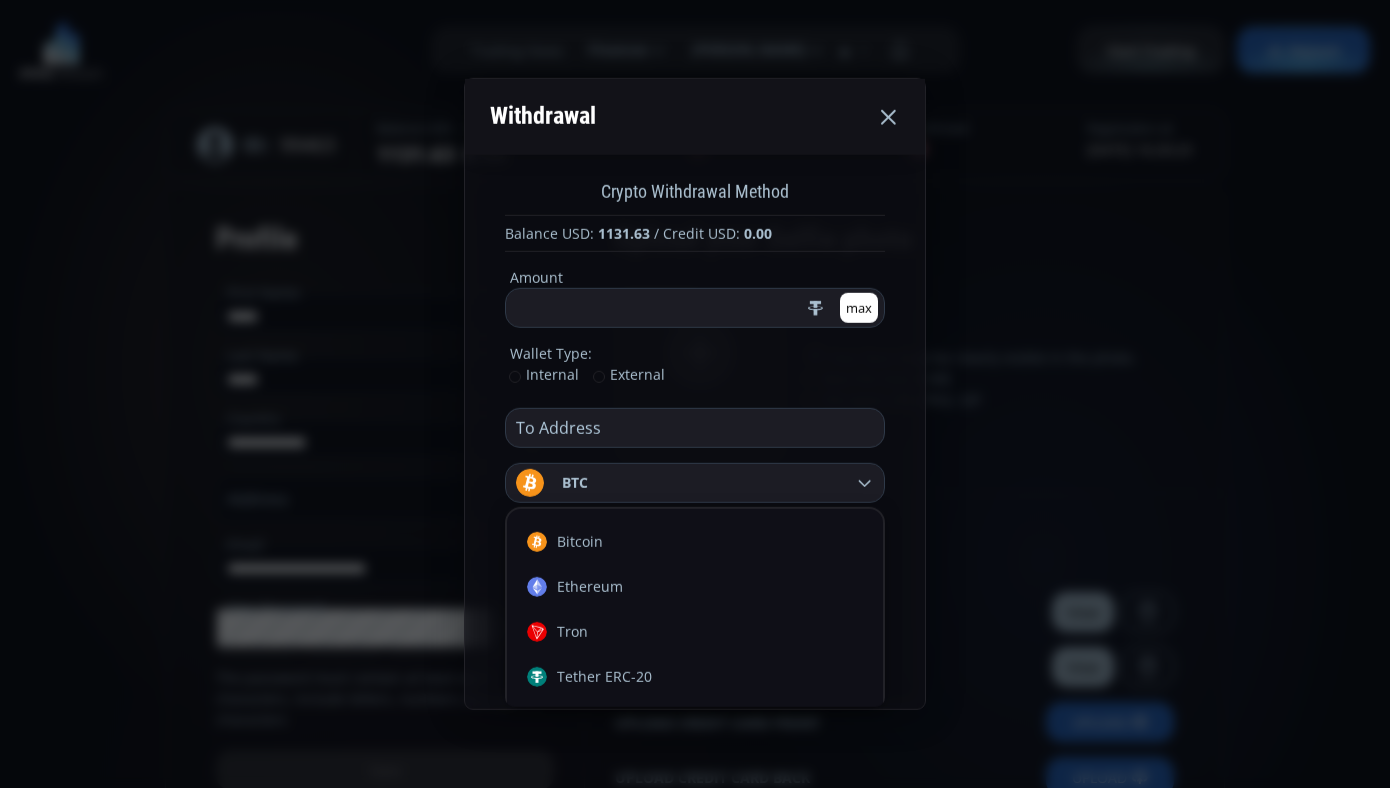 scroll, scrollTop: 0, scrollLeft: 0, axis: both 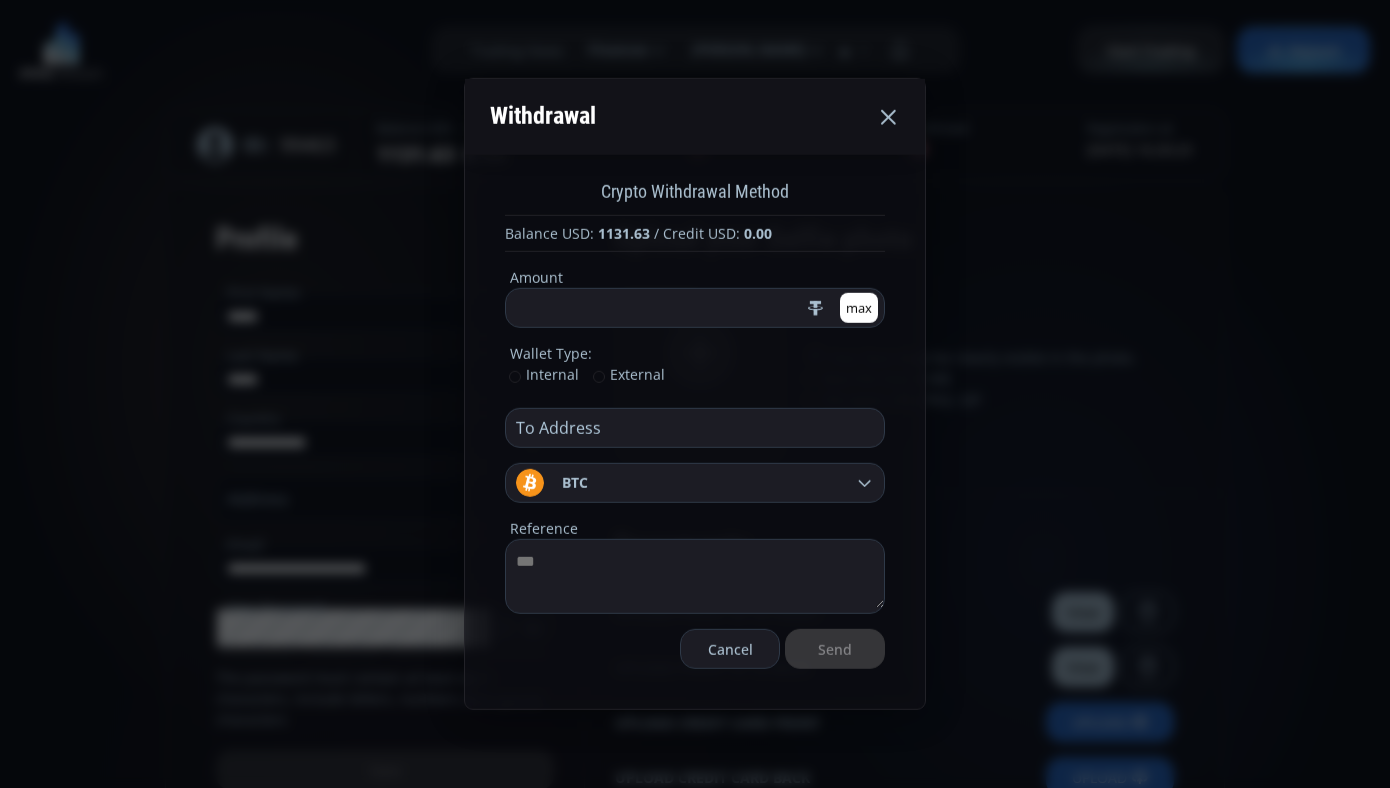 click 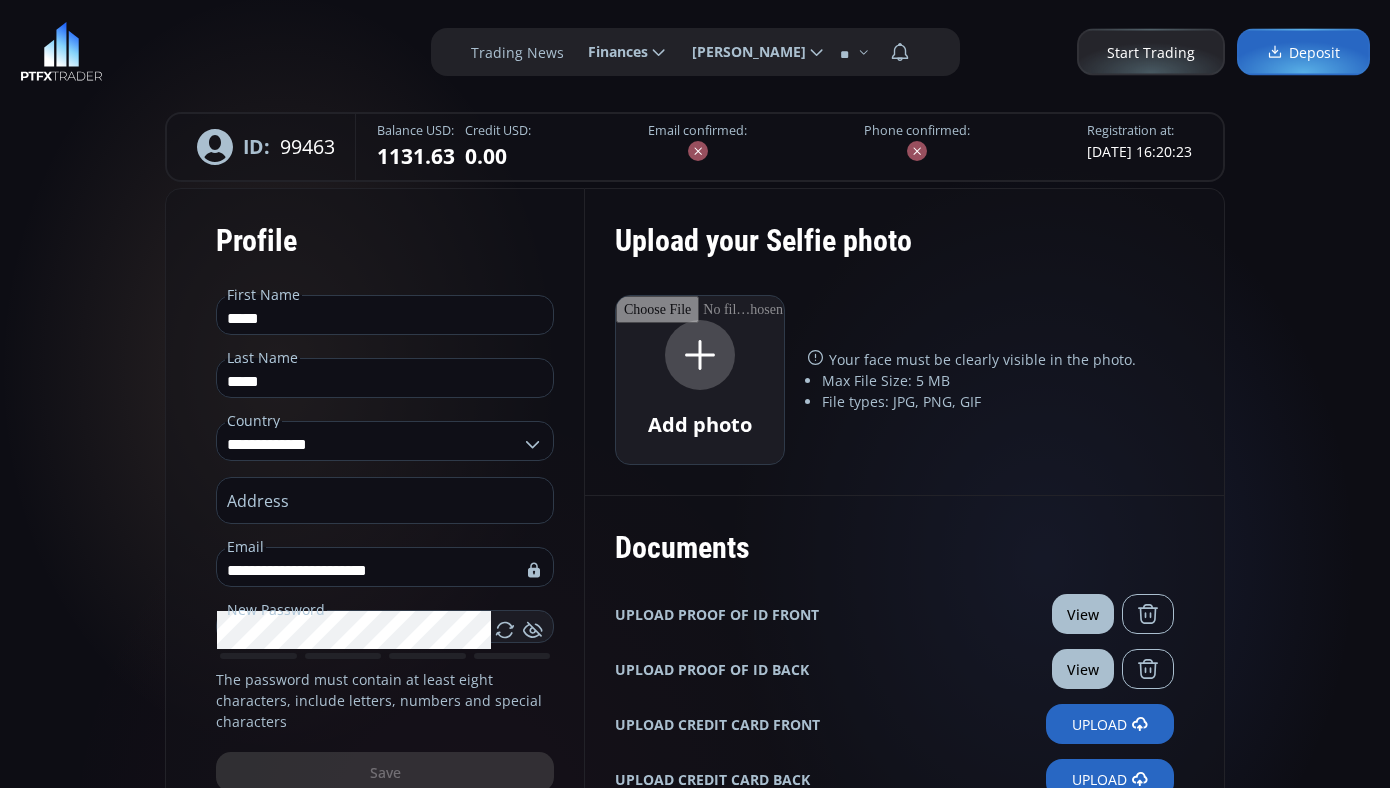 scroll, scrollTop: 0, scrollLeft: 0, axis: both 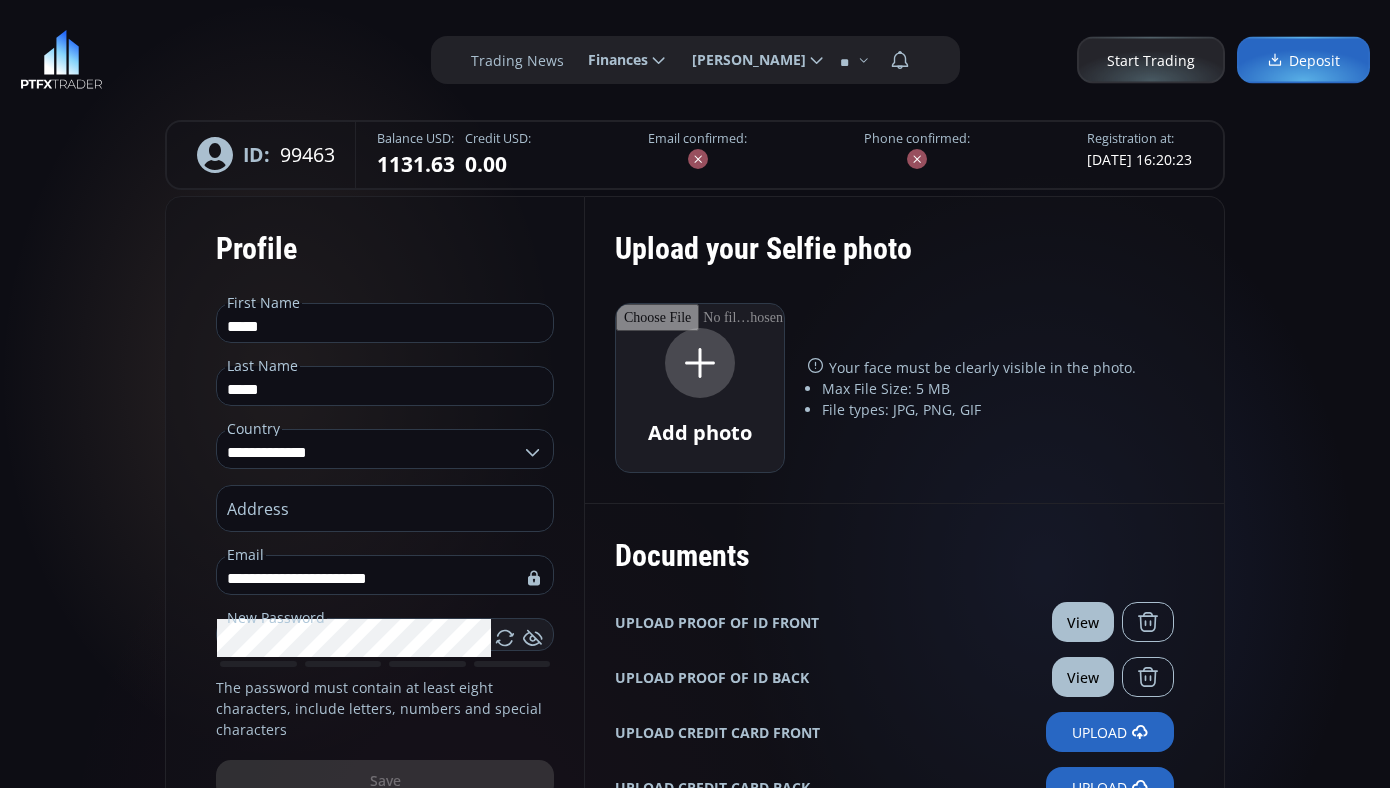 click 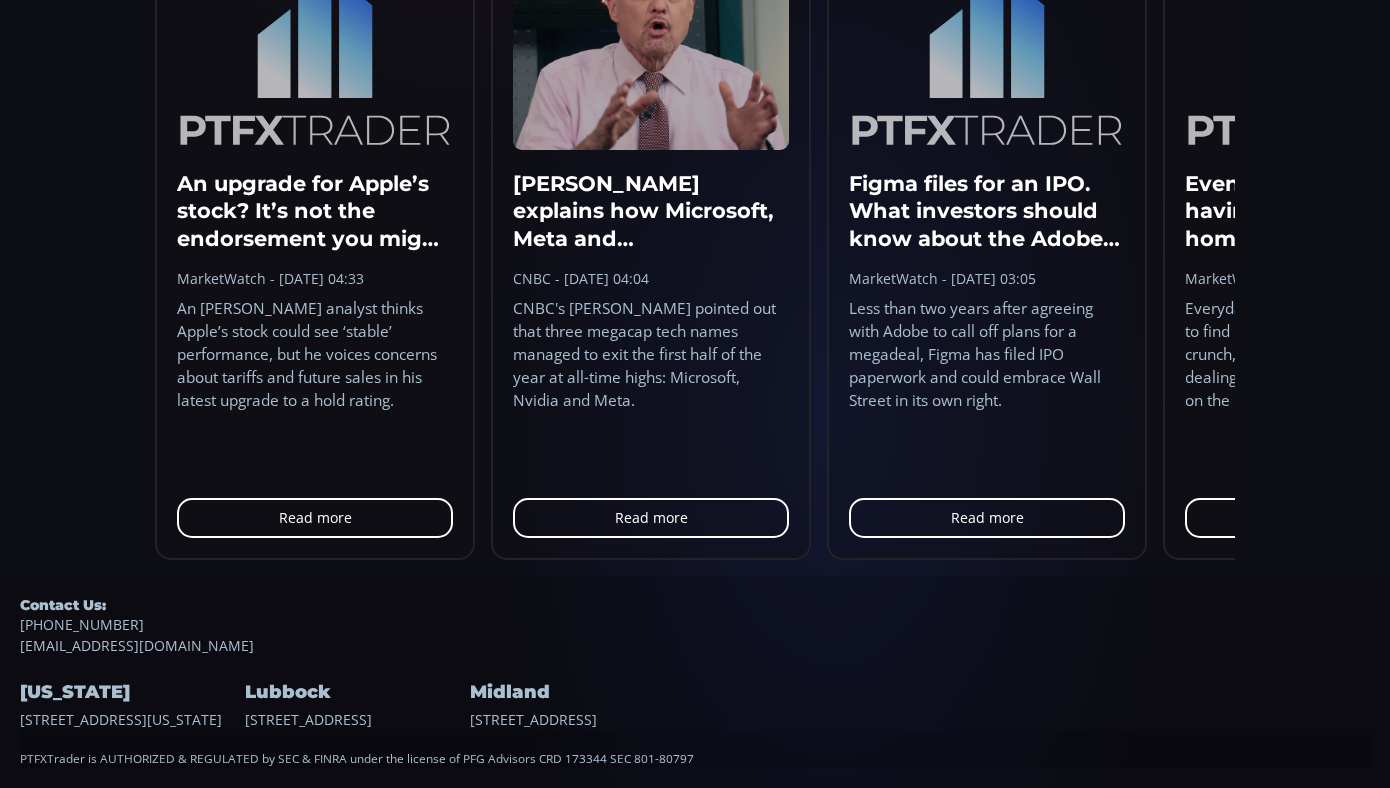scroll, scrollTop: 0, scrollLeft: 0, axis: both 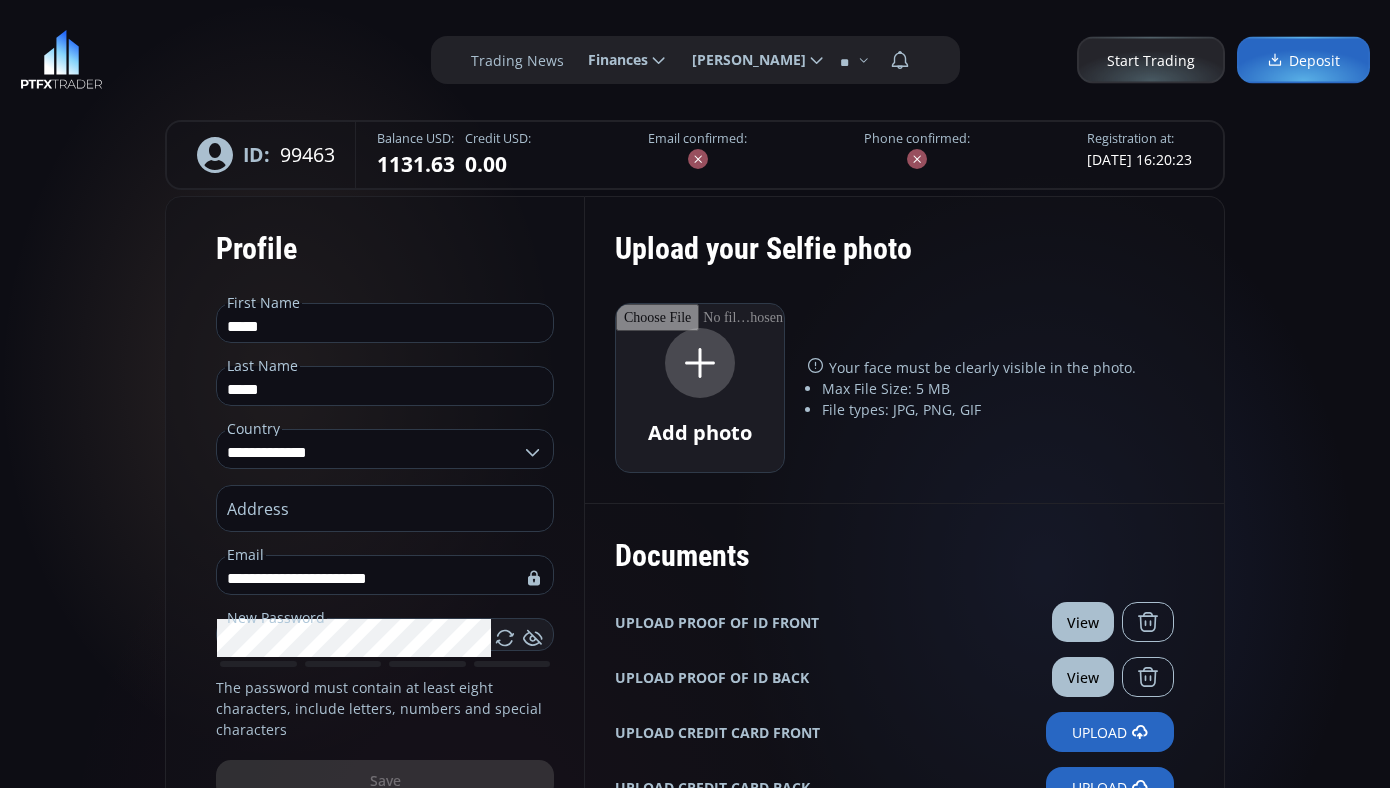 click on "Finances" 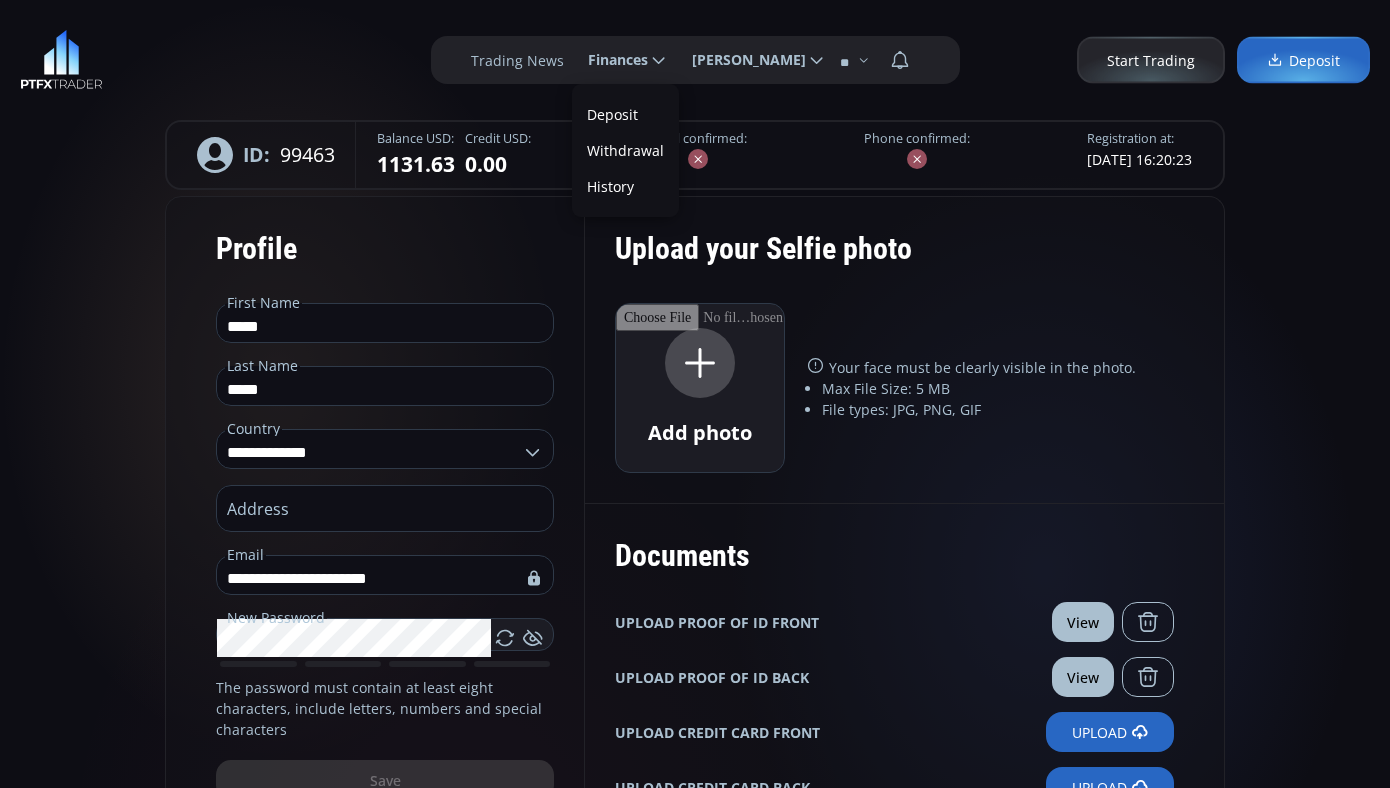 scroll, scrollTop: 0, scrollLeft: 0, axis: both 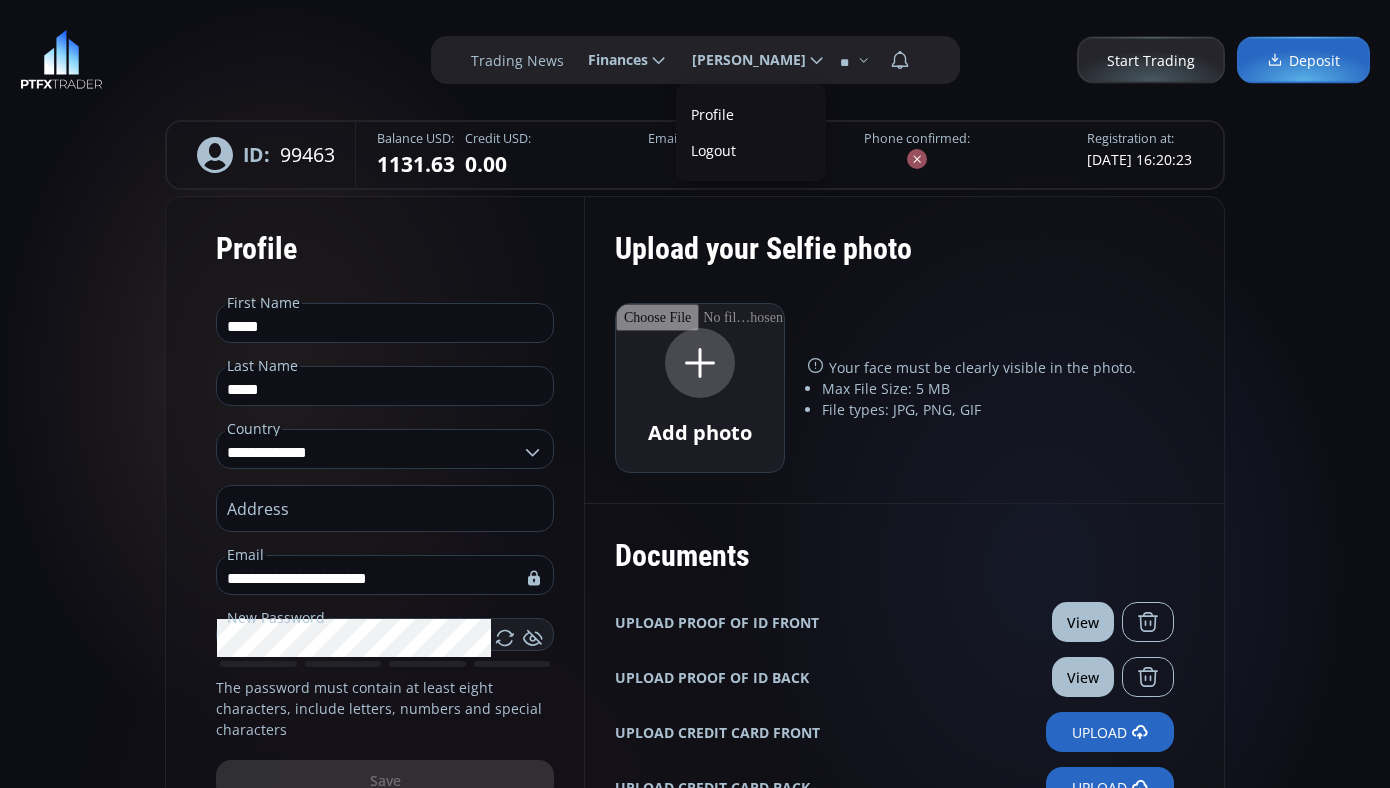 click on "**********" 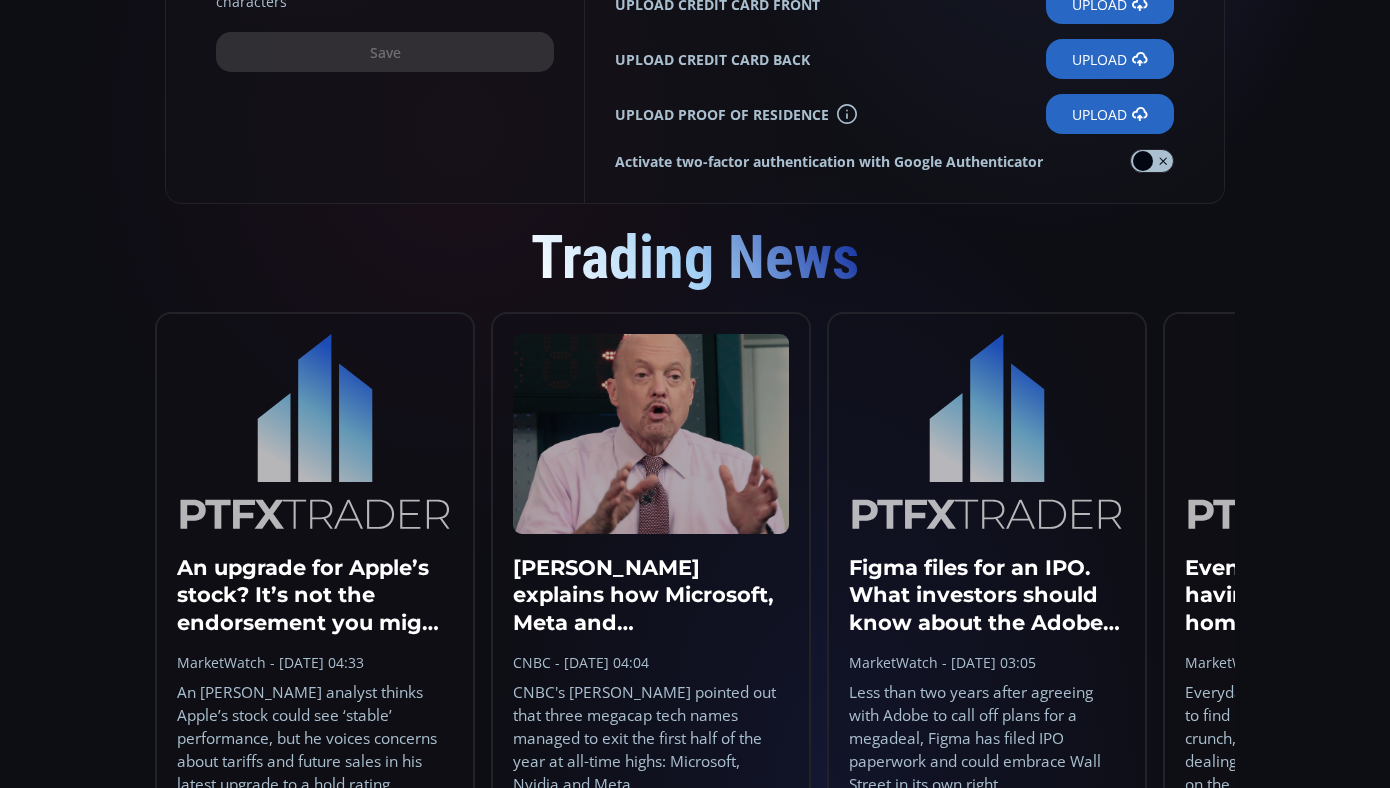 scroll, scrollTop: 1148, scrollLeft: 0, axis: vertical 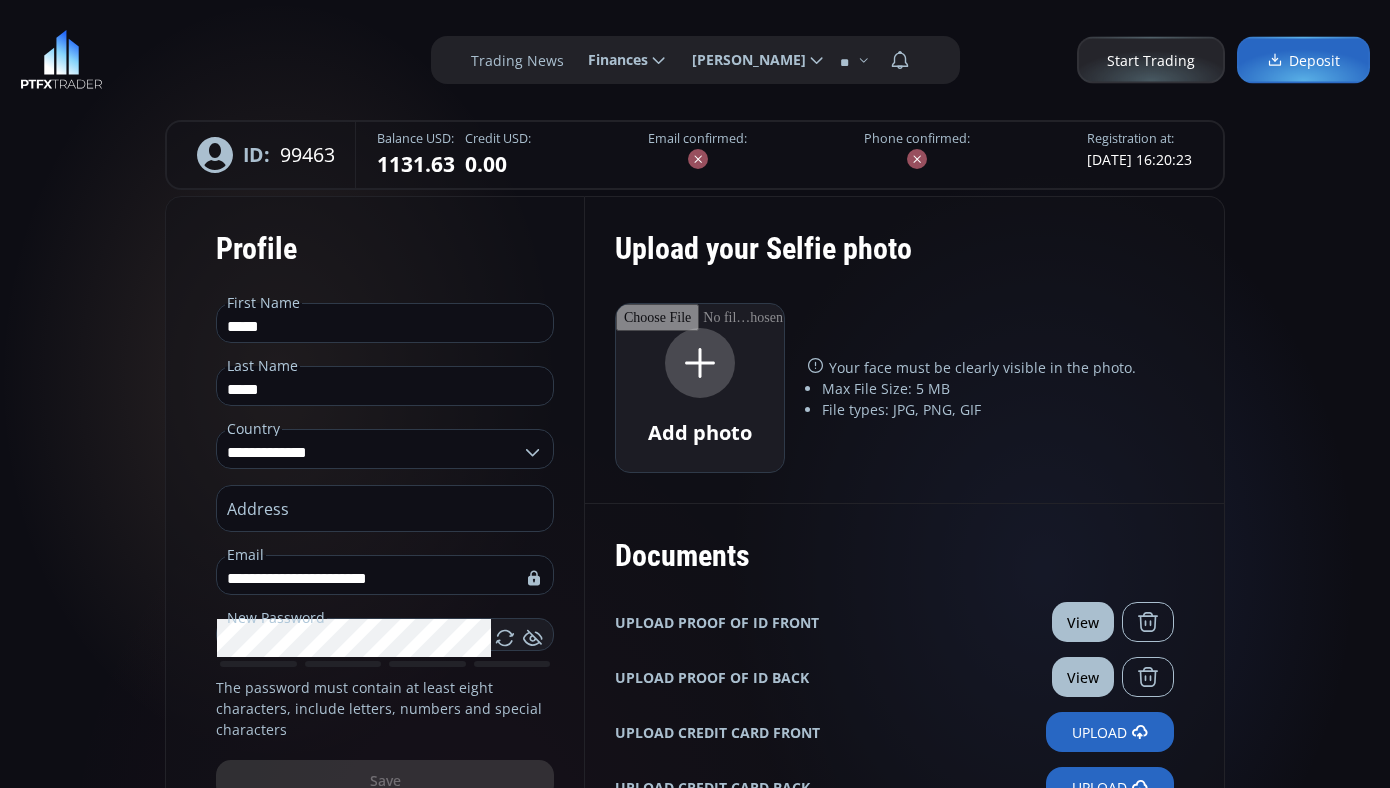 click on "Deposit" at bounding box center (1303, 60) 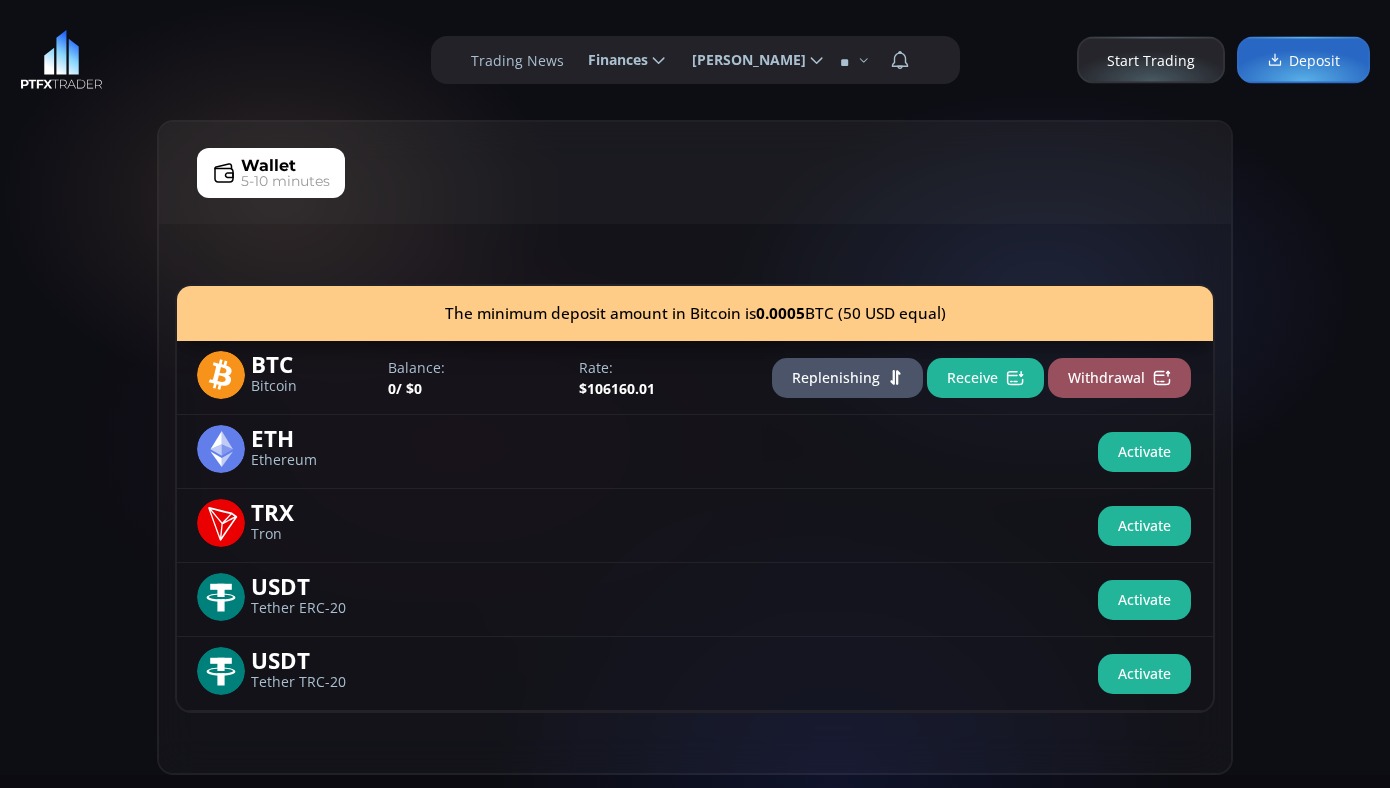 click on "5-10 minutes" at bounding box center [285, 181] 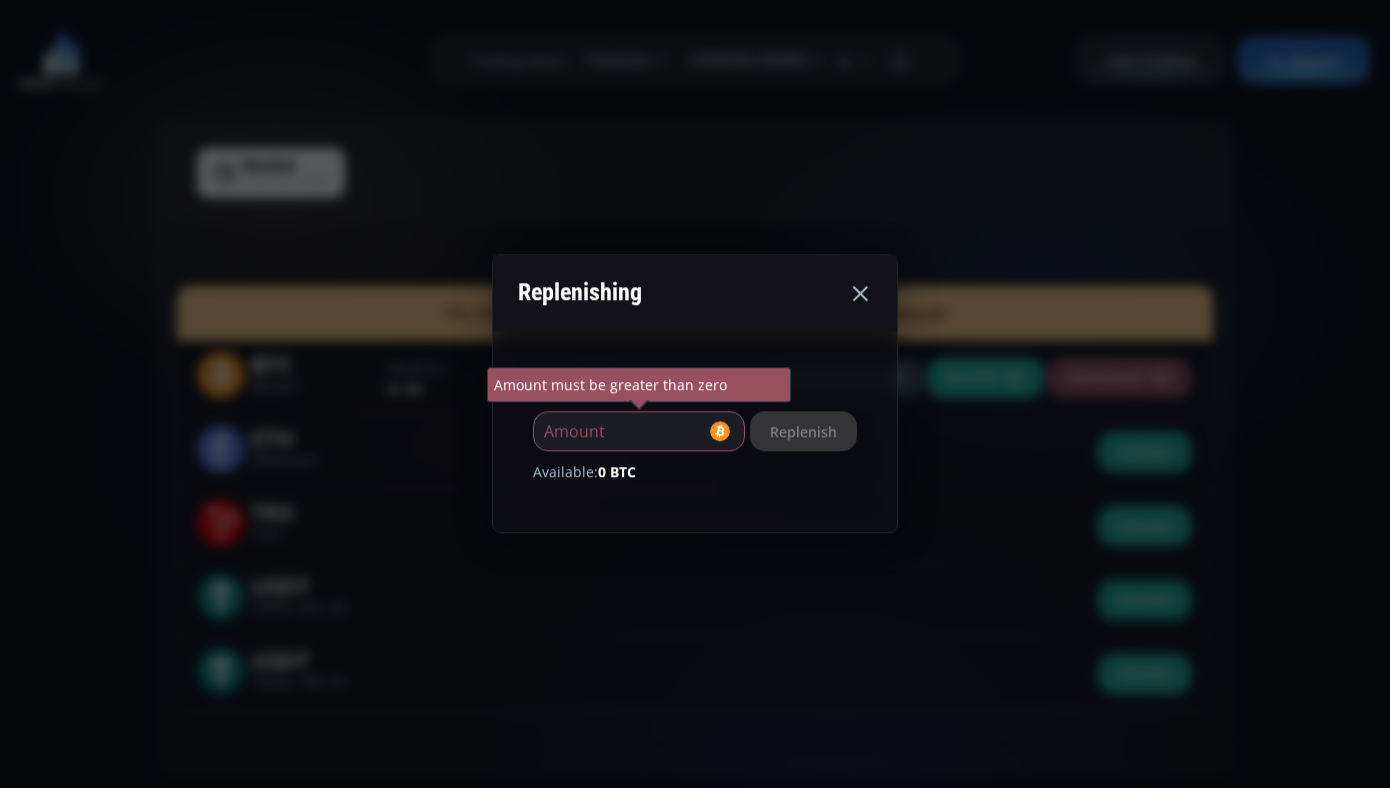 click on "*" at bounding box center (620, 432) 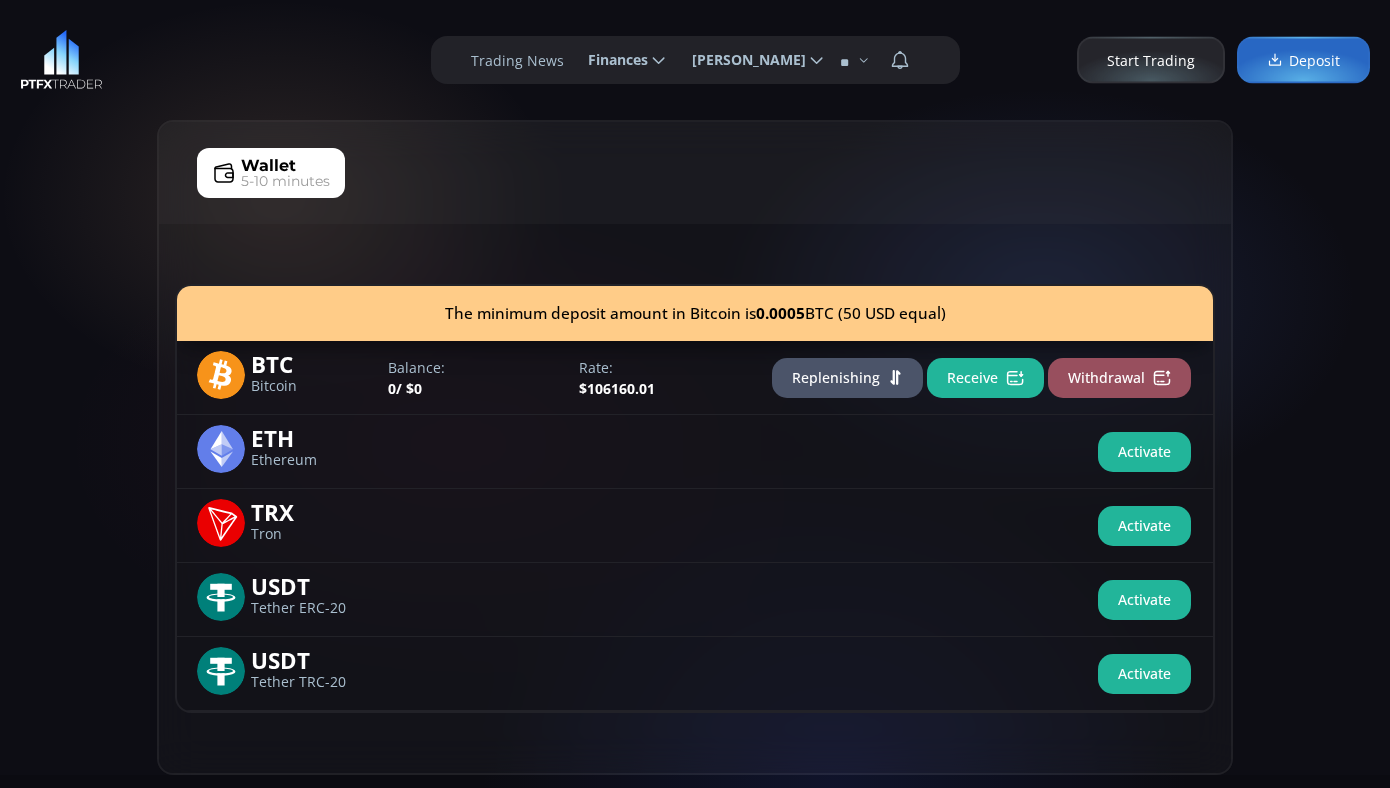 click on "Withdrawal" at bounding box center [1119, 378] 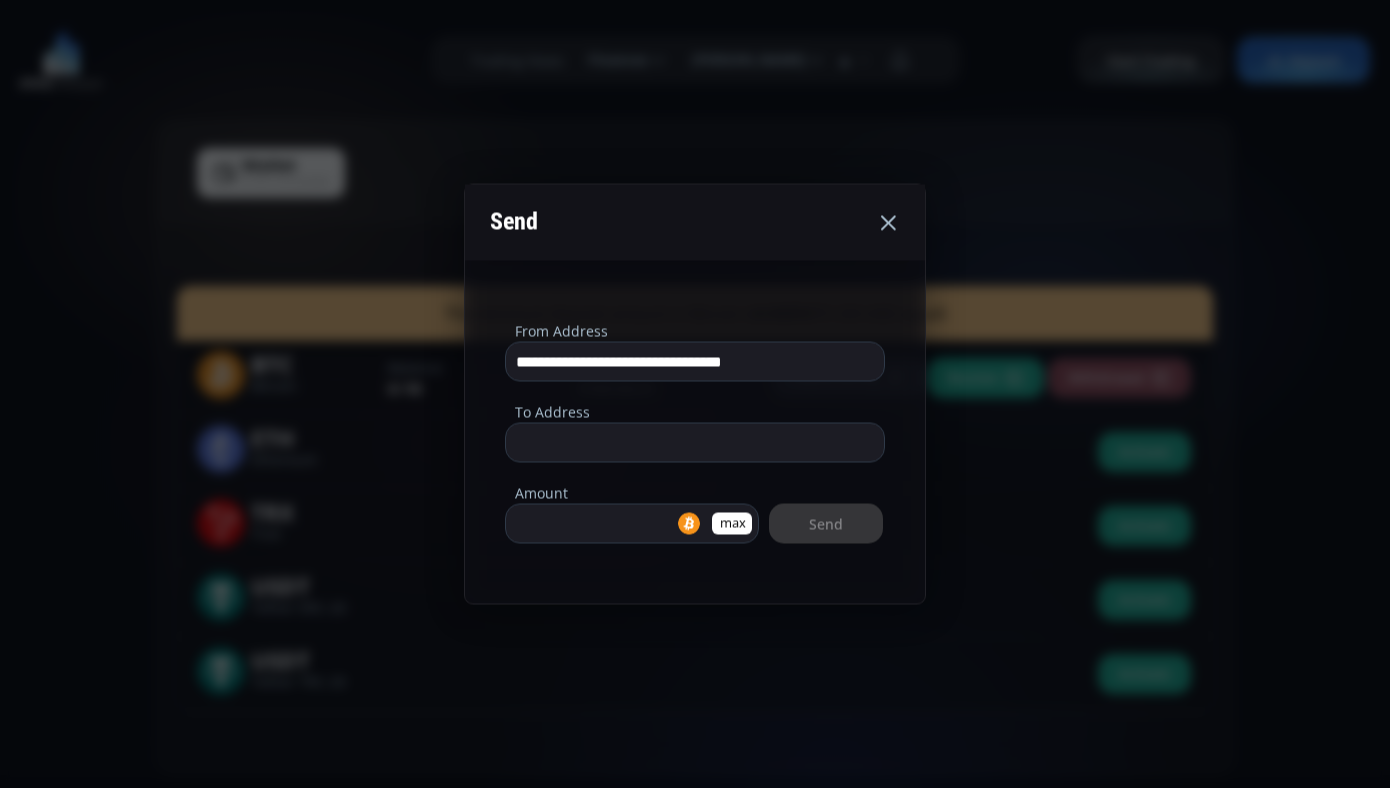 drag, startPoint x: 519, startPoint y: 368, endPoint x: 867, endPoint y: 375, distance: 348.0704 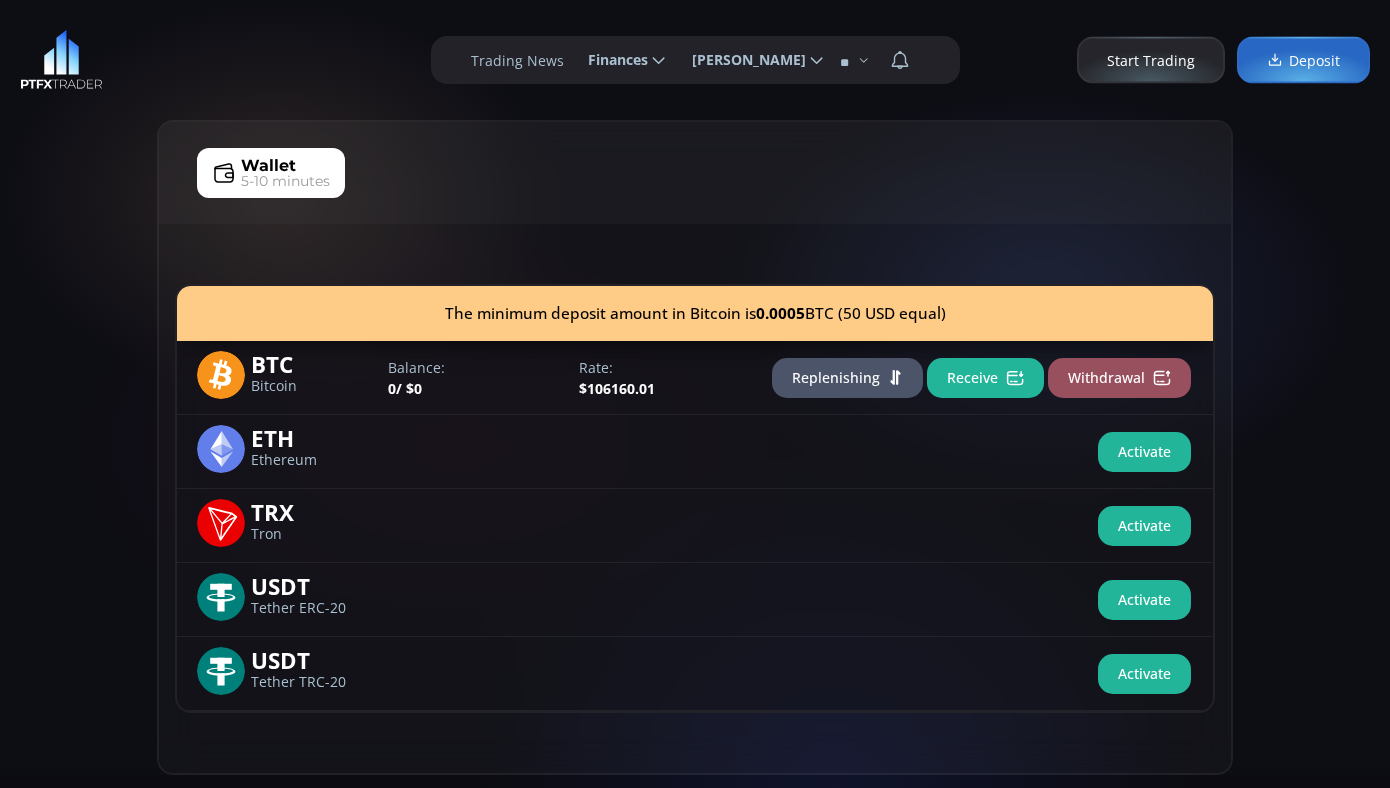 click on "Withdrawal" at bounding box center (1119, 378) 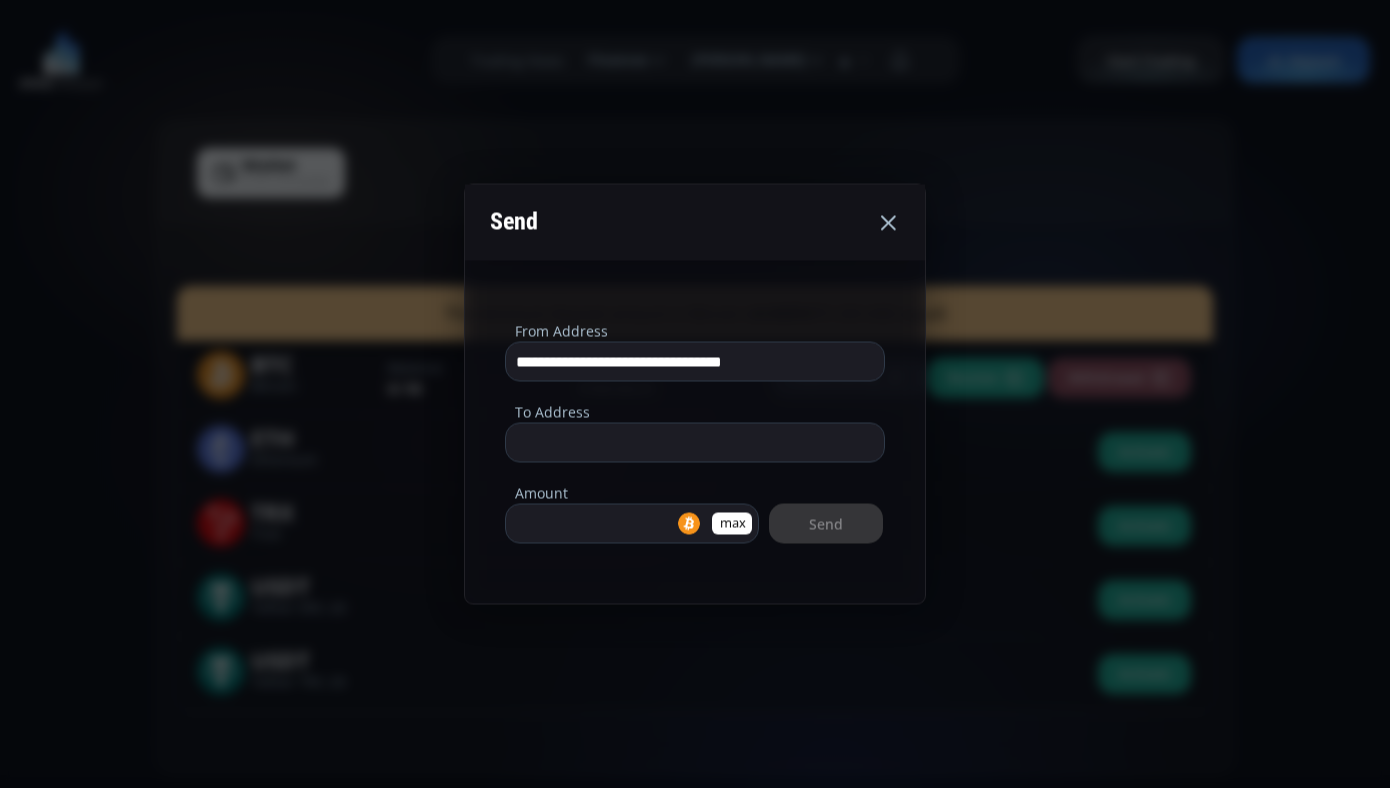 click at bounding box center (695, 443) 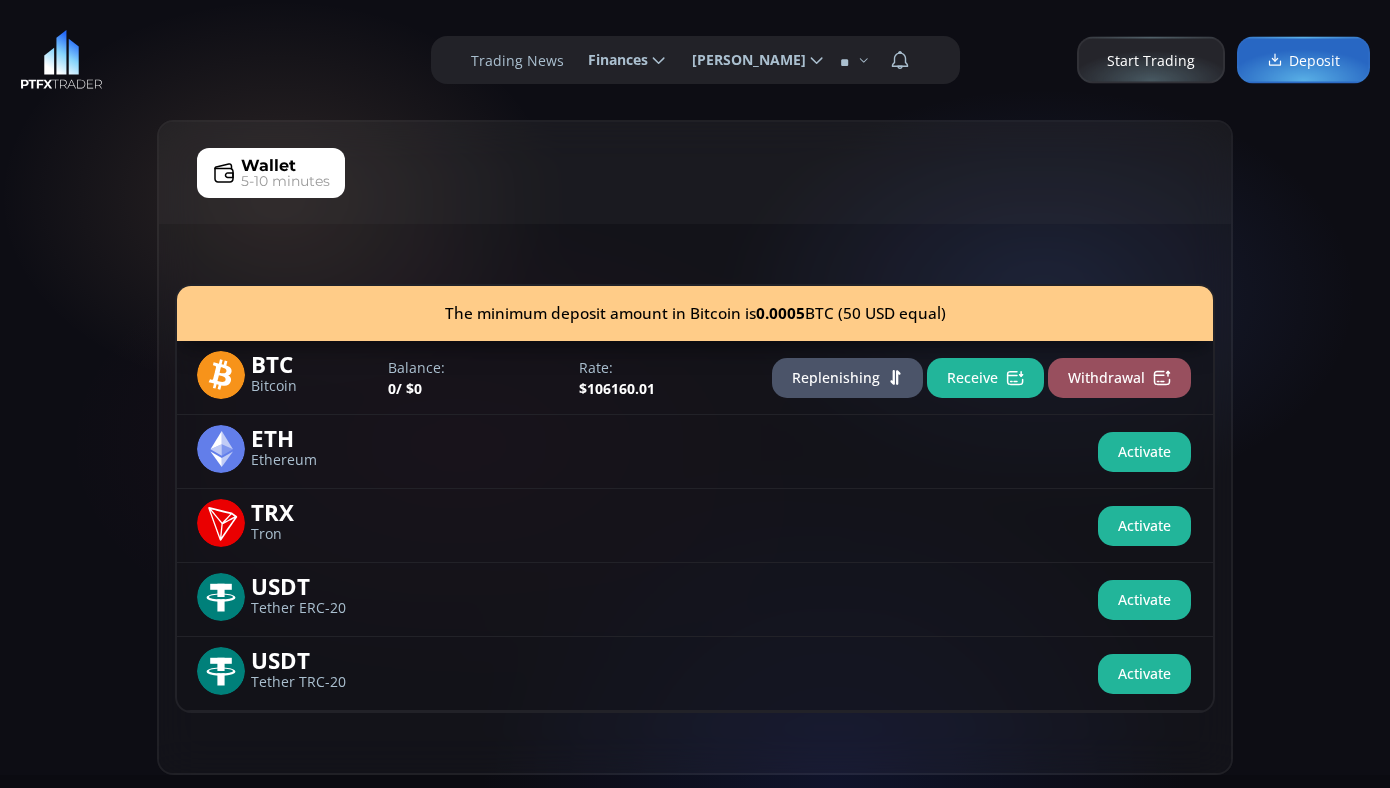 click on "5-10 minutes" at bounding box center (285, 181) 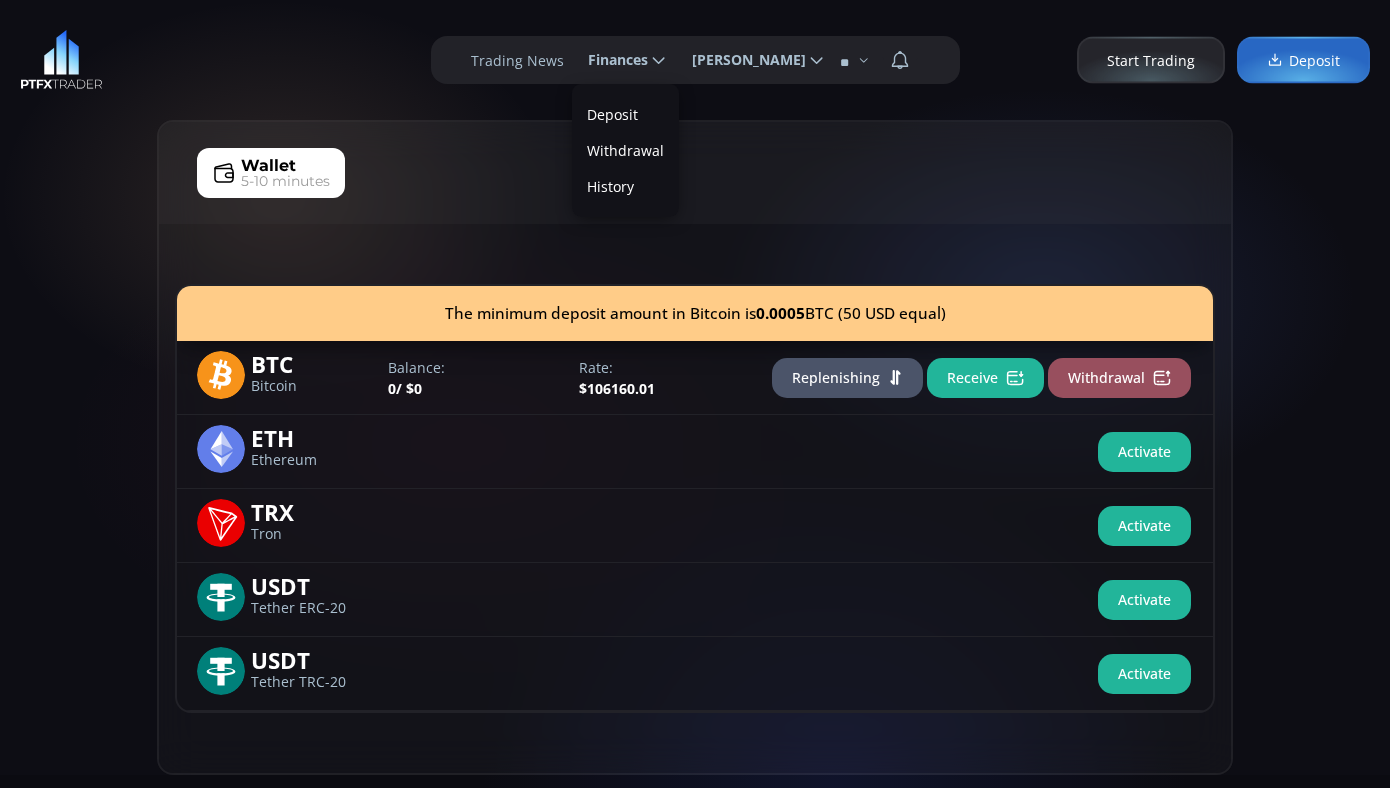 scroll, scrollTop: 0, scrollLeft: 60, axis: horizontal 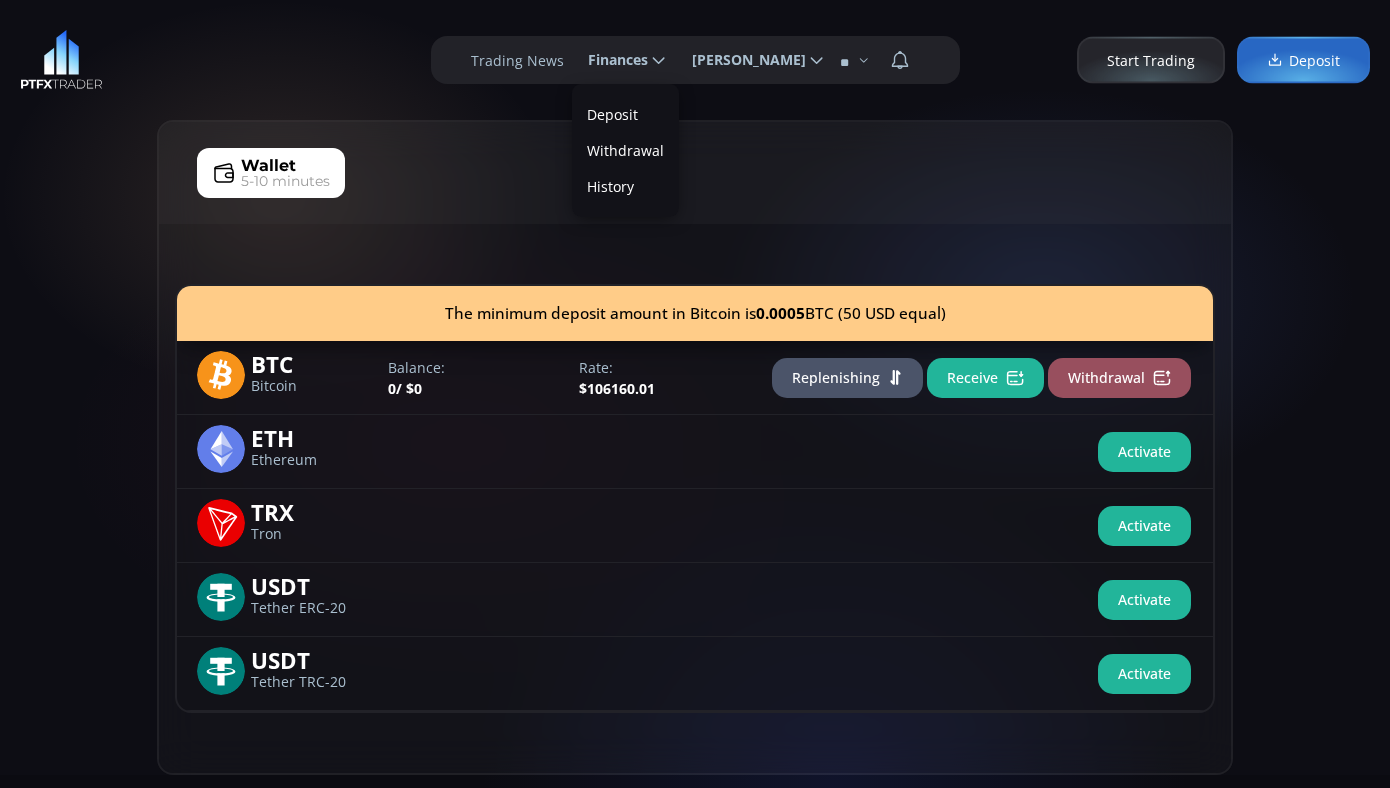click on "Withdrawal" at bounding box center [625, 150] 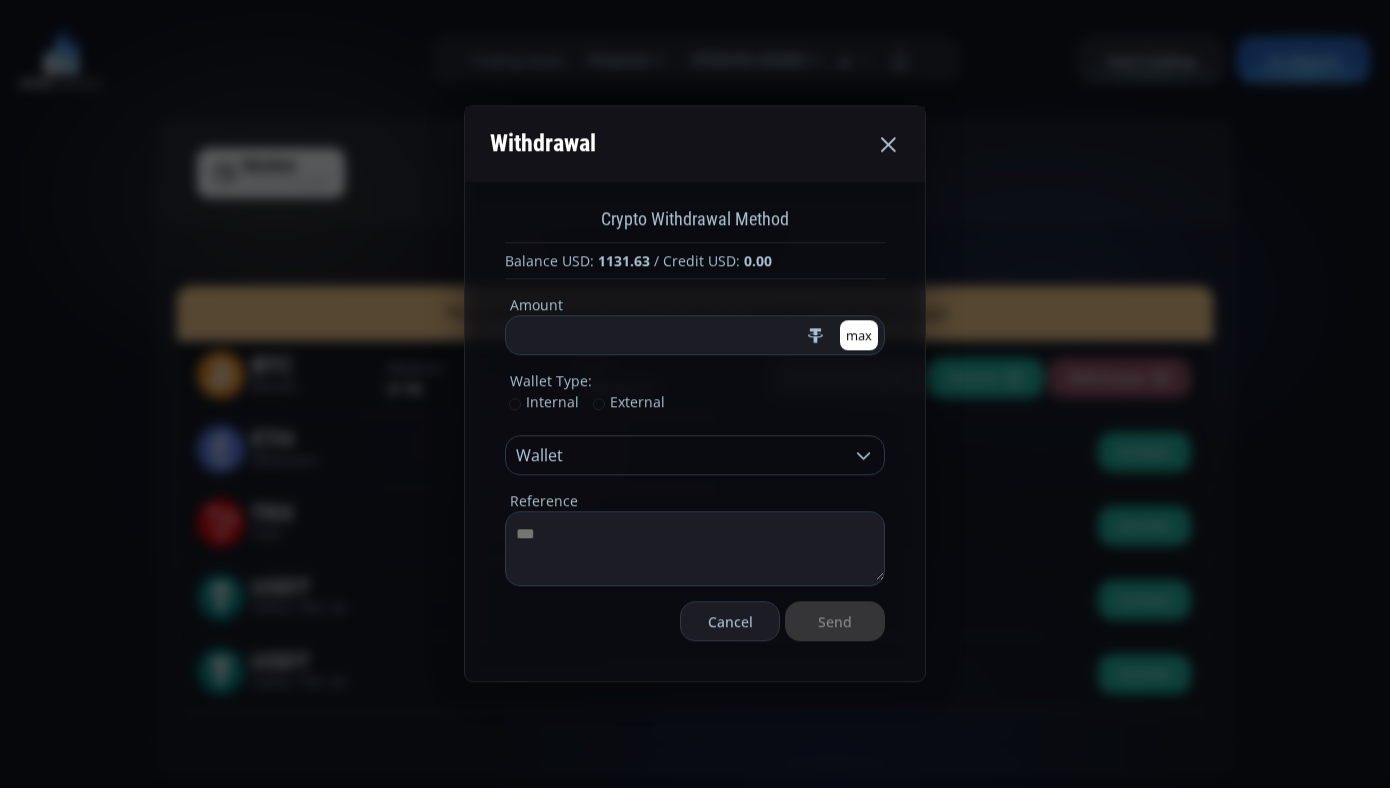 click on "*" at bounding box center (654, 336) 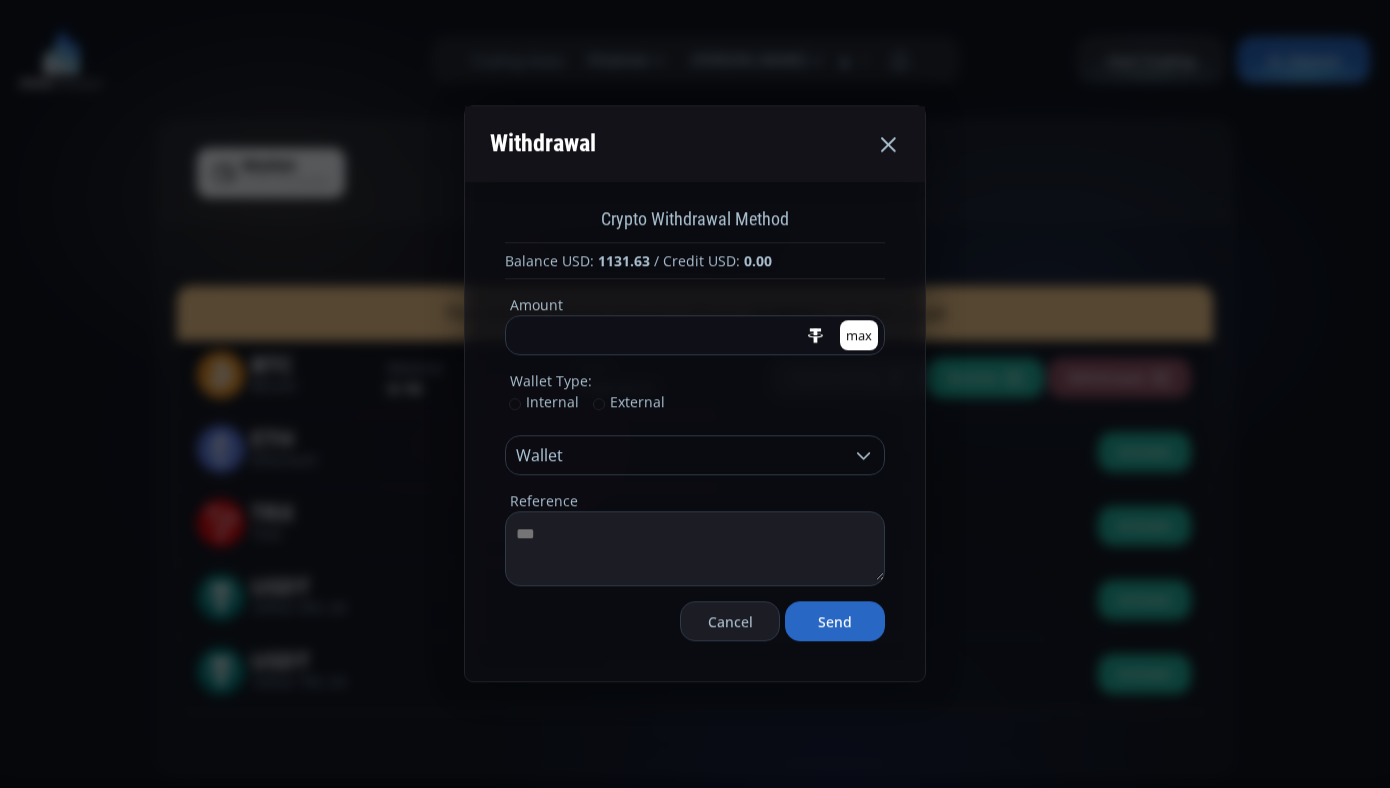 type on "***" 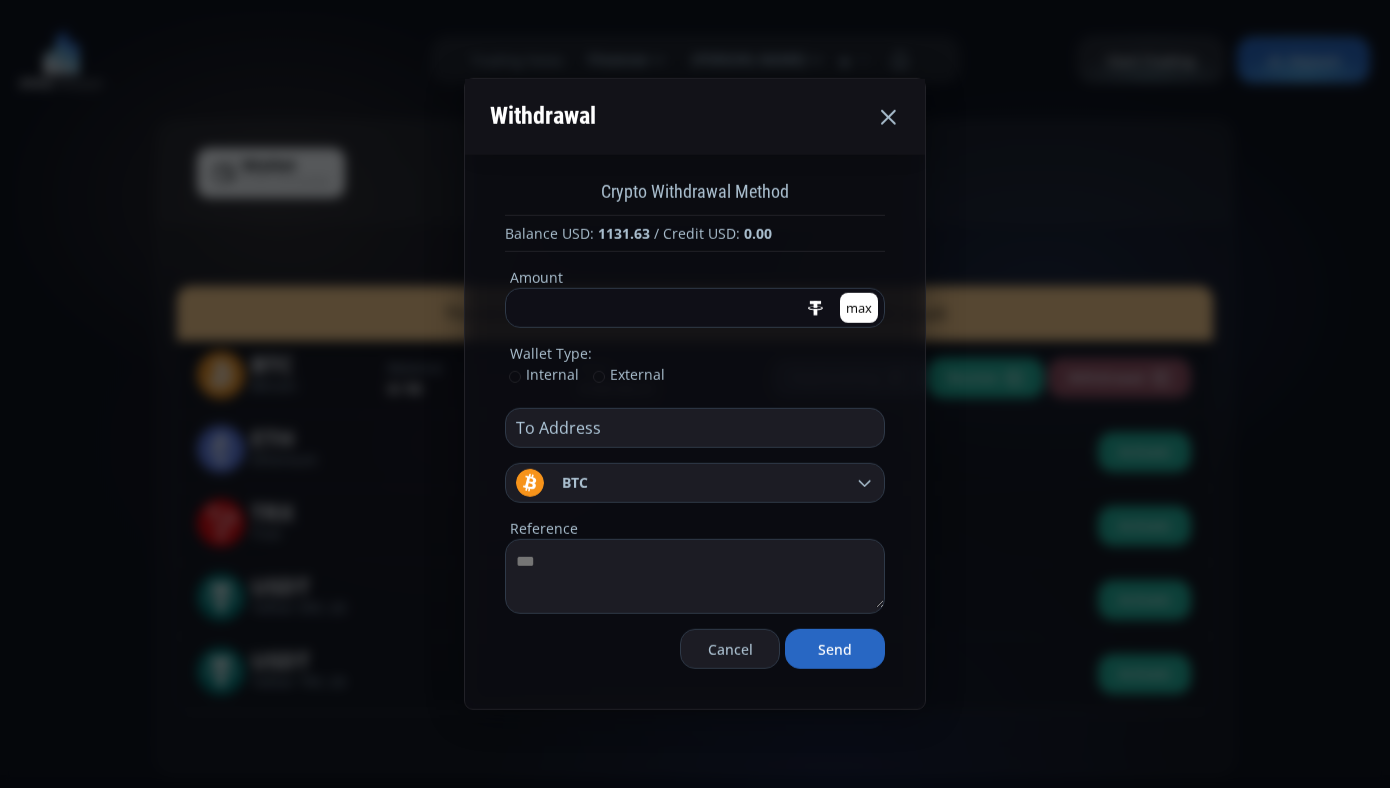 click at bounding box center (690, 428) 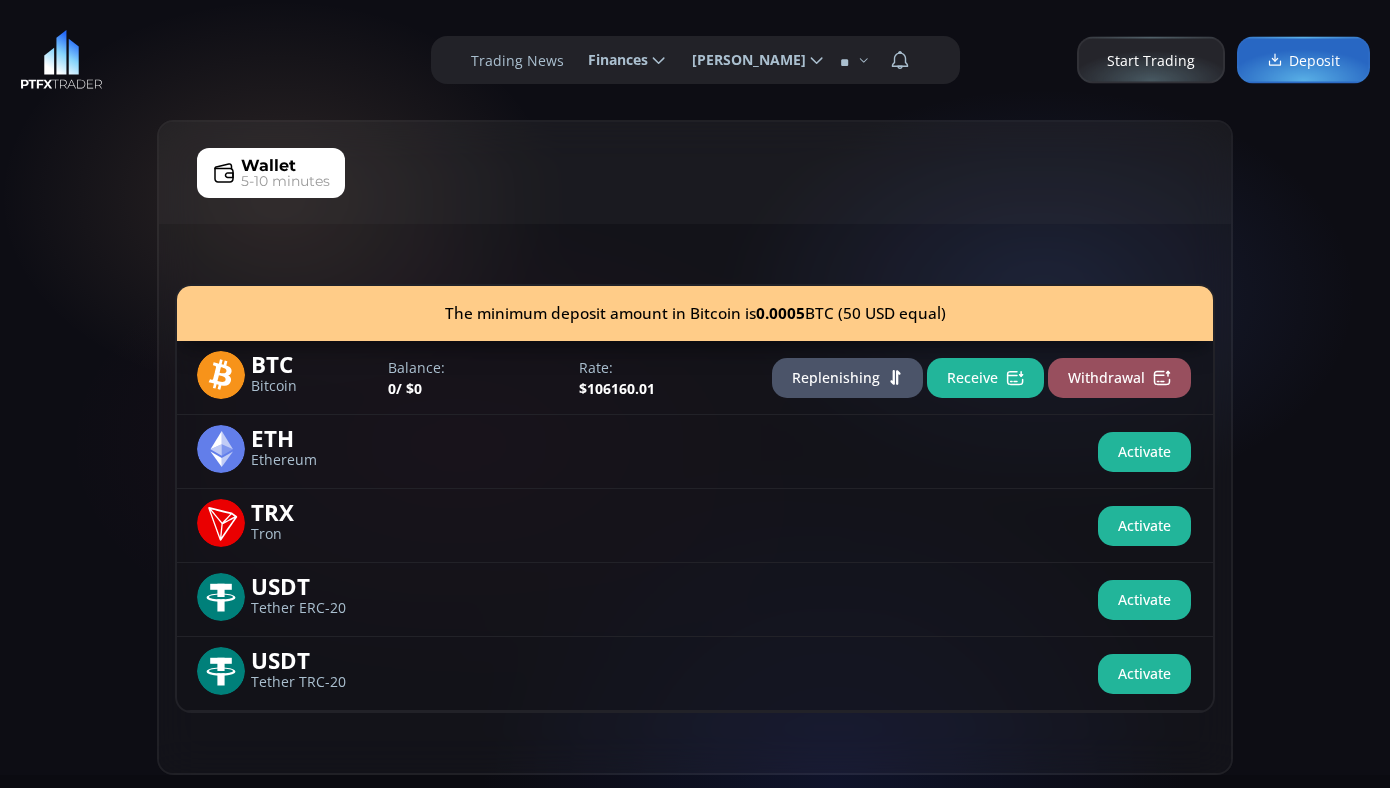 click 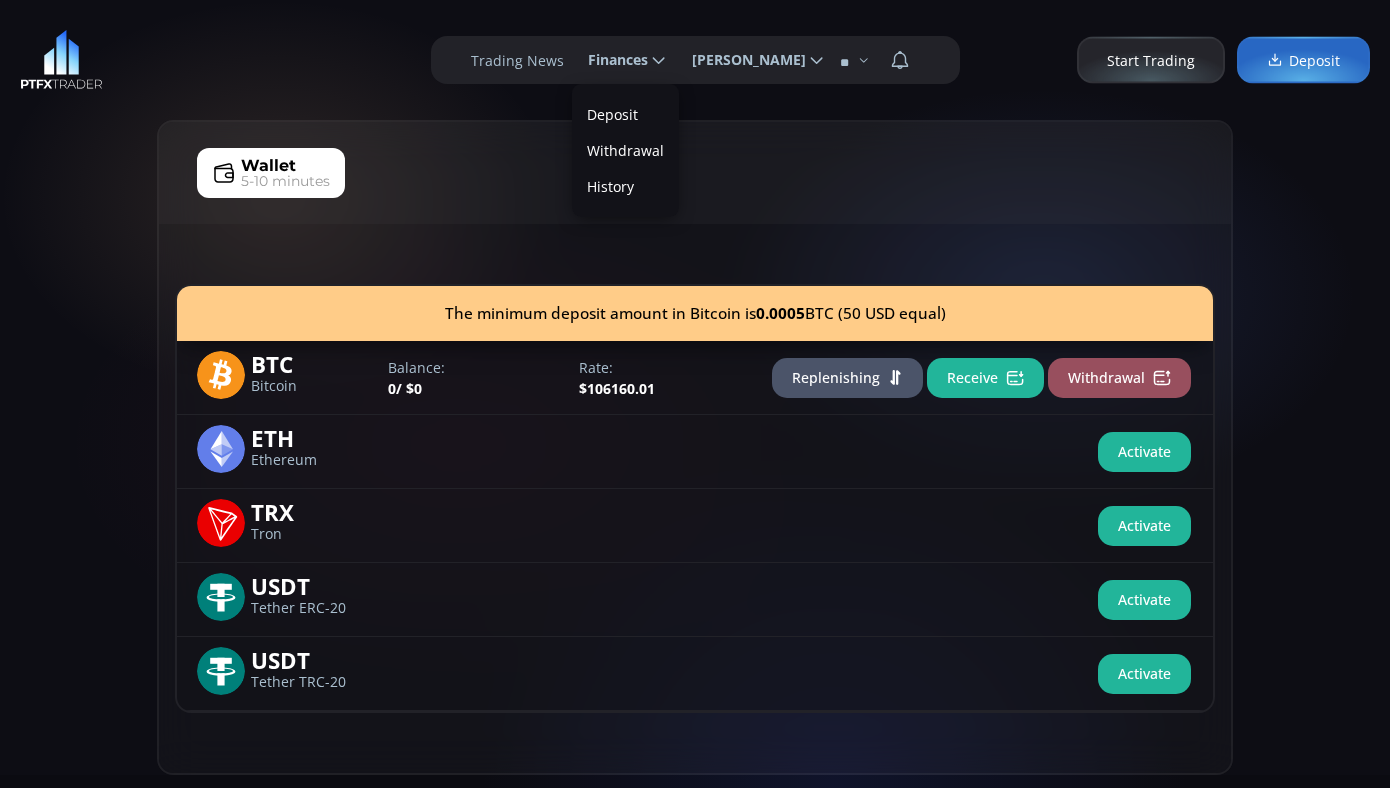 scroll, scrollTop: 0, scrollLeft: 0, axis: both 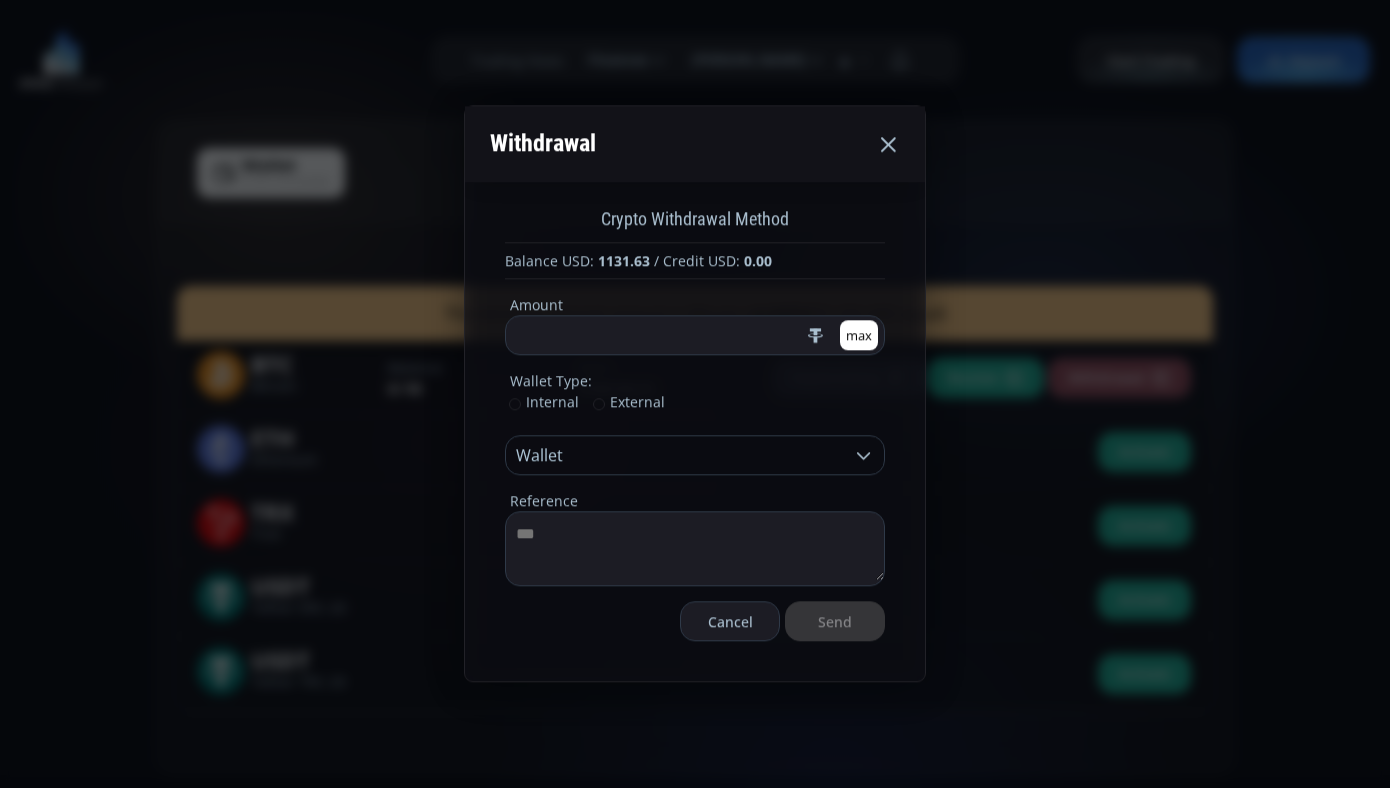 drag, startPoint x: 597, startPoint y: 337, endPoint x: 498, endPoint y: 341, distance: 99.08077 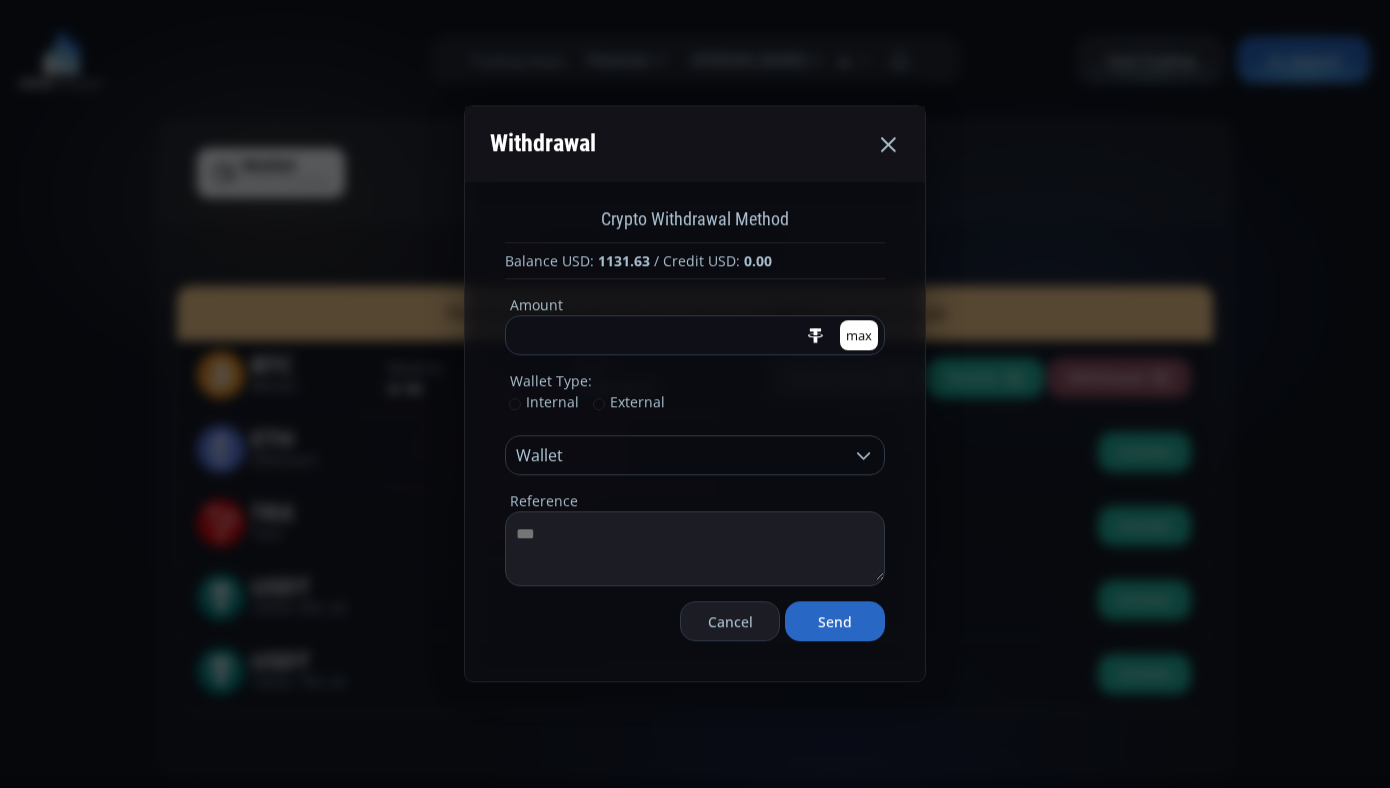 type on "***" 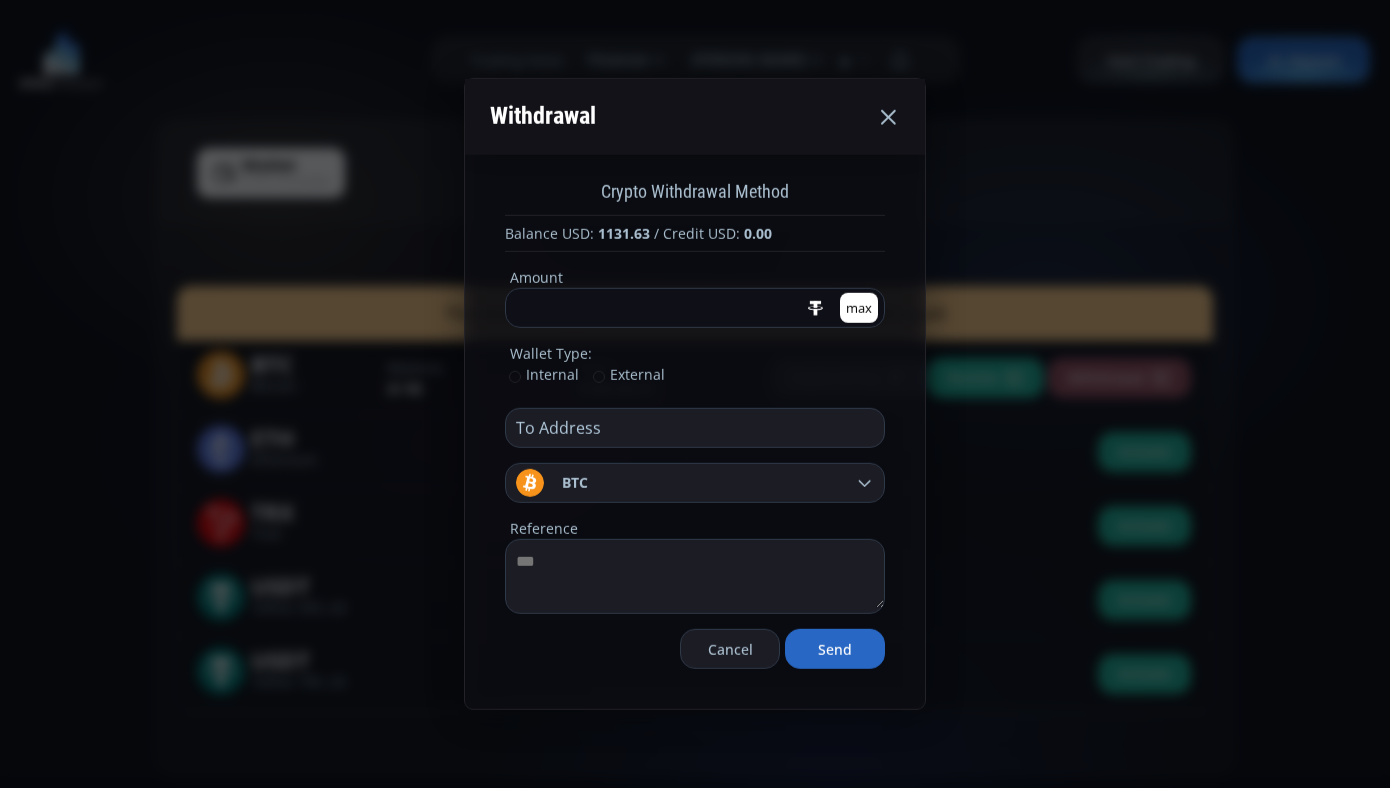 click at bounding box center [690, 428] 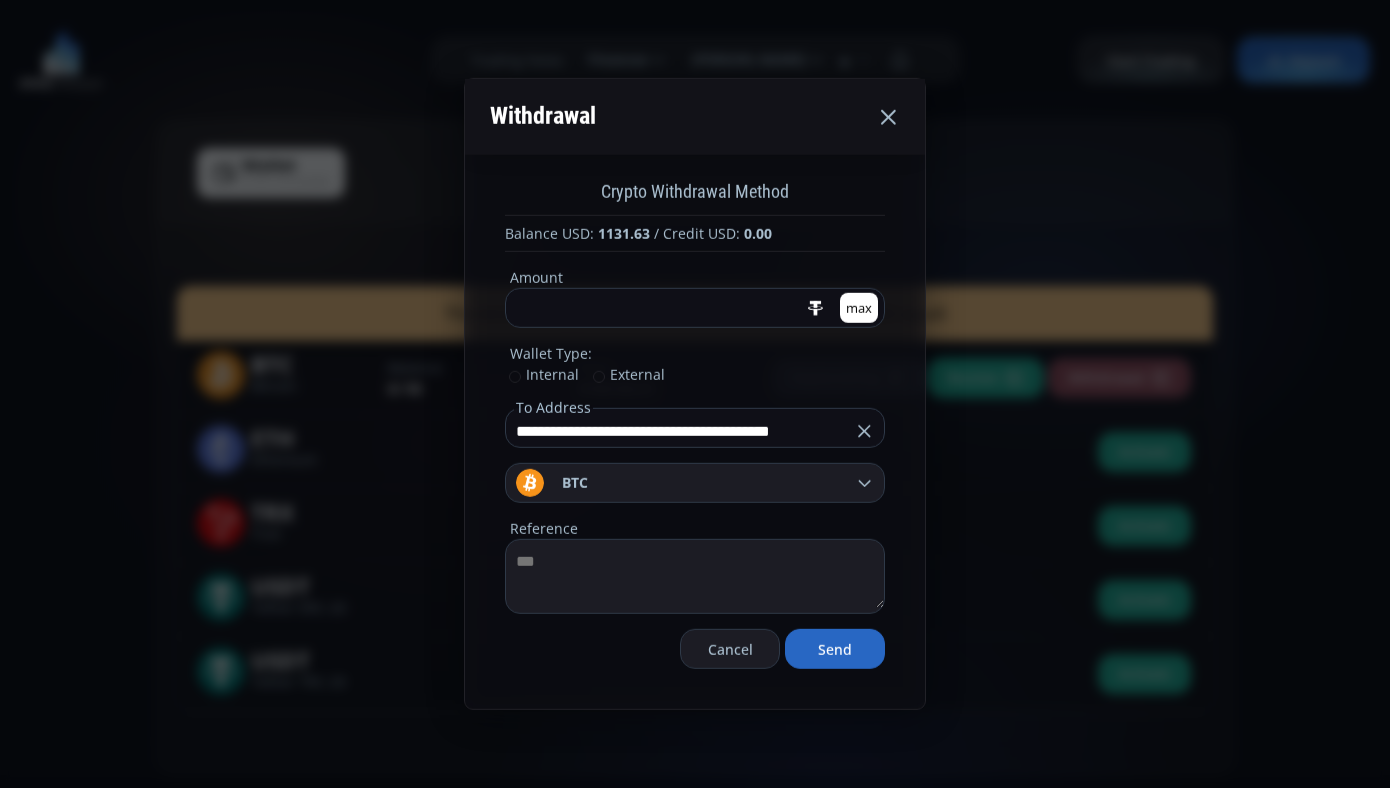 scroll, scrollTop: 0, scrollLeft: 30, axis: horizontal 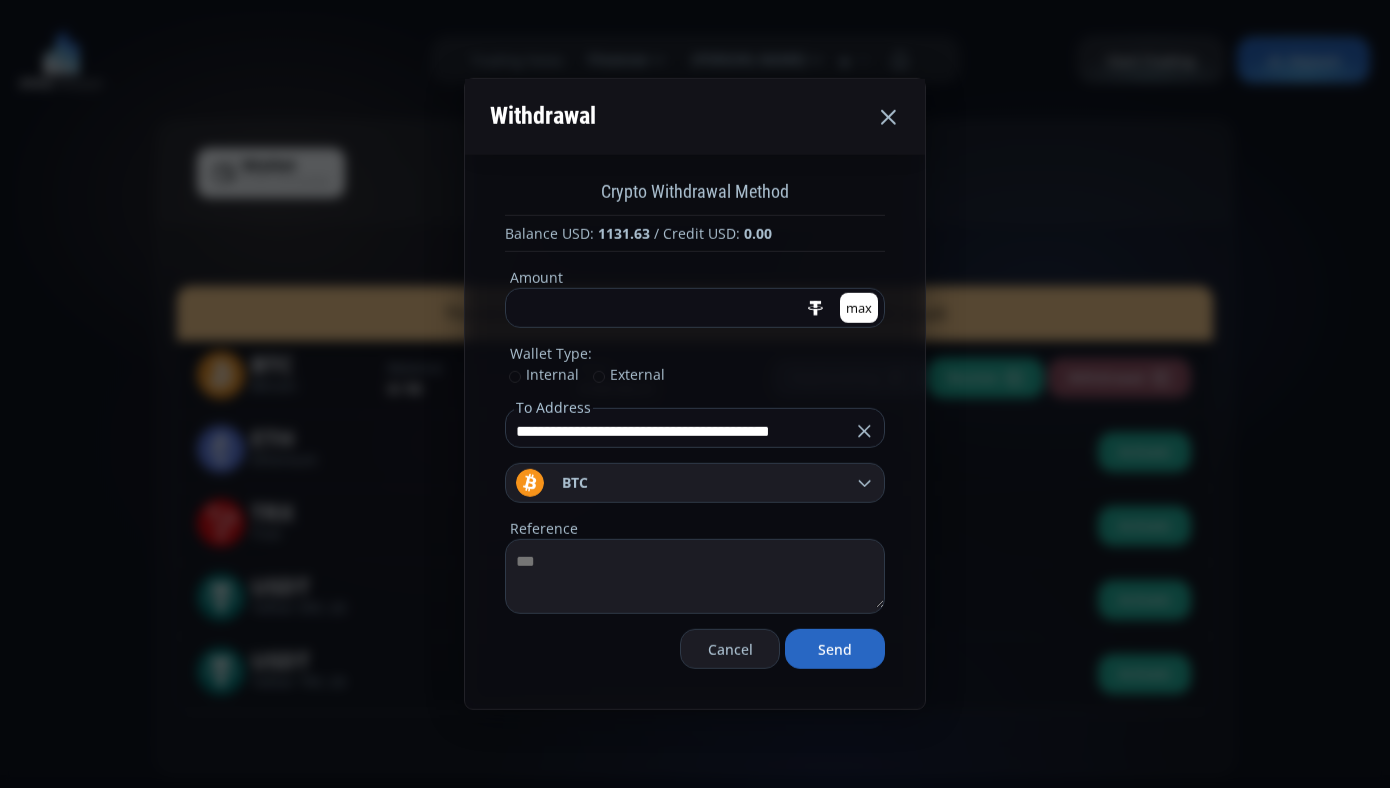 type on "**********" 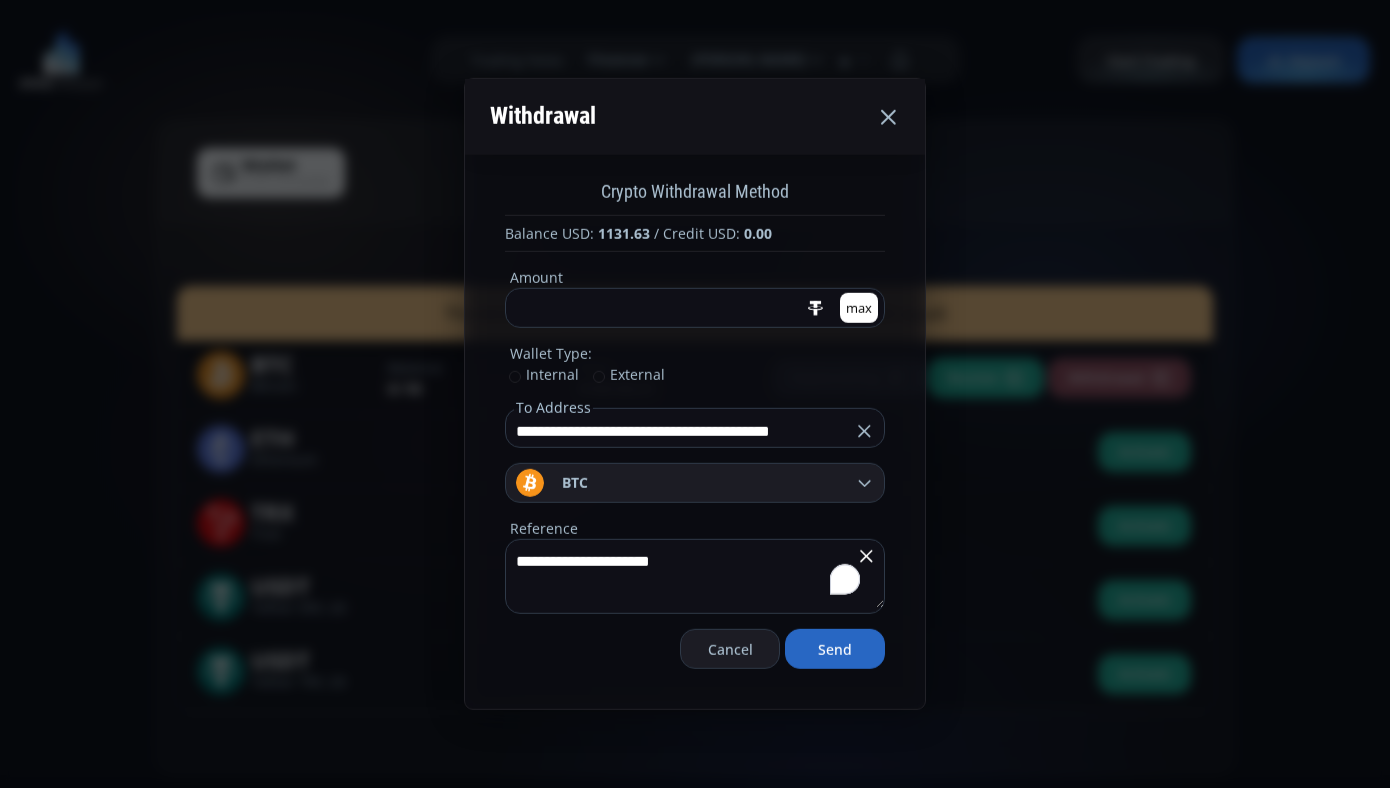type on "**********" 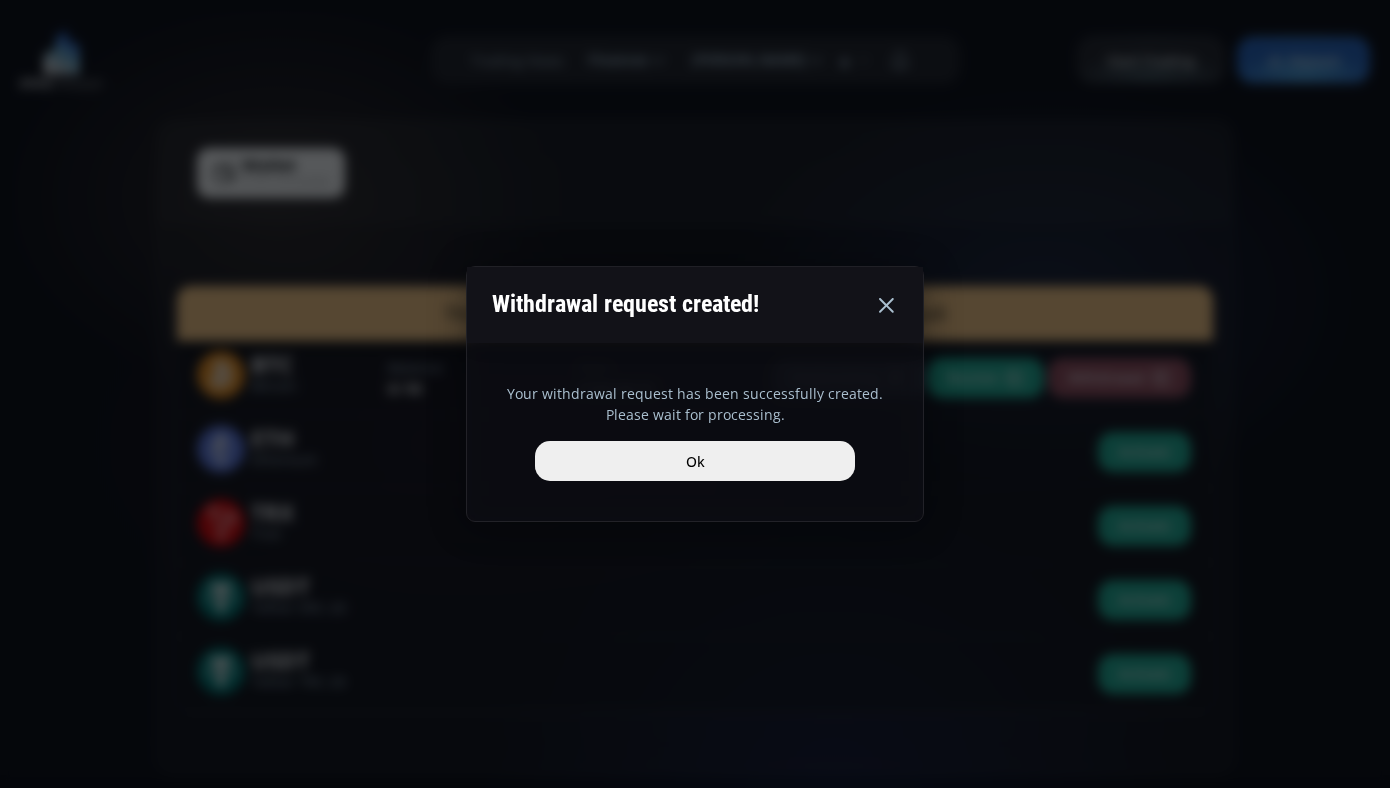 click on "Ok" at bounding box center [695, 461] 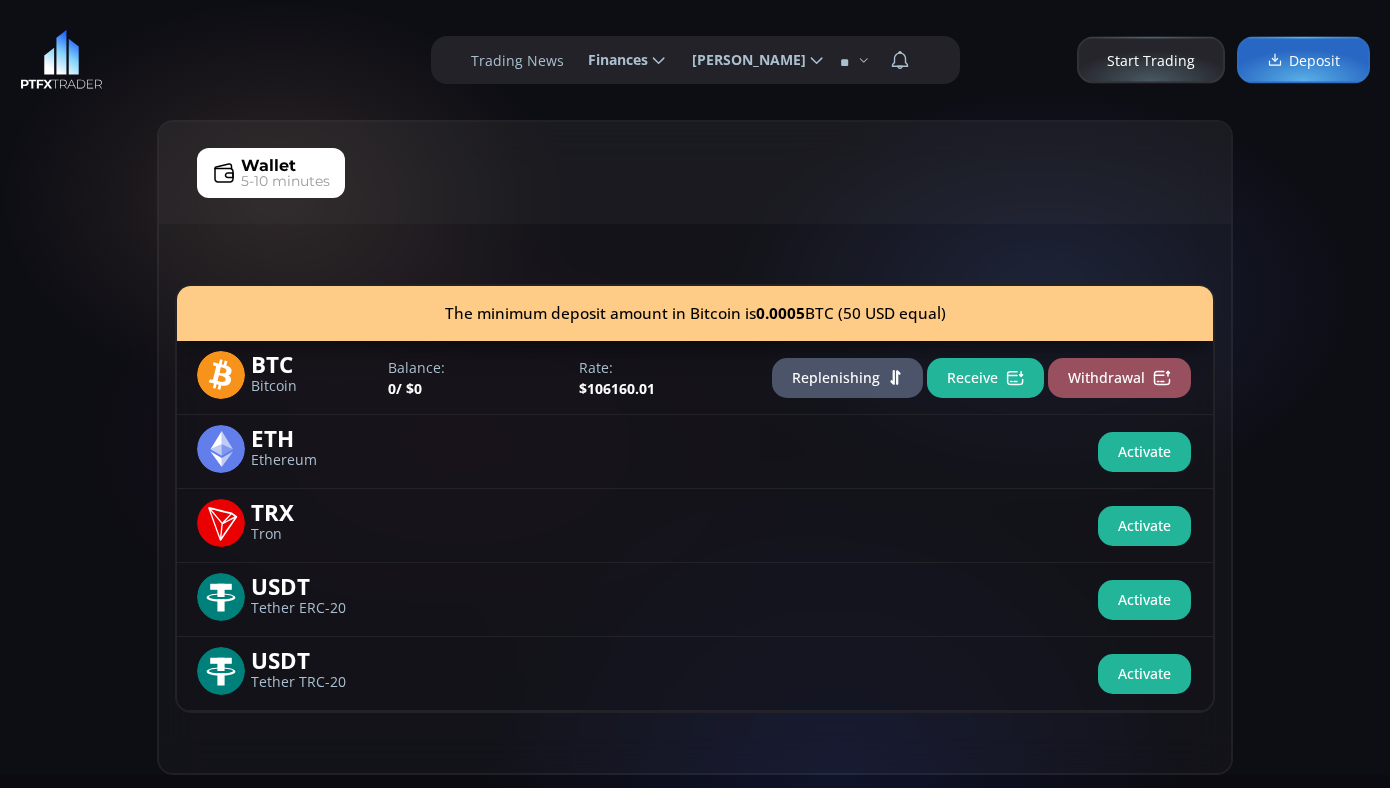 click on "[PERSON_NAME]" 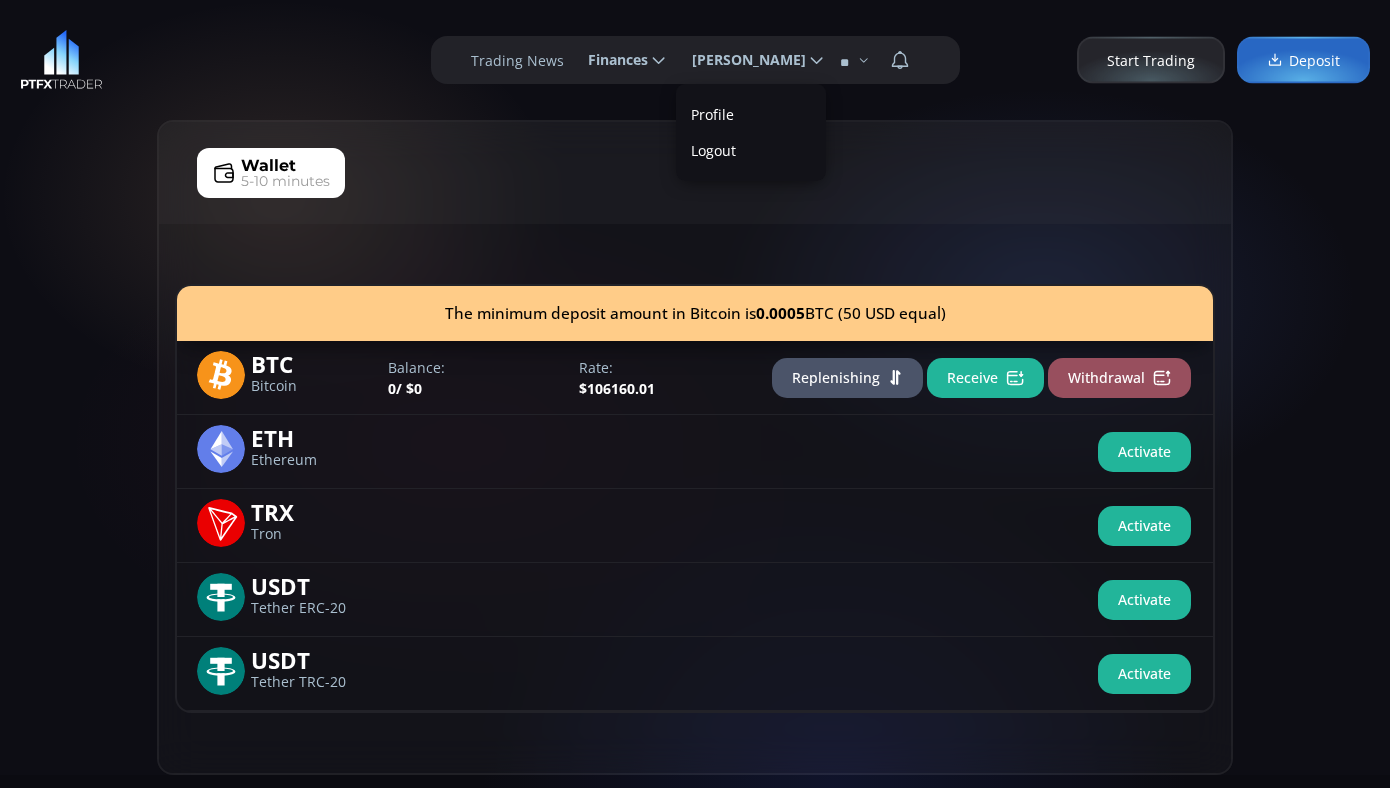 scroll, scrollTop: 0, scrollLeft: 0, axis: both 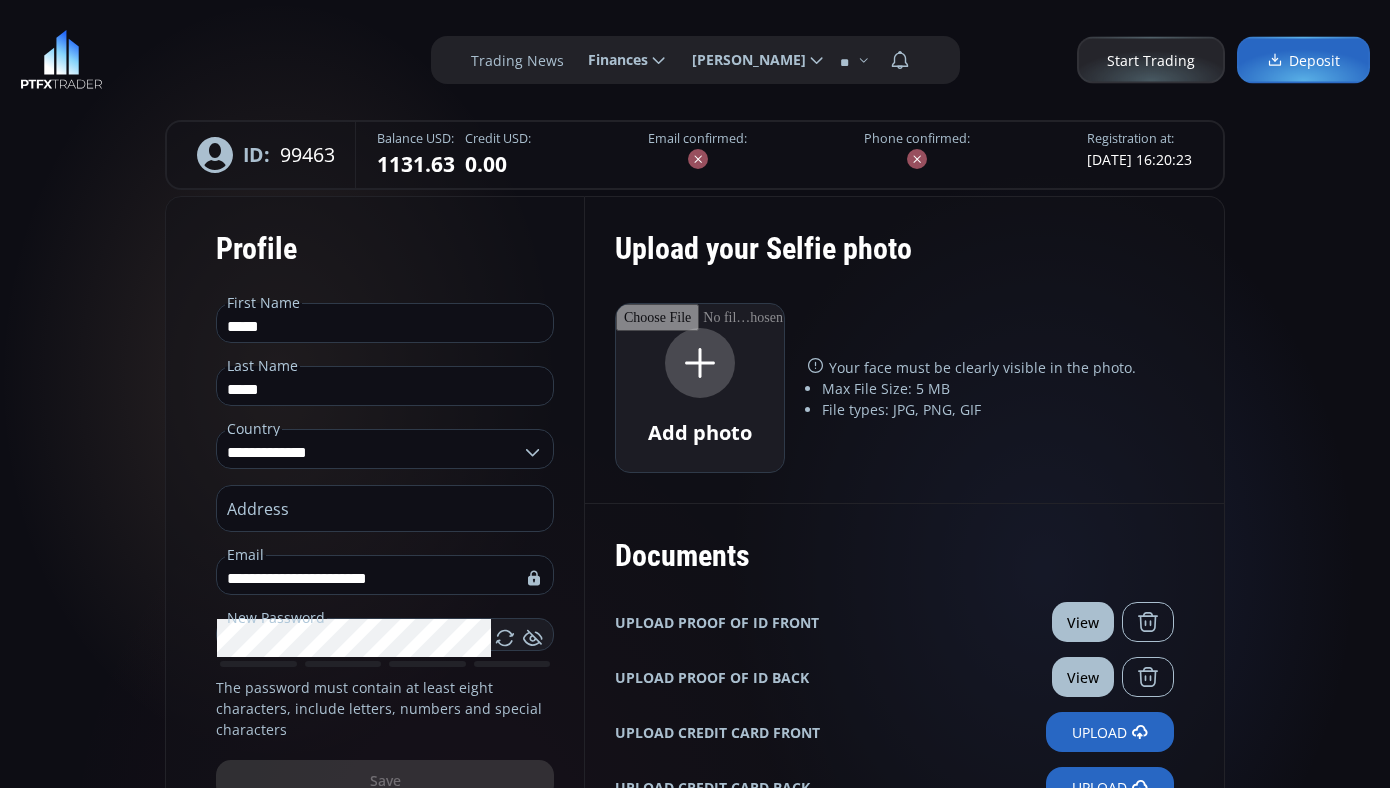 click on "Finances" 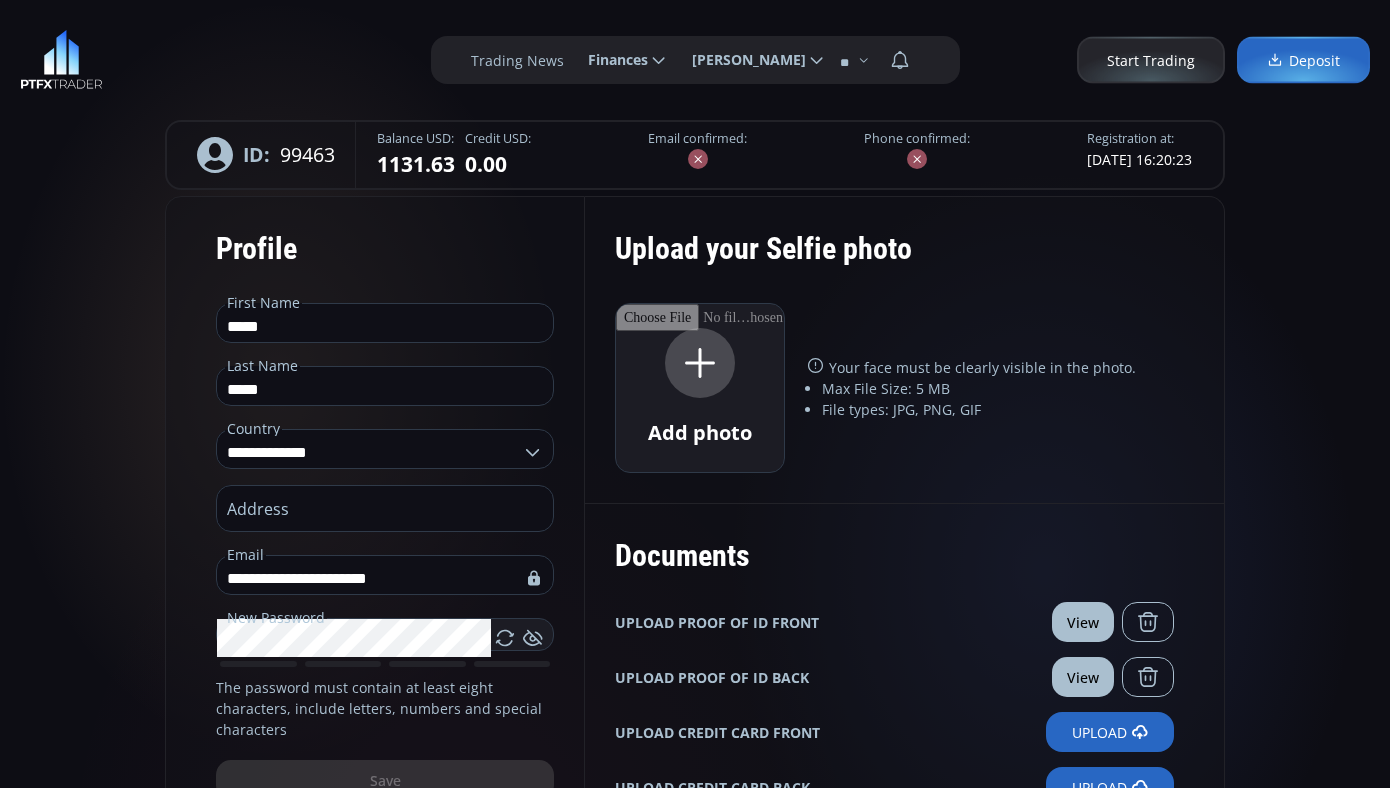 scroll, scrollTop: 0, scrollLeft: 60, axis: horizontal 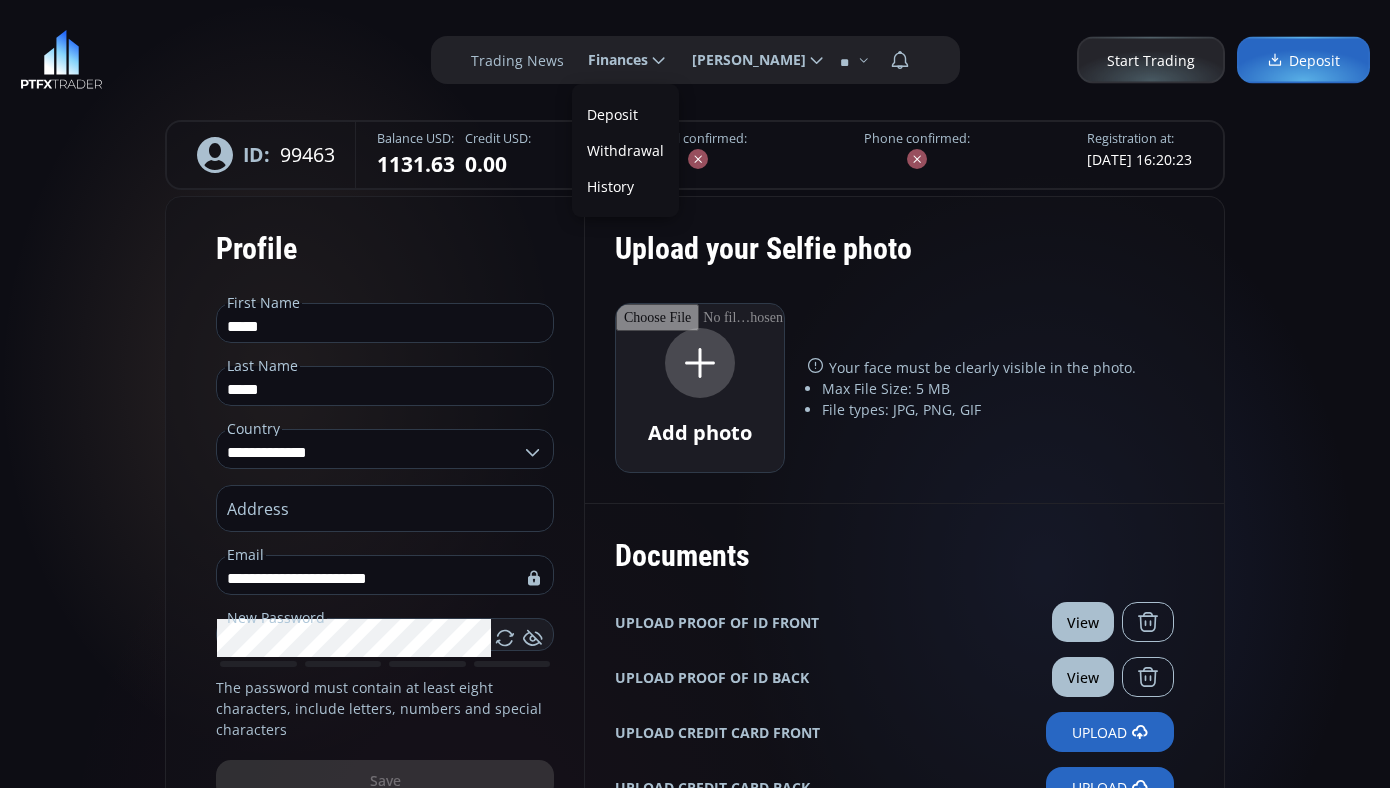 click on "[PERSON_NAME]" 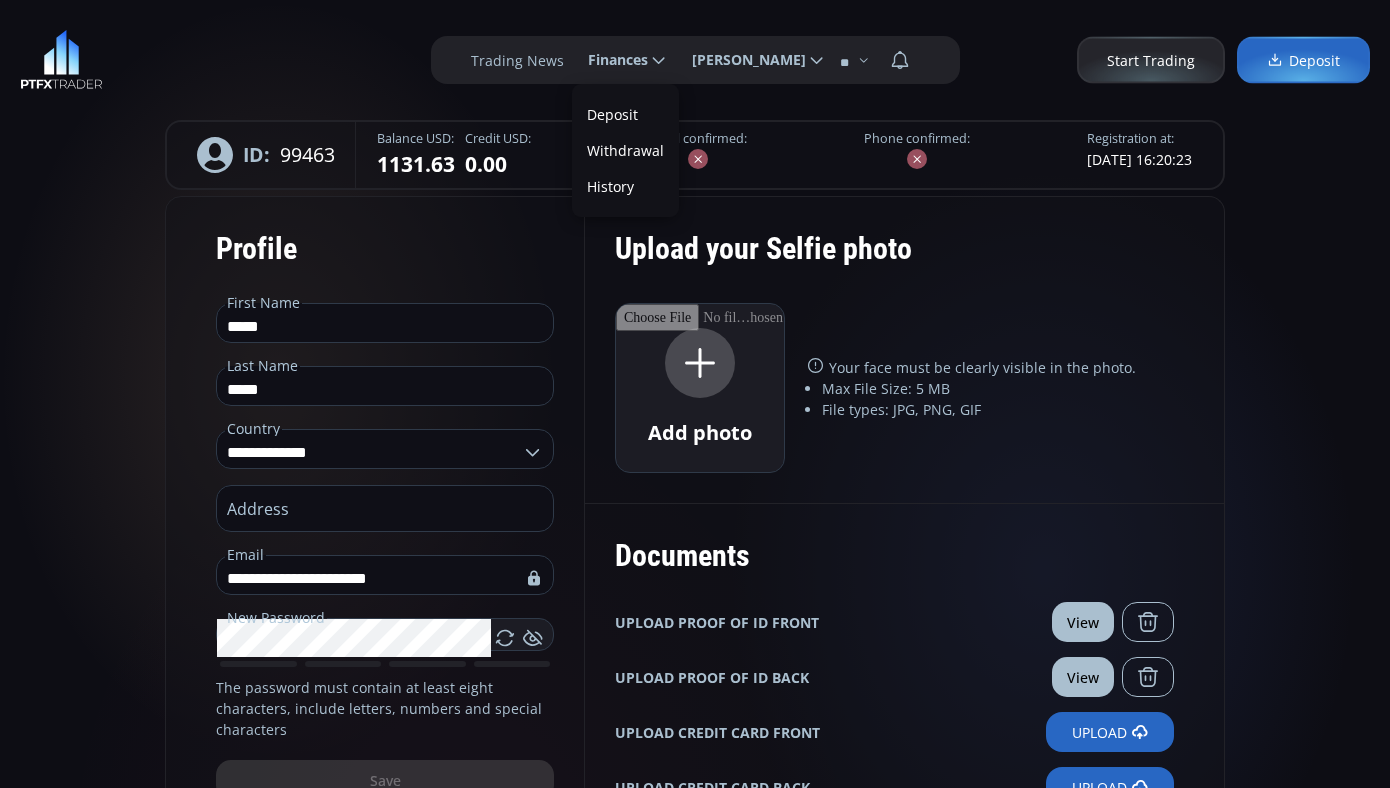click on "**********" 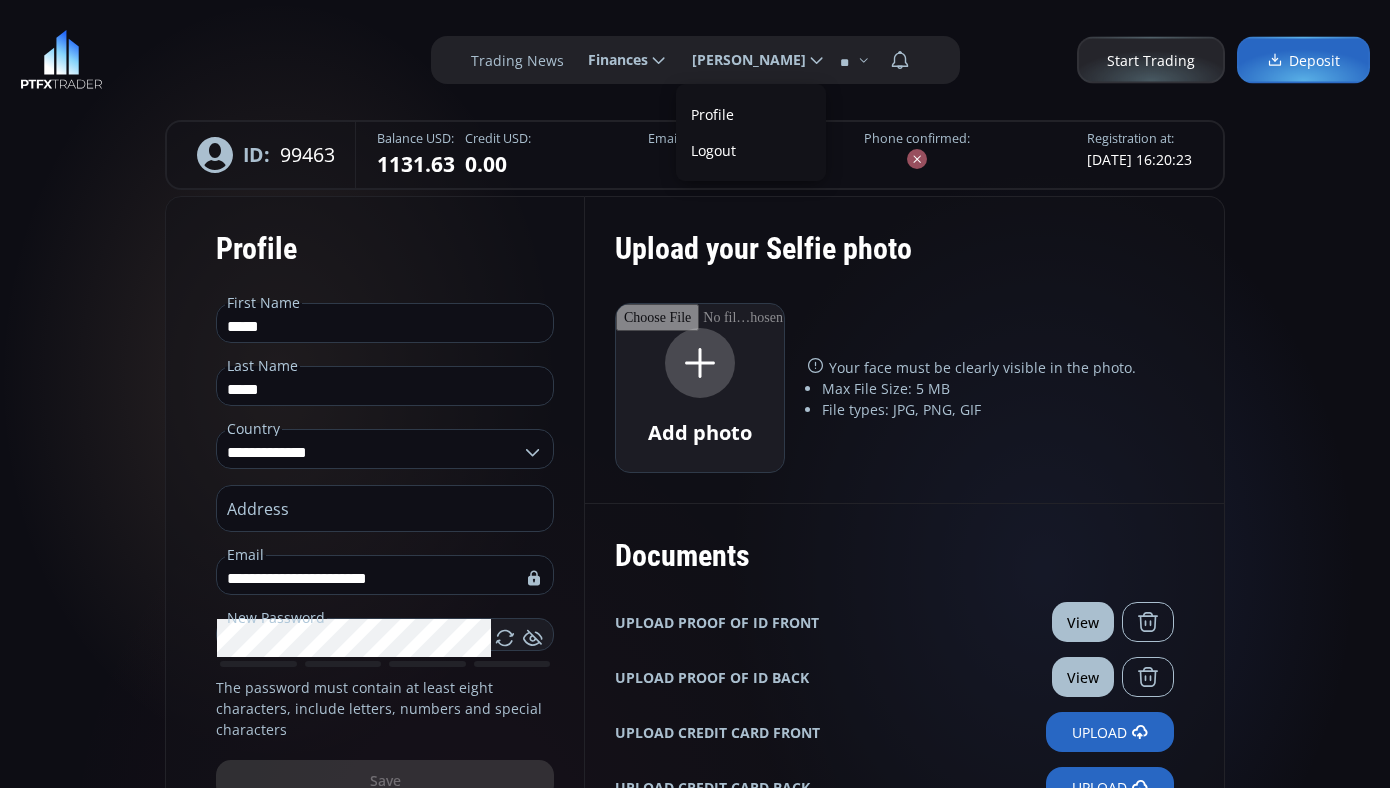 scroll, scrollTop: 0, scrollLeft: 83, axis: horizontal 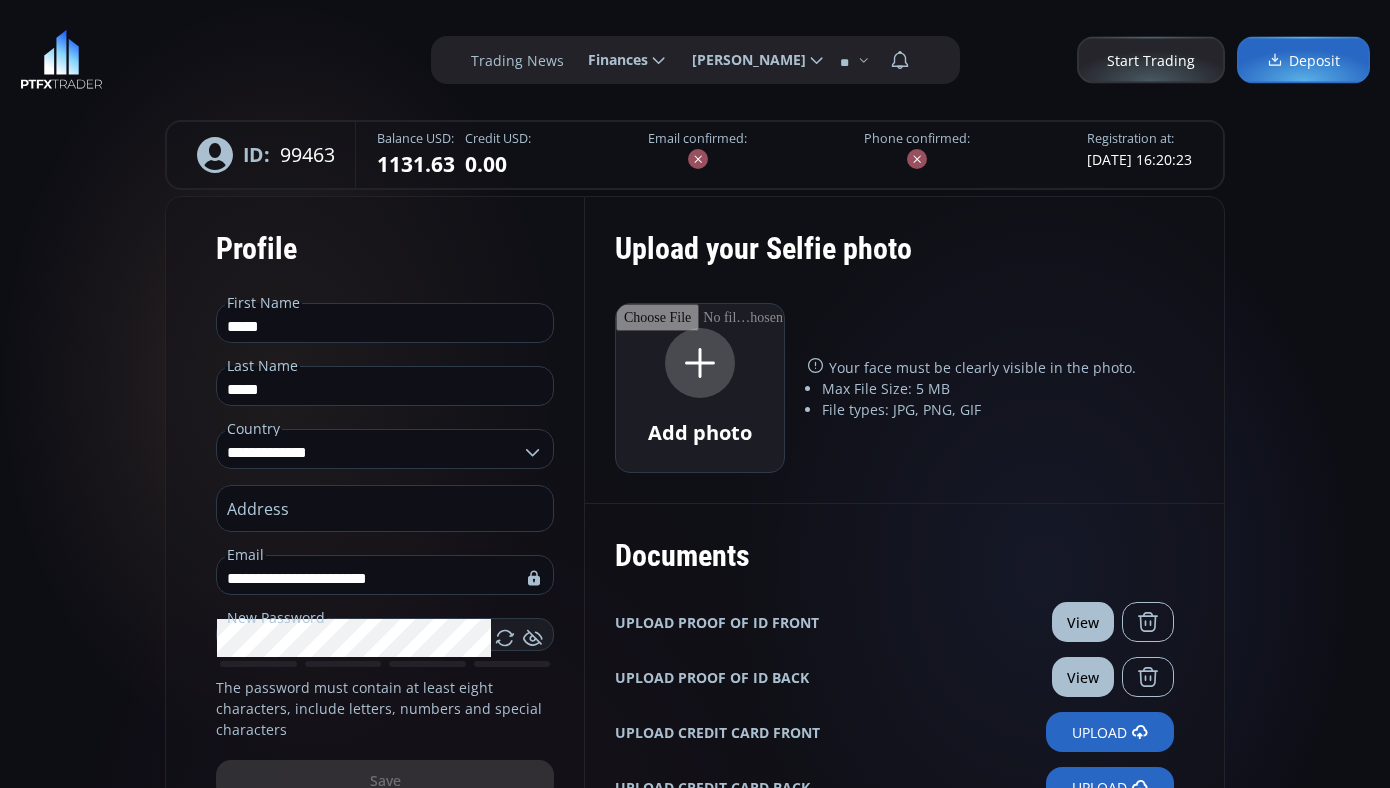 click on "Finances" 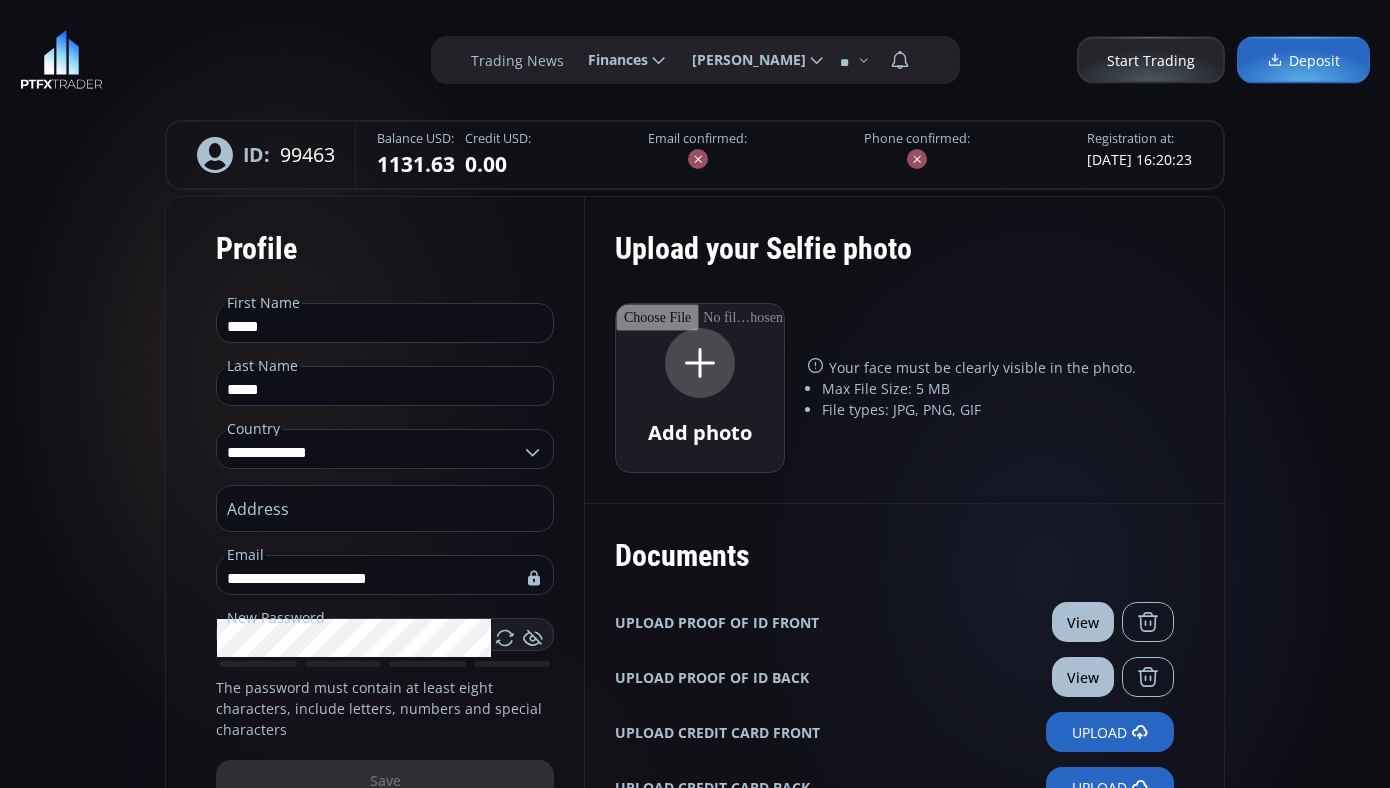 click on "********" 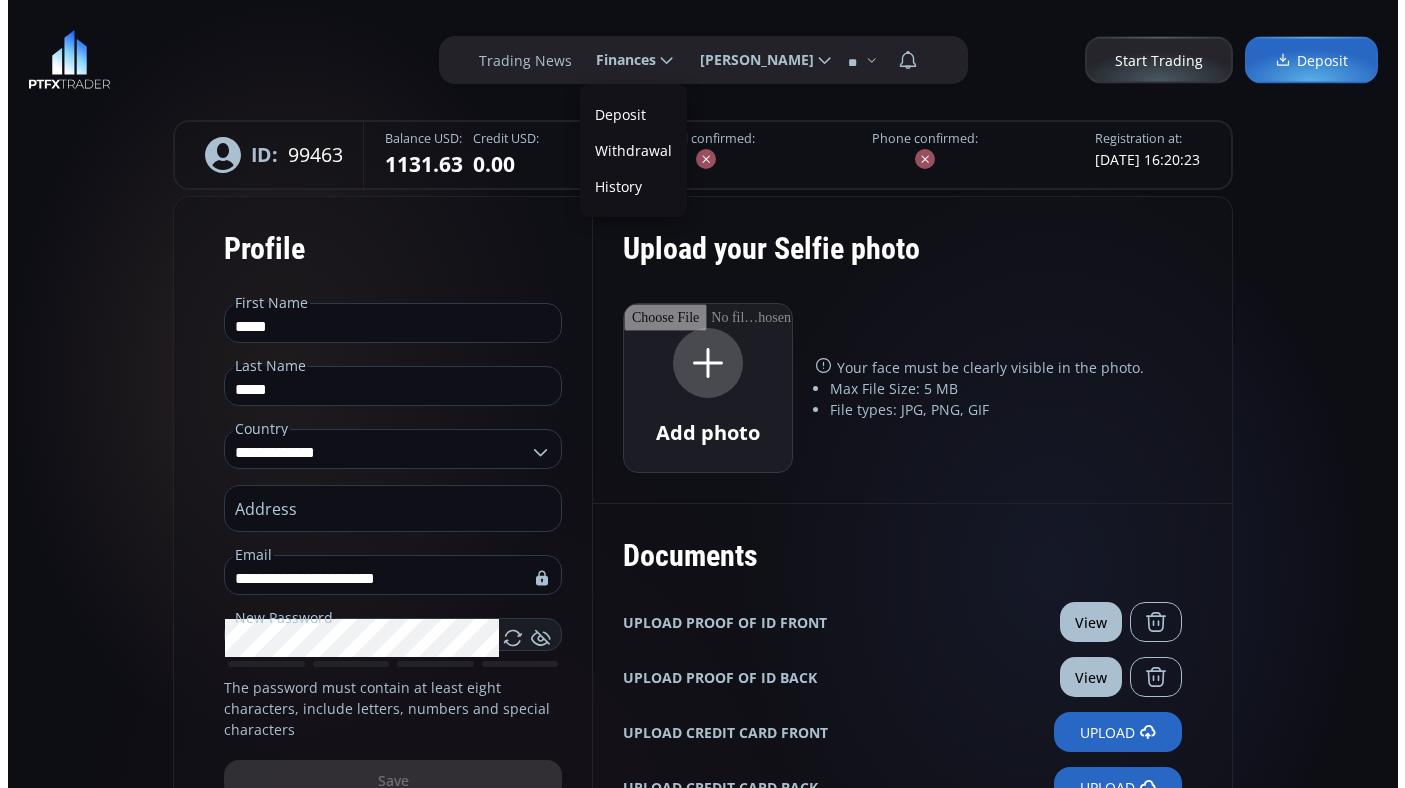 scroll, scrollTop: 0, scrollLeft: 0, axis: both 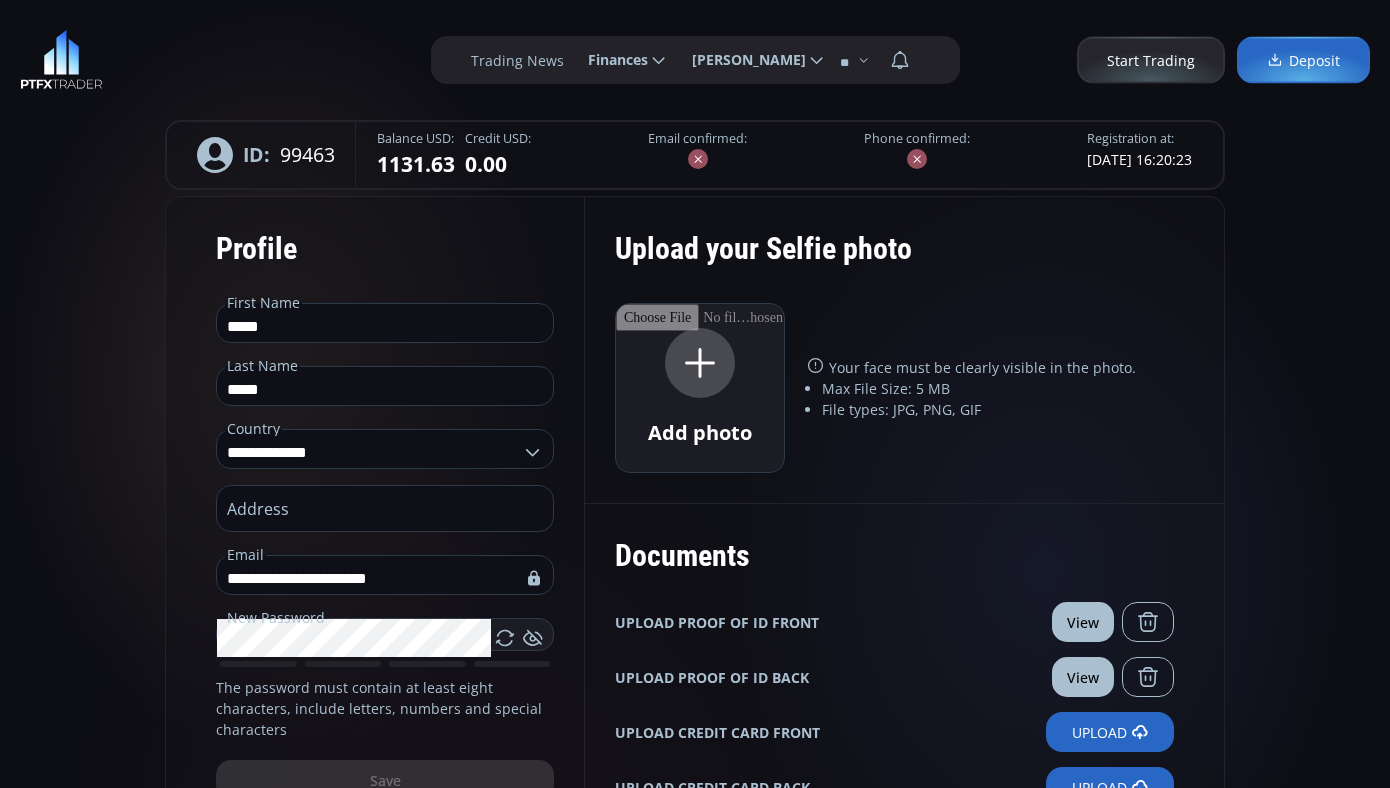 click on "History" at bounding box center [625, 186] 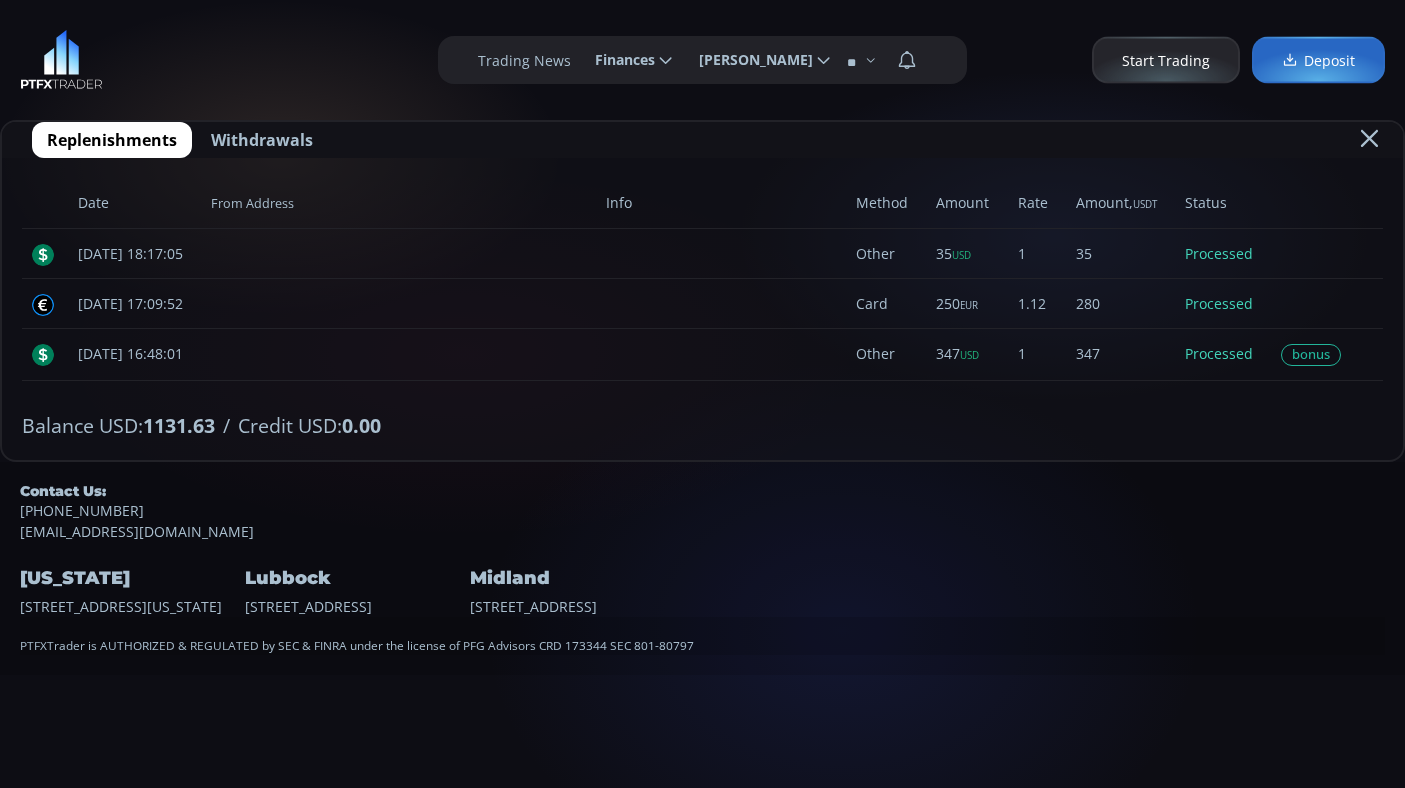 click 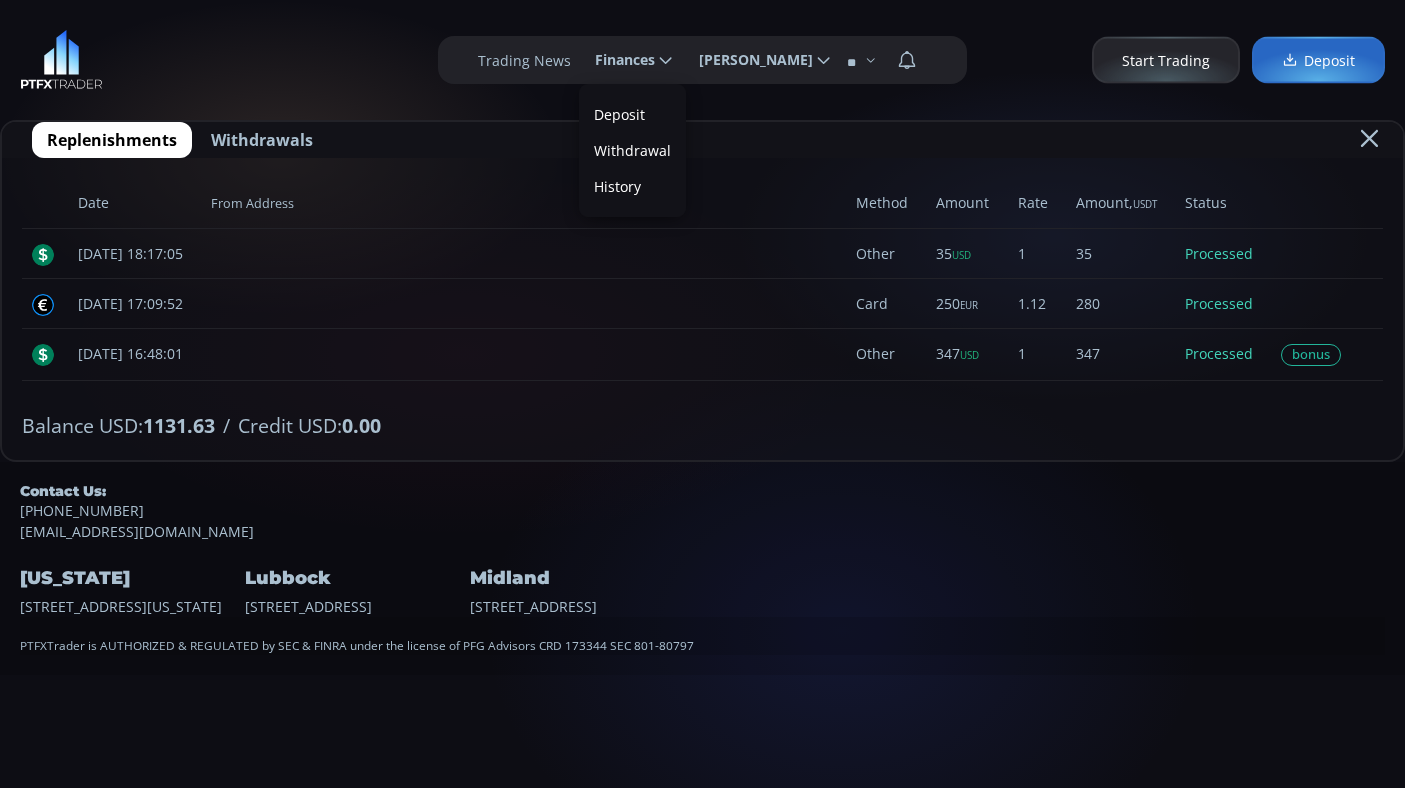 scroll, scrollTop: 0, scrollLeft: 61, axis: horizontal 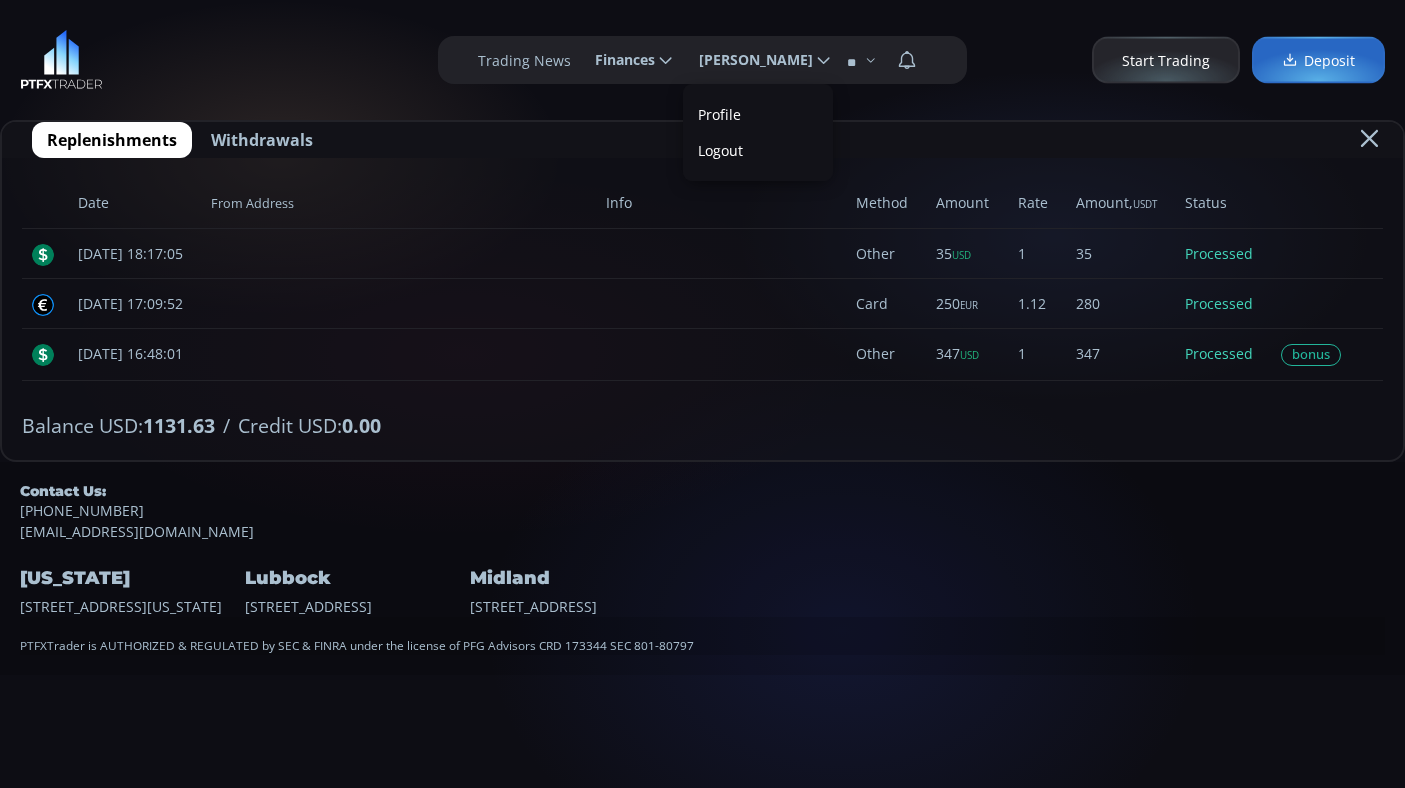 click on "Profile" at bounding box center [758, 114] 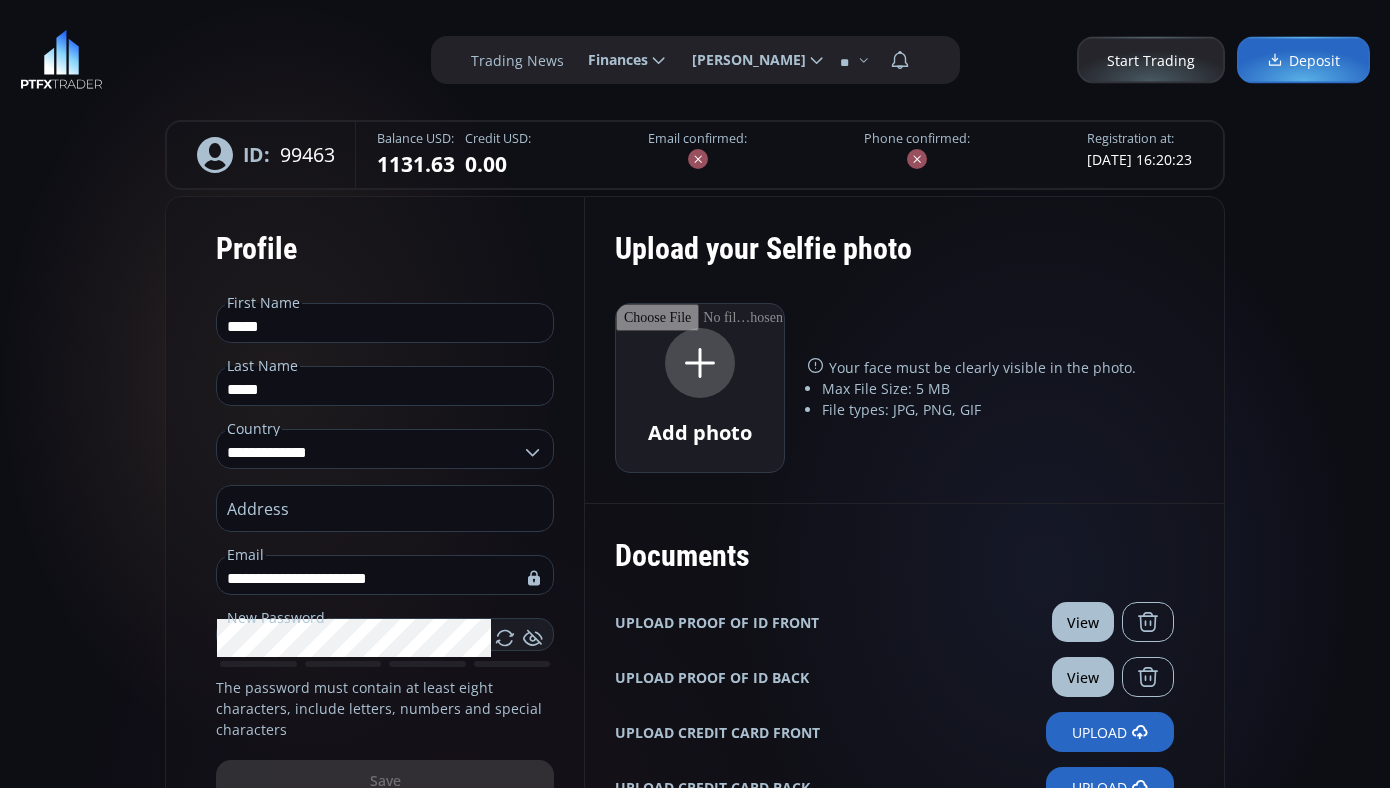 click 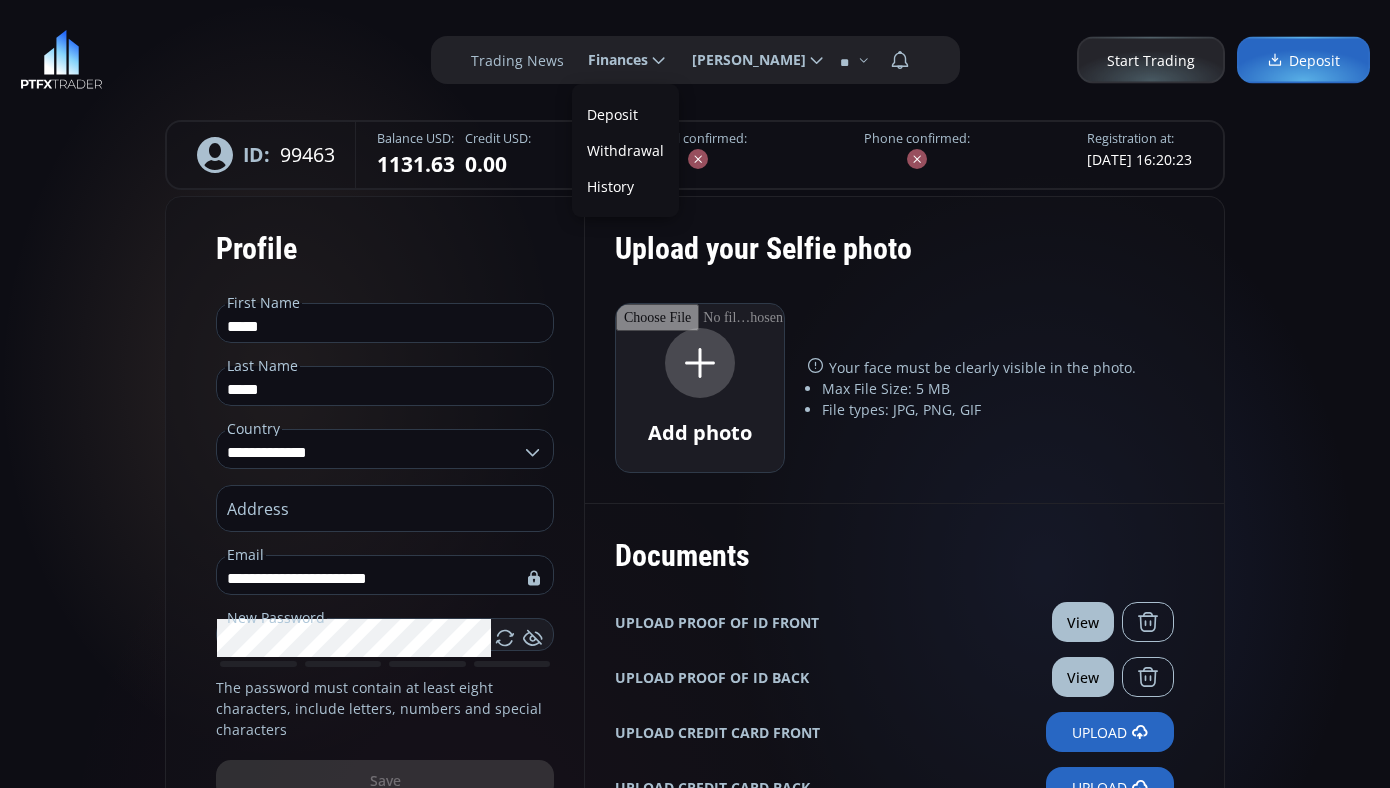 scroll, scrollTop: 0, scrollLeft: 0, axis: both 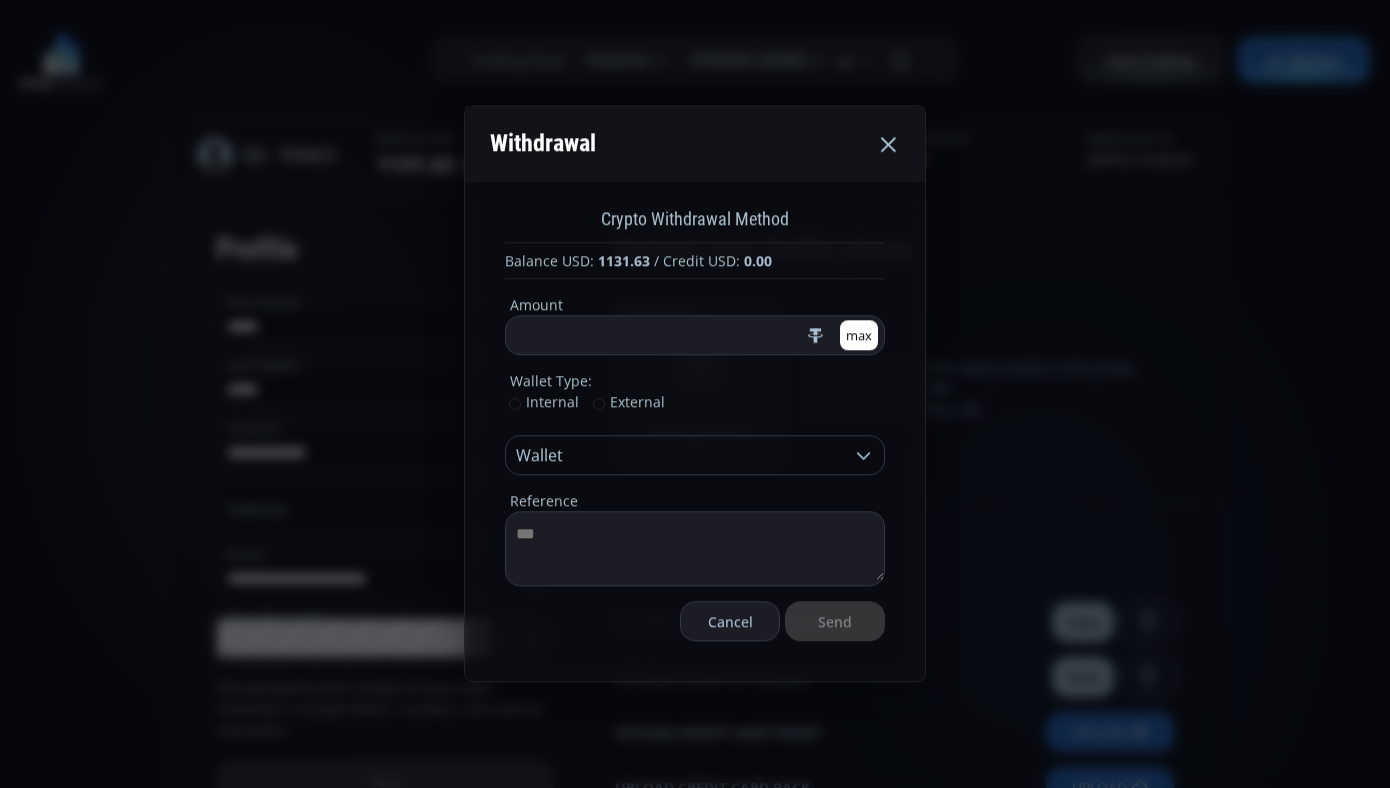 drag, startPoint x: 614, startPoint y: 346, endPoint x: 506, endPoint y: 344, distance: 108.01852 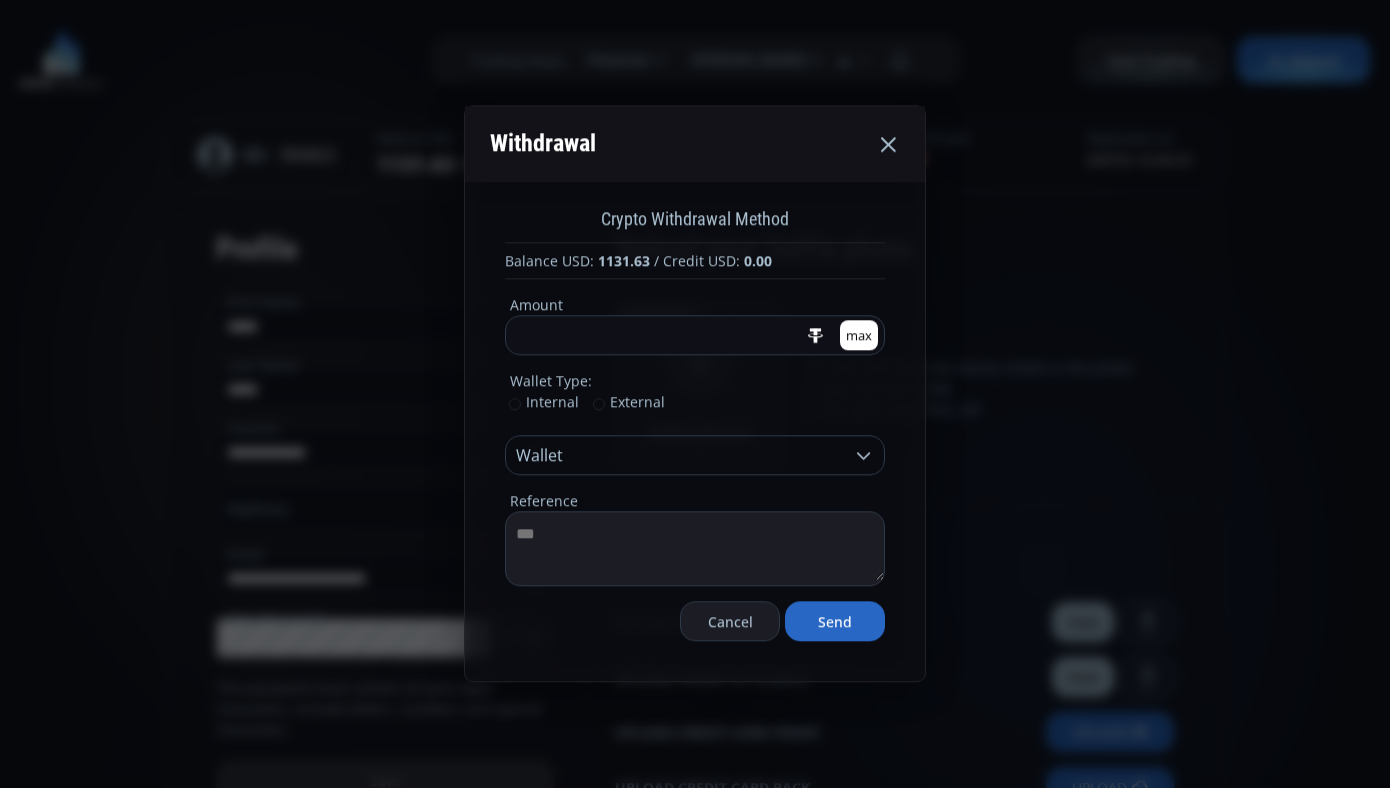 type on "***" 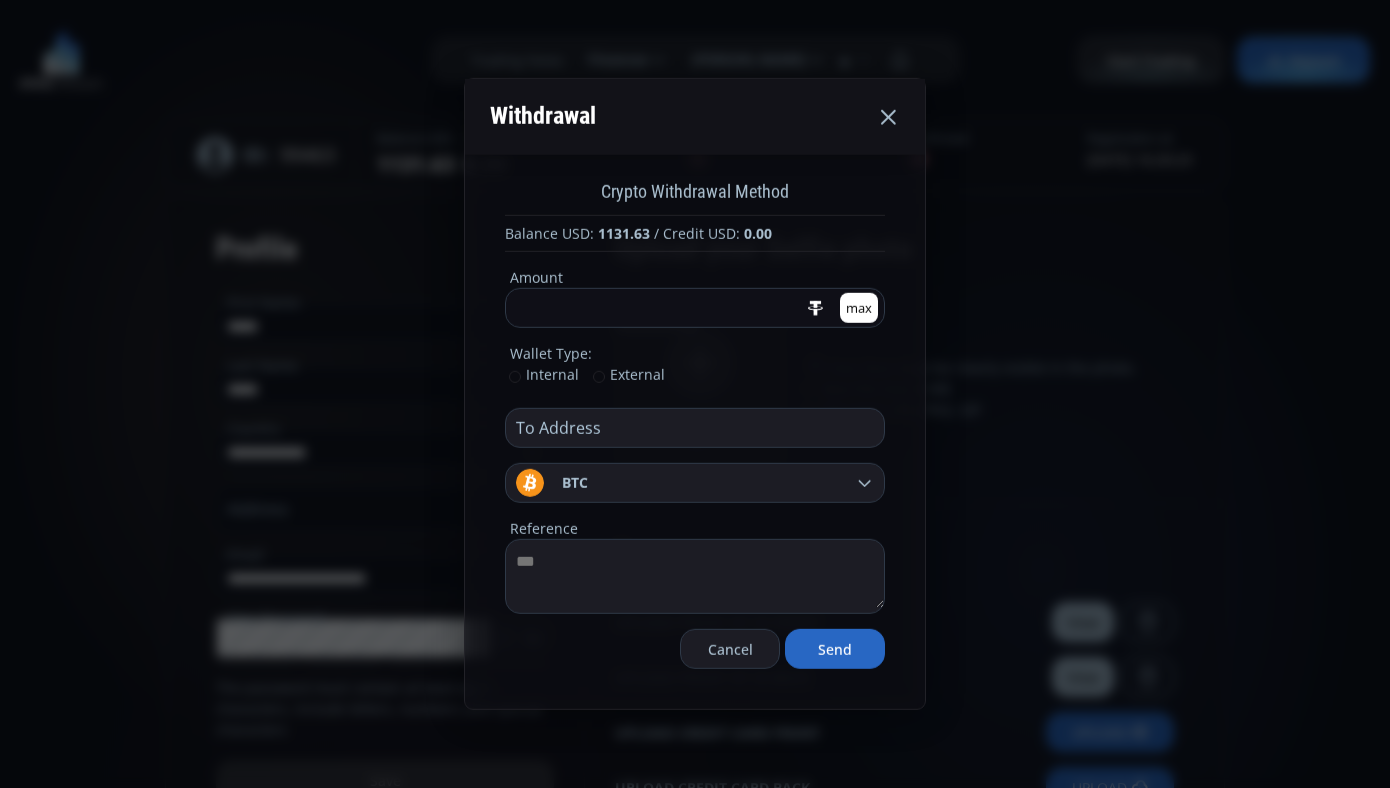 click at bounding box center [690, 428] 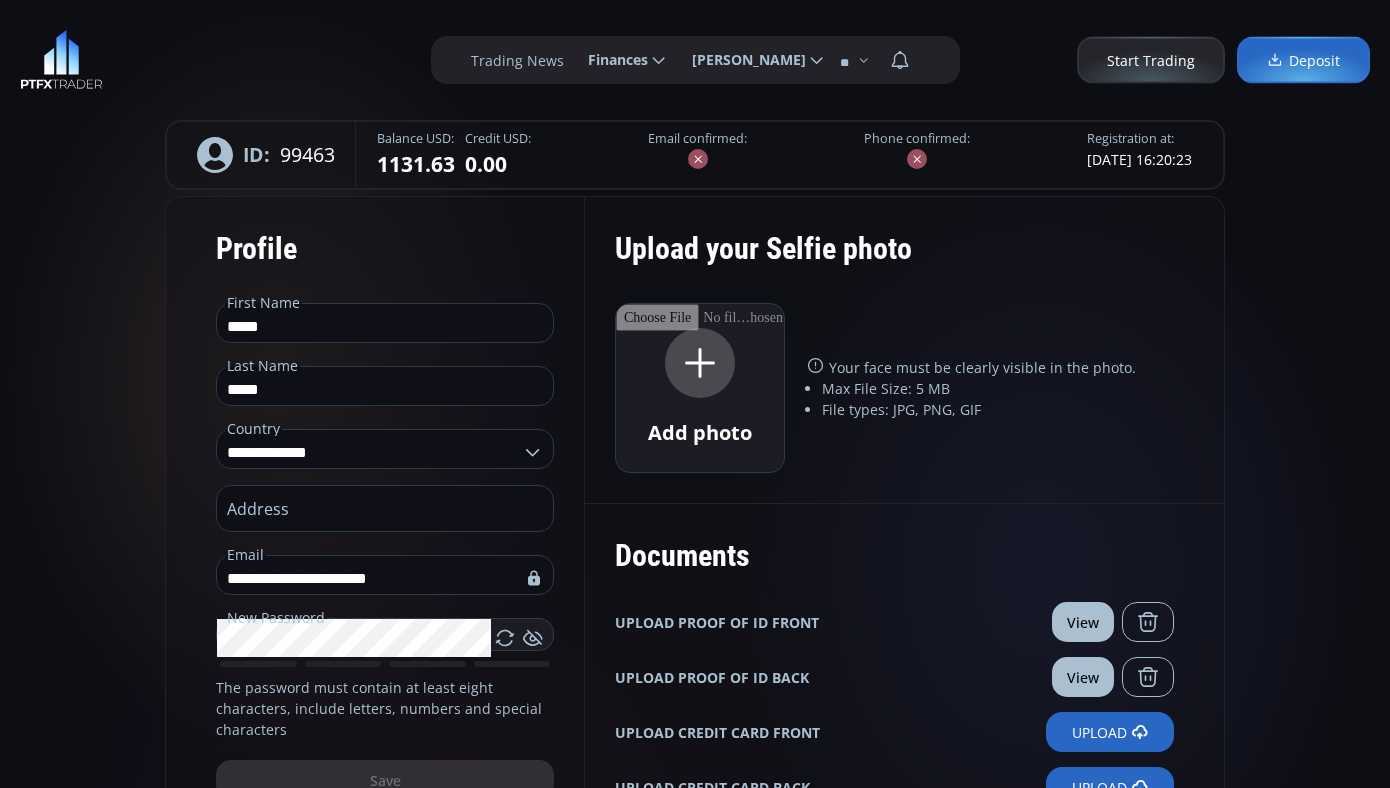 click on "Finances" 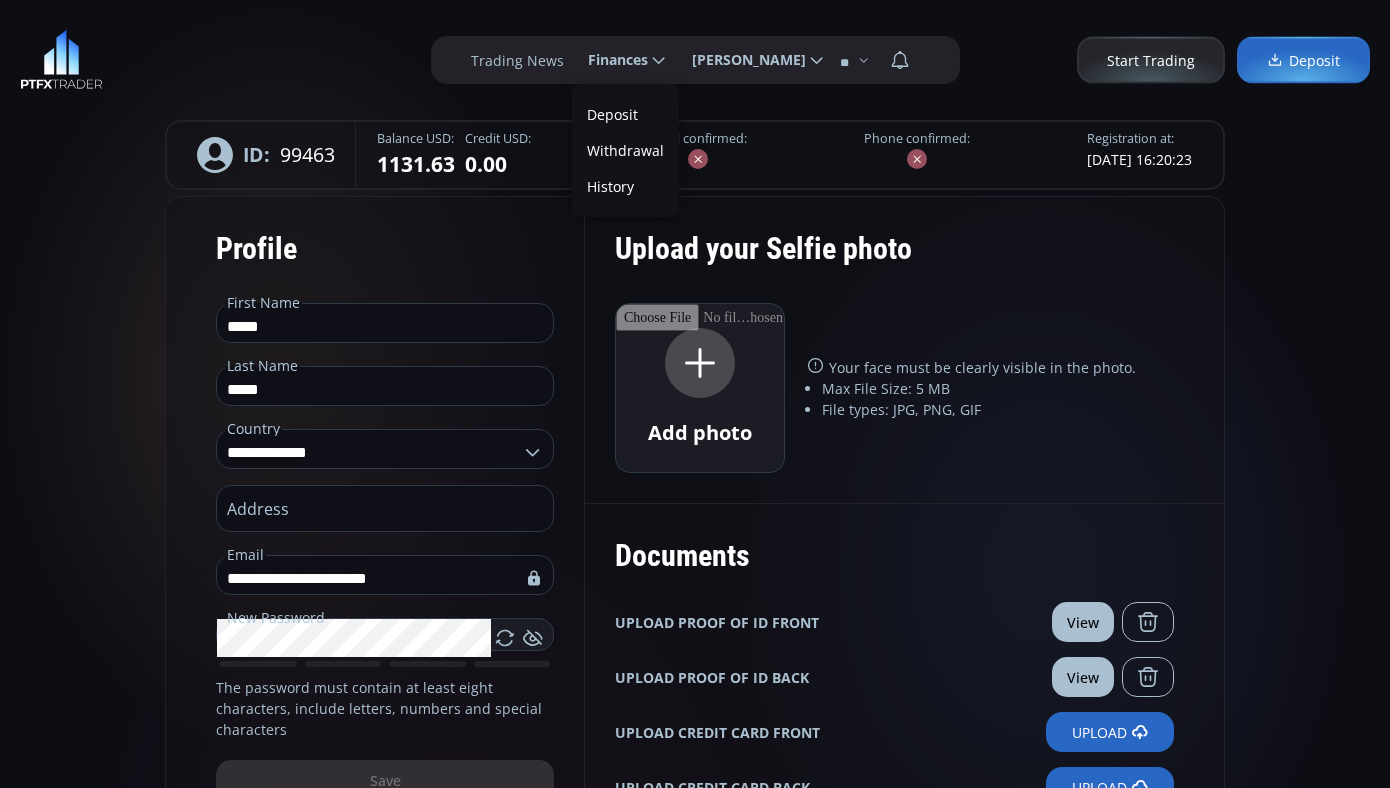 scroll, scrollTop: 0, scrollLeft: 0, axis: both 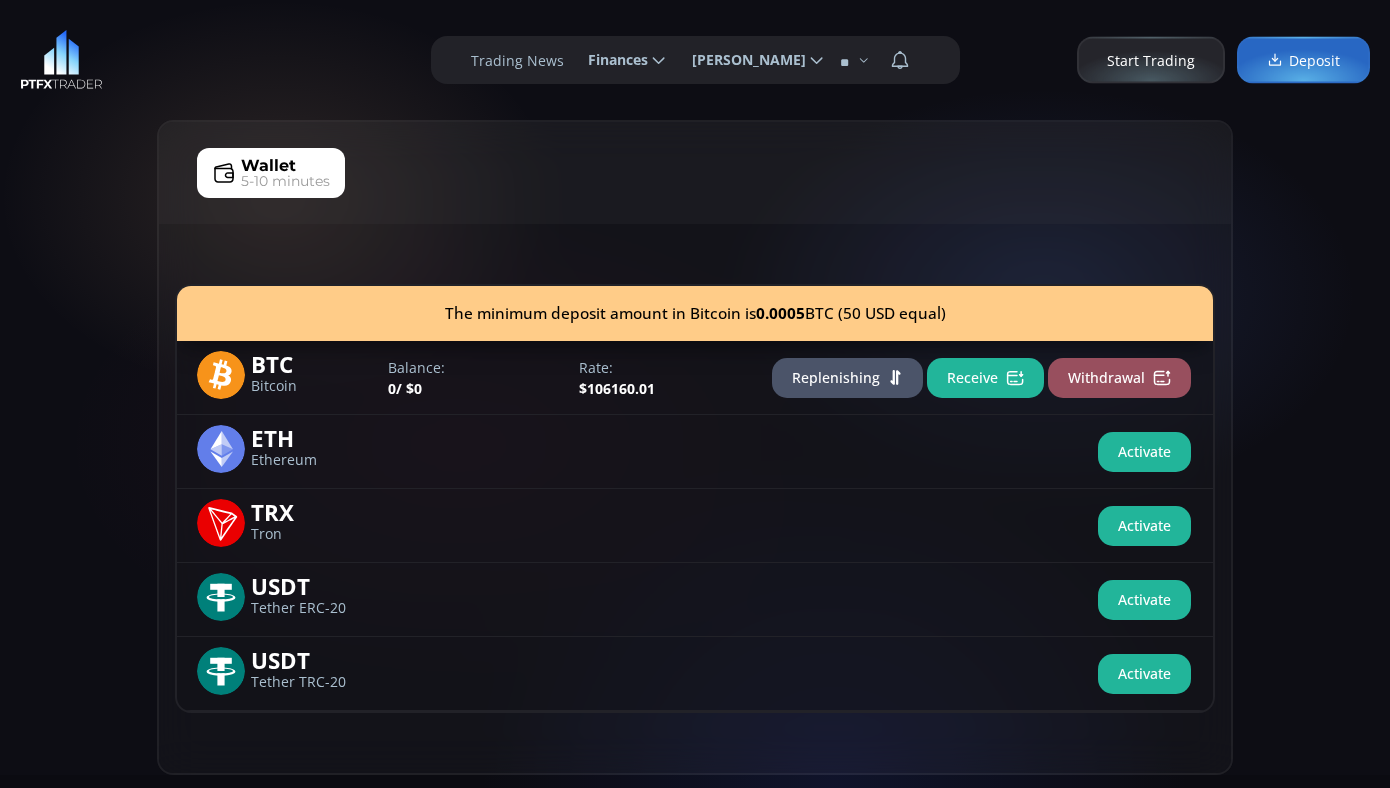 click on "Replenishing" at bounding box center [847, 378] 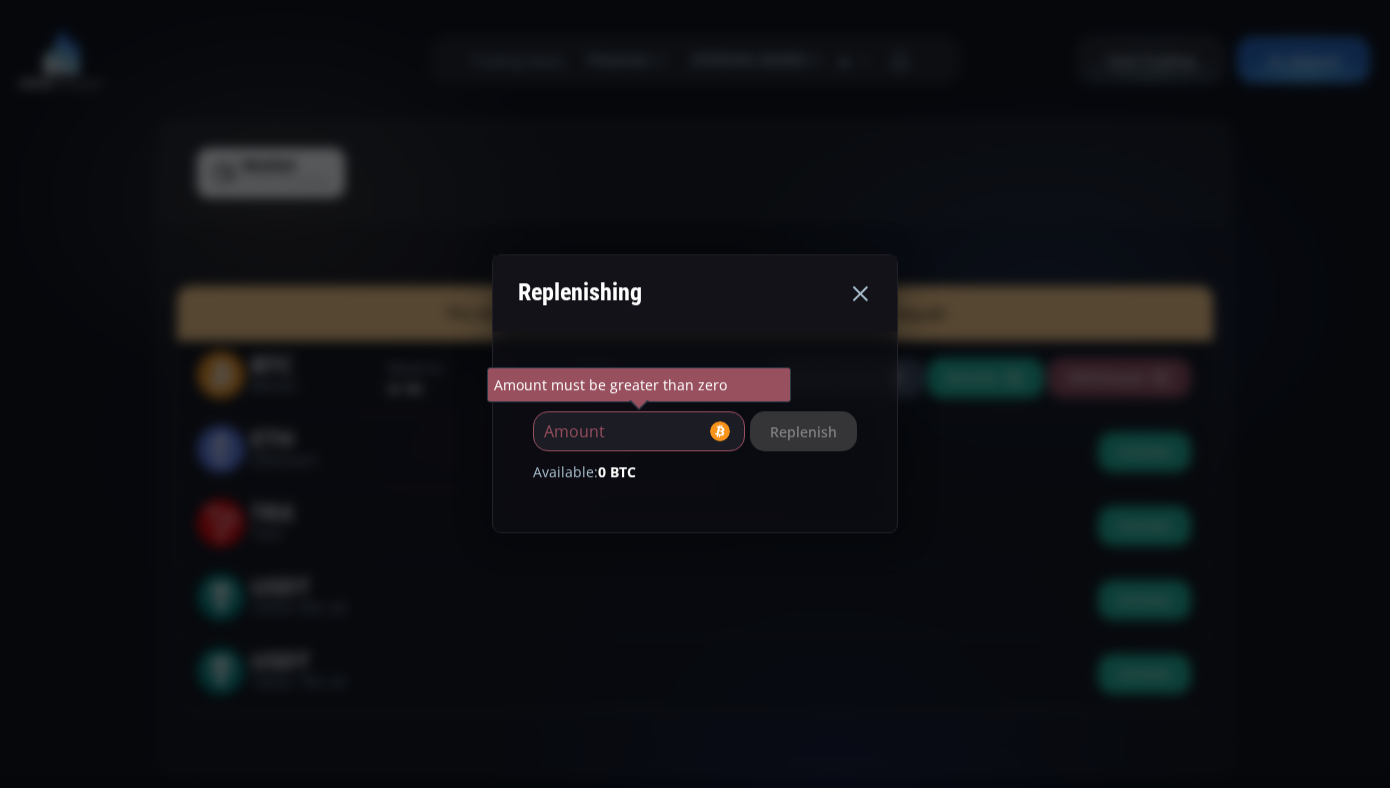 click 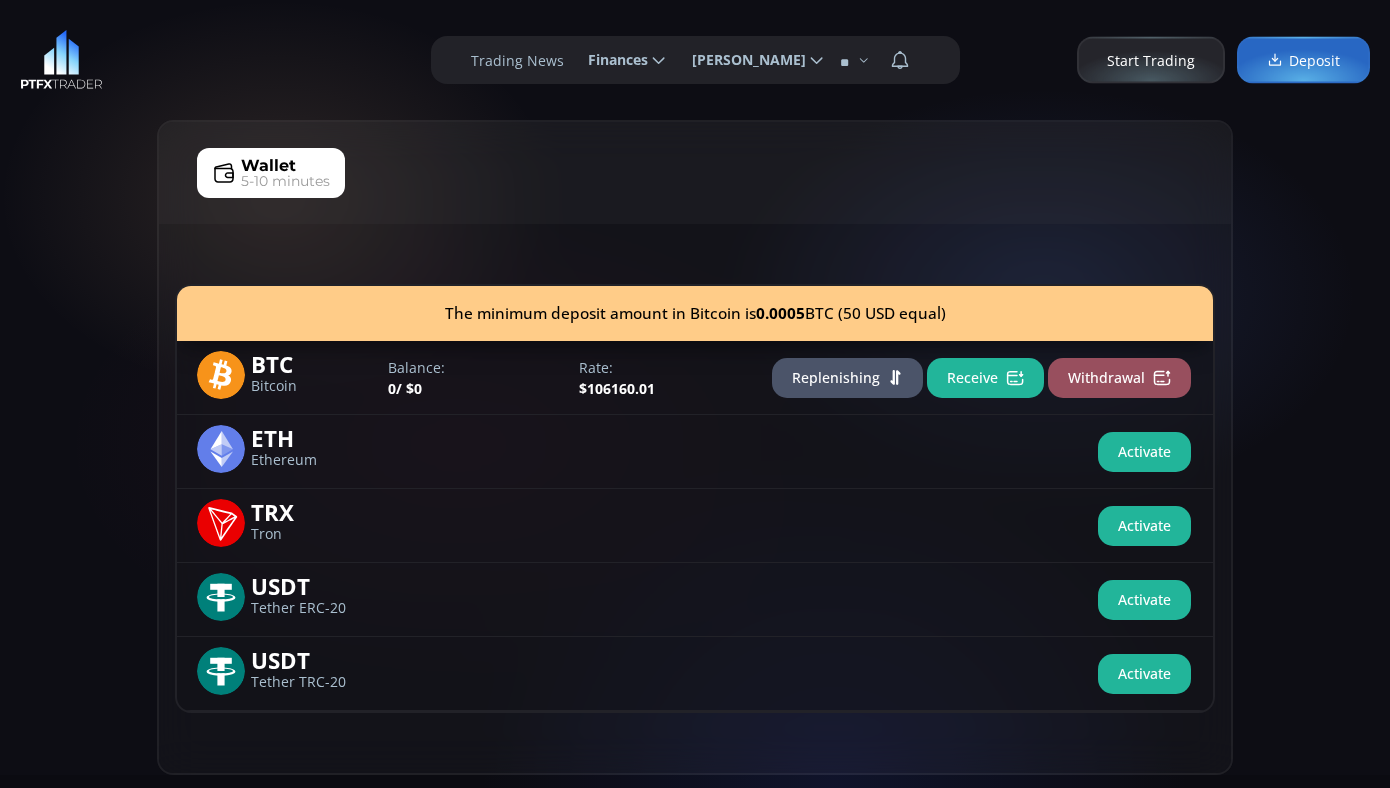 click on "Start Trading" at bounding box center [1151, 60] 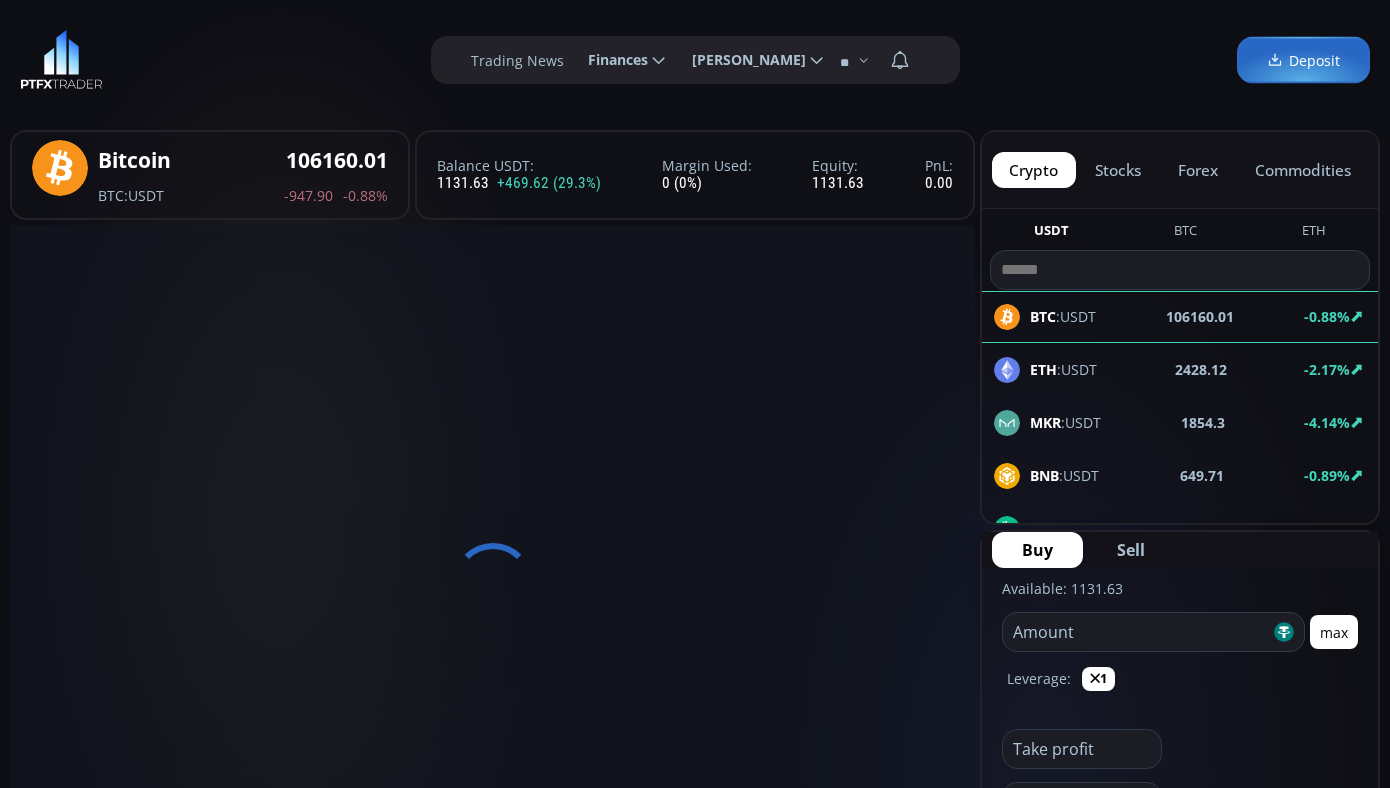 scroll, scrollTop: 0, scrollLeft: 0, axis: both 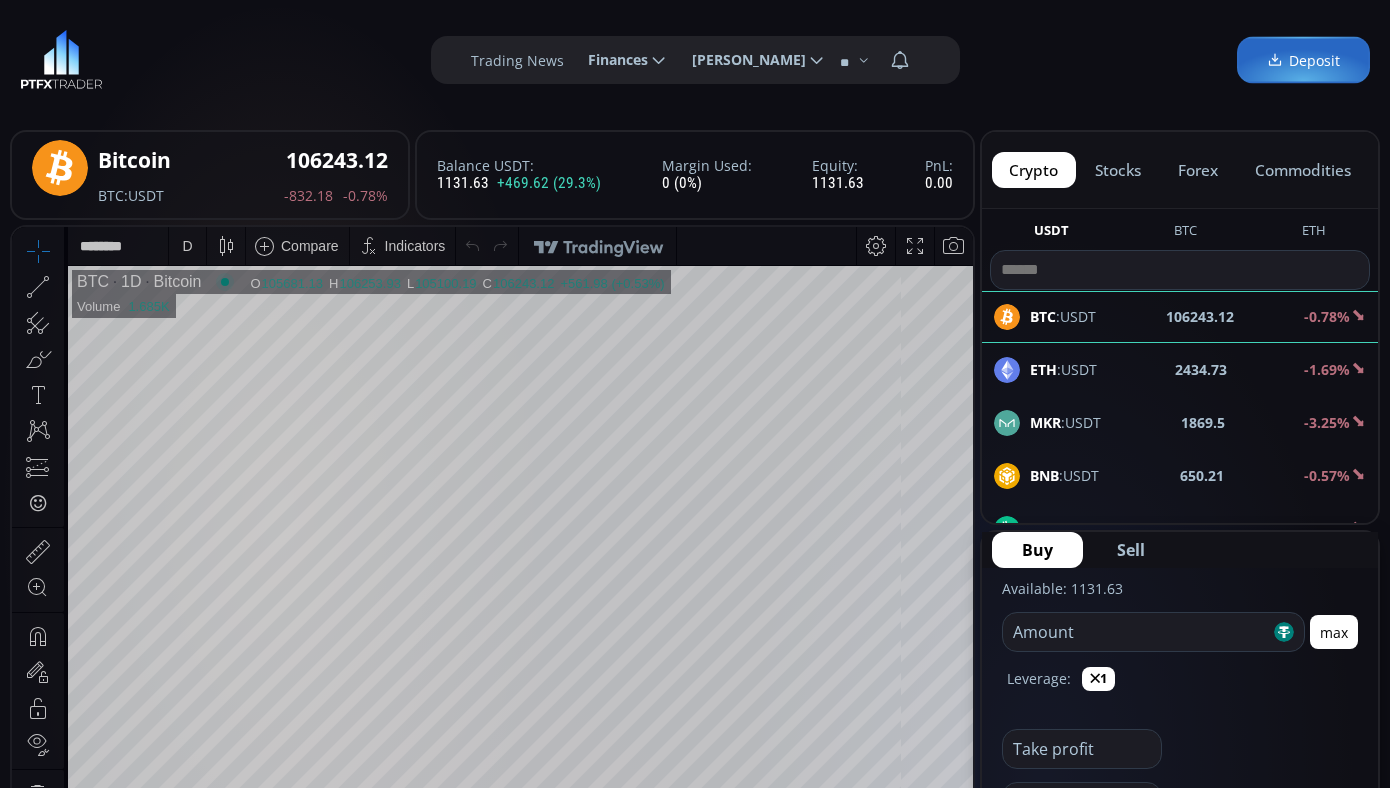 click on "[PERSON_NAME]" 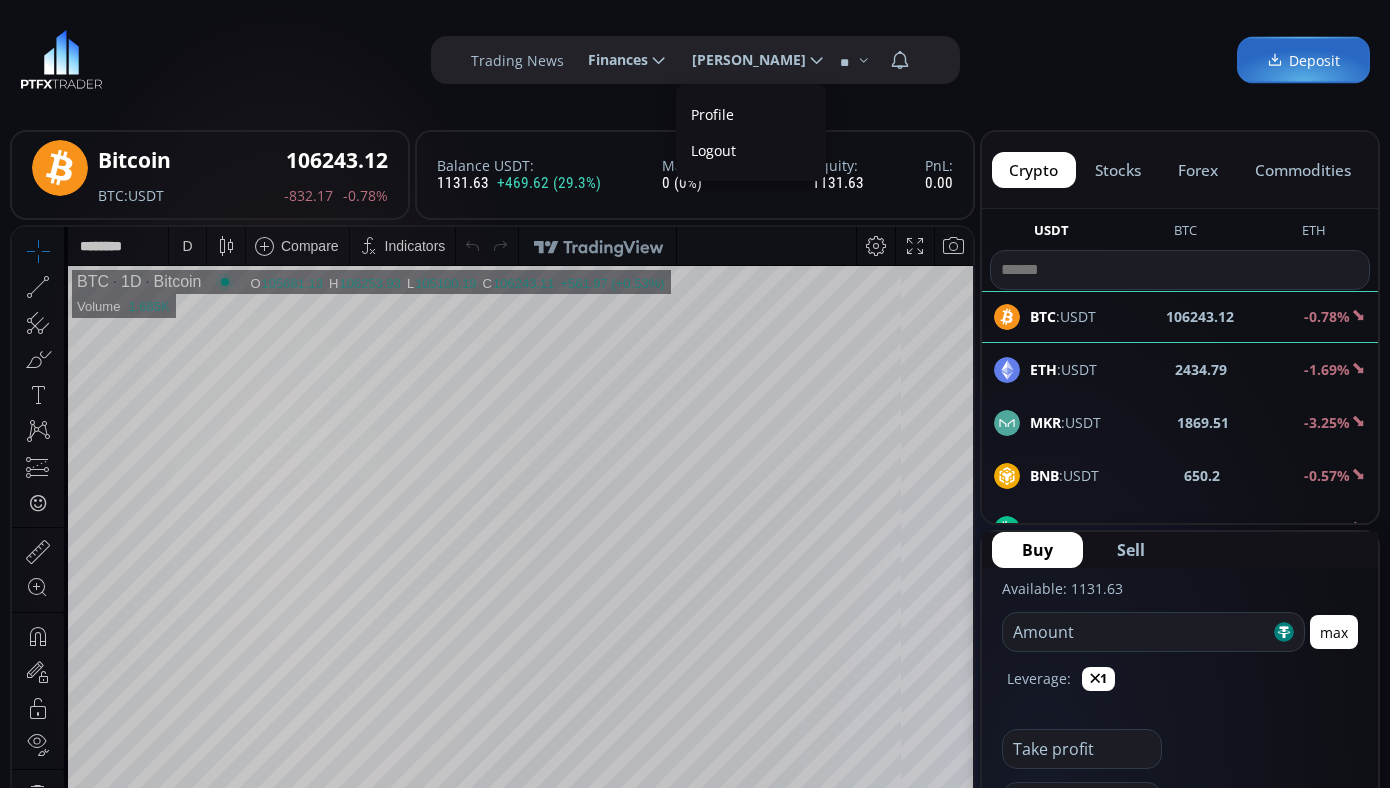 scroll, scrollTop: 0, scrollLeft: 0, axis: both 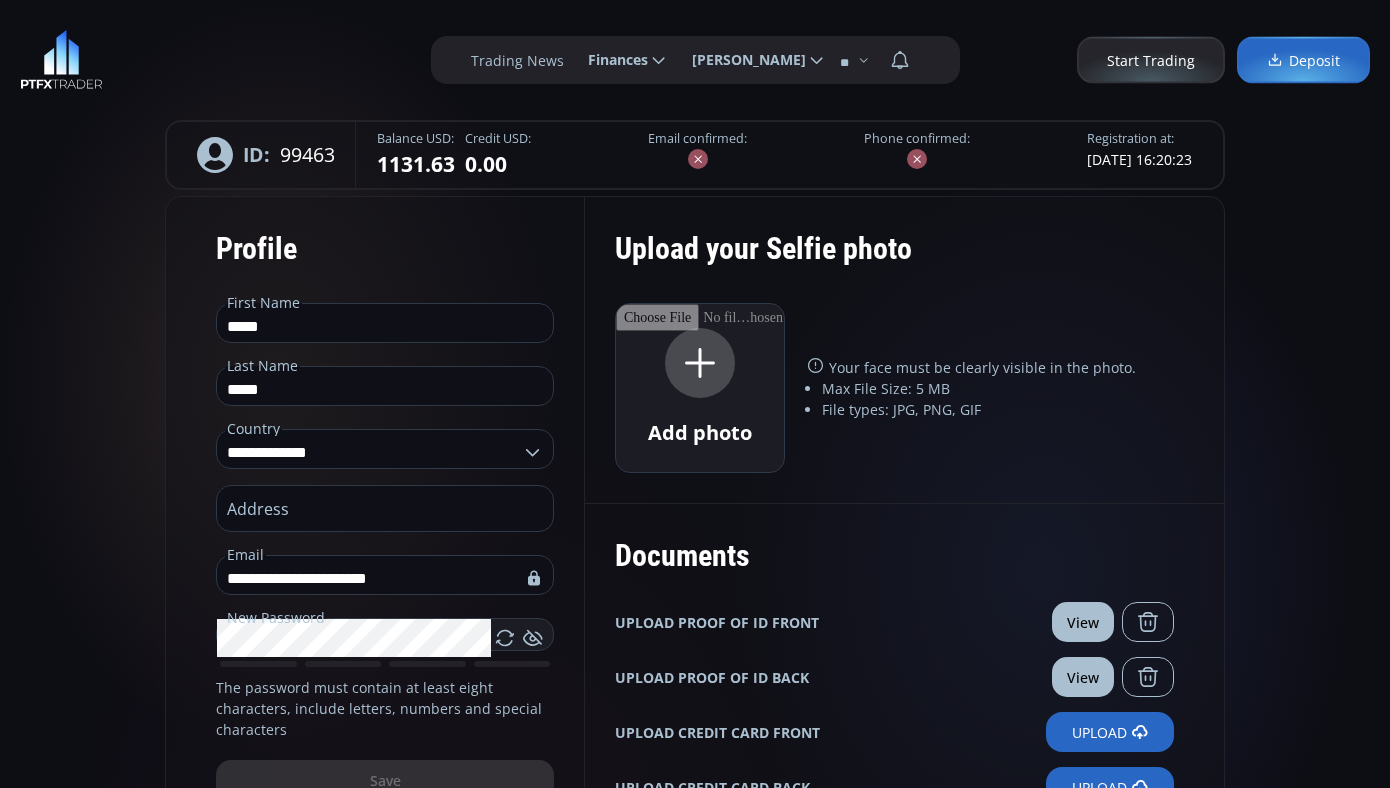 click on "Balance USD:  1131.63" 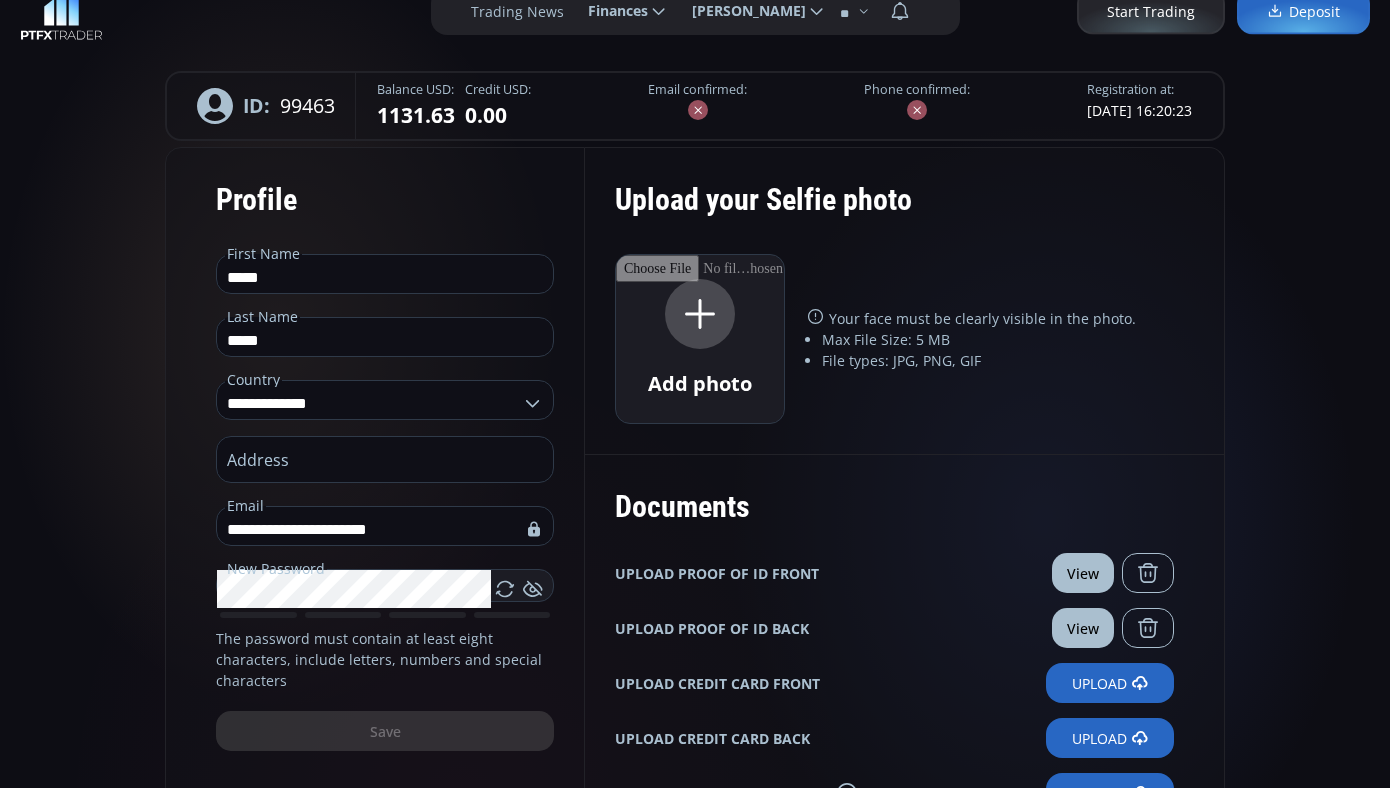 scroll, scrollTop: 0, scrollLeft: 0, axis: both 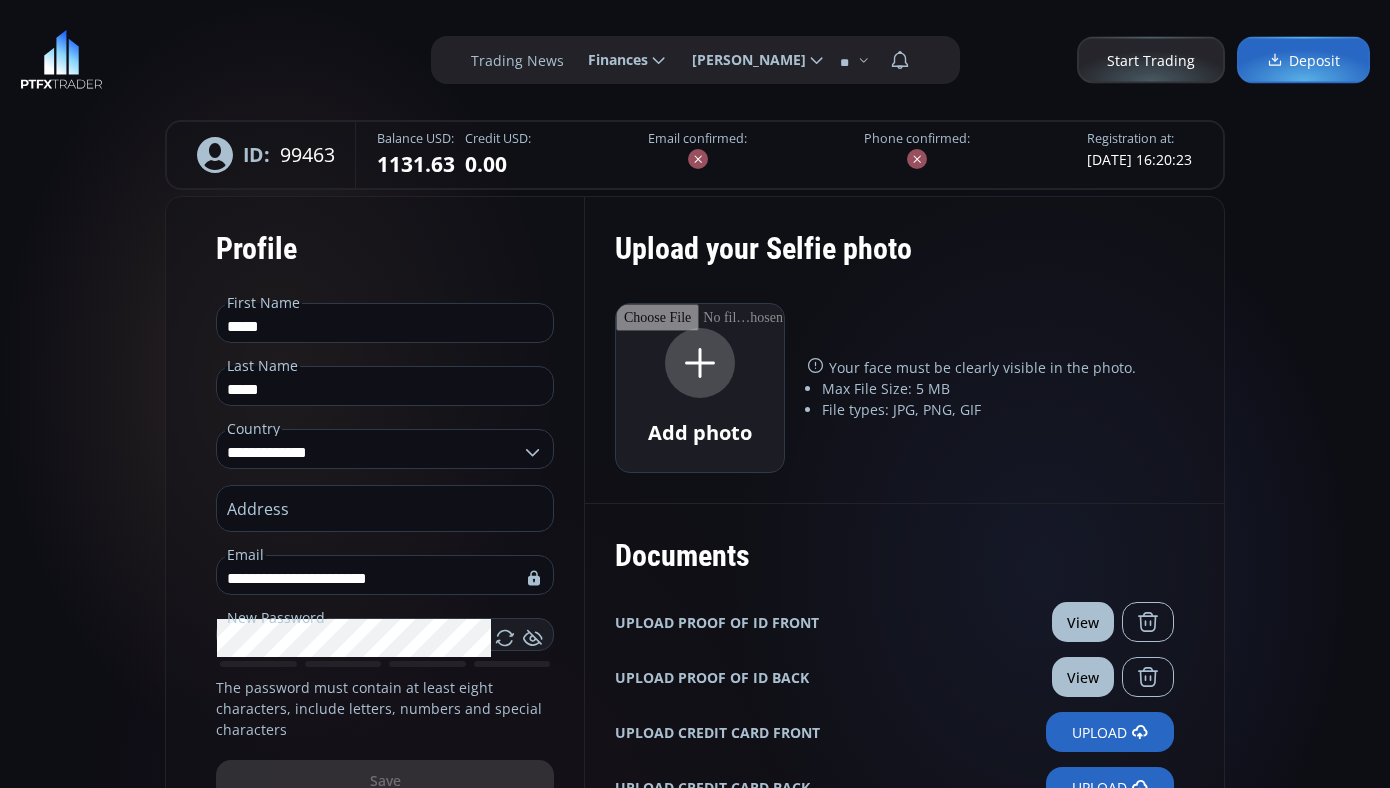 click at bounding box center [61, 60] 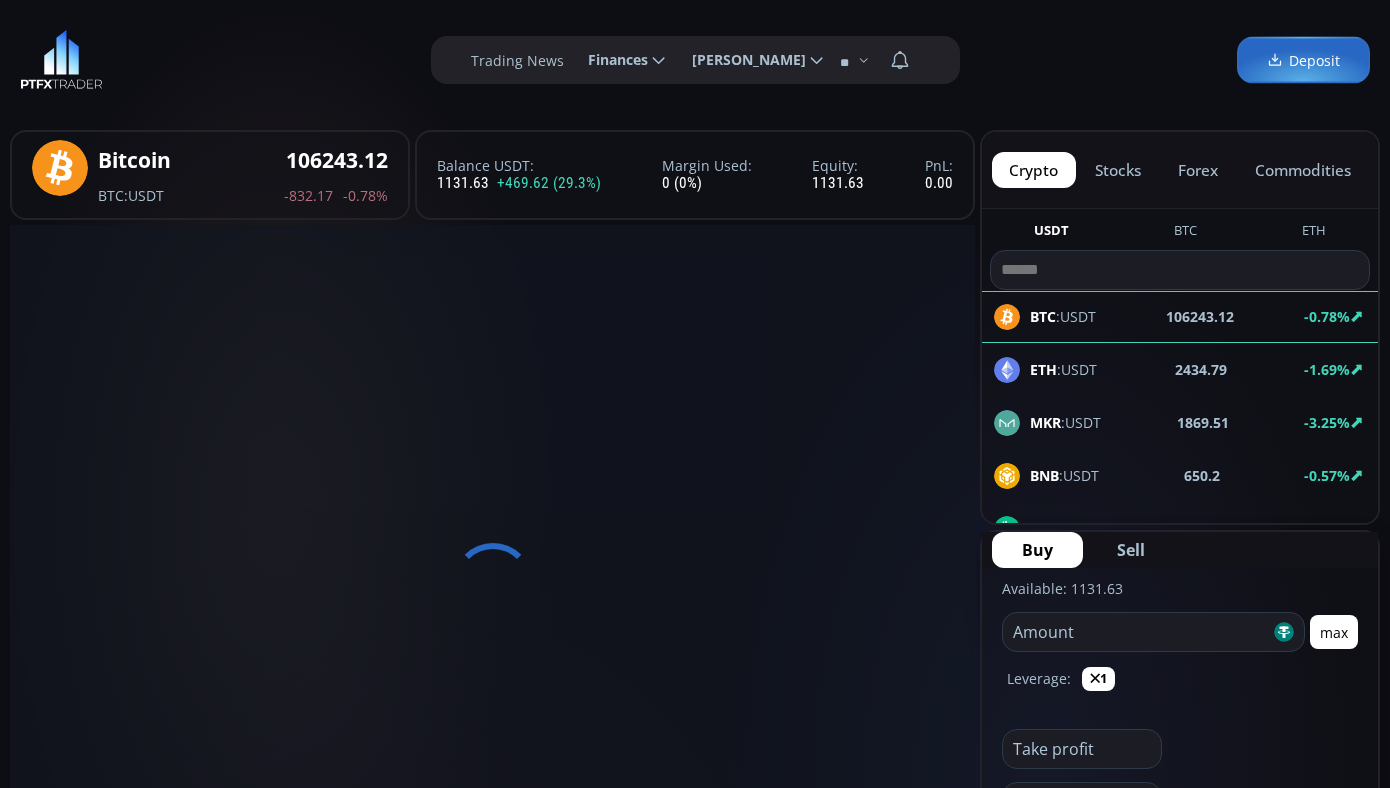 scroll, scrollTop: 0, scrollLeft: 0, axis: both 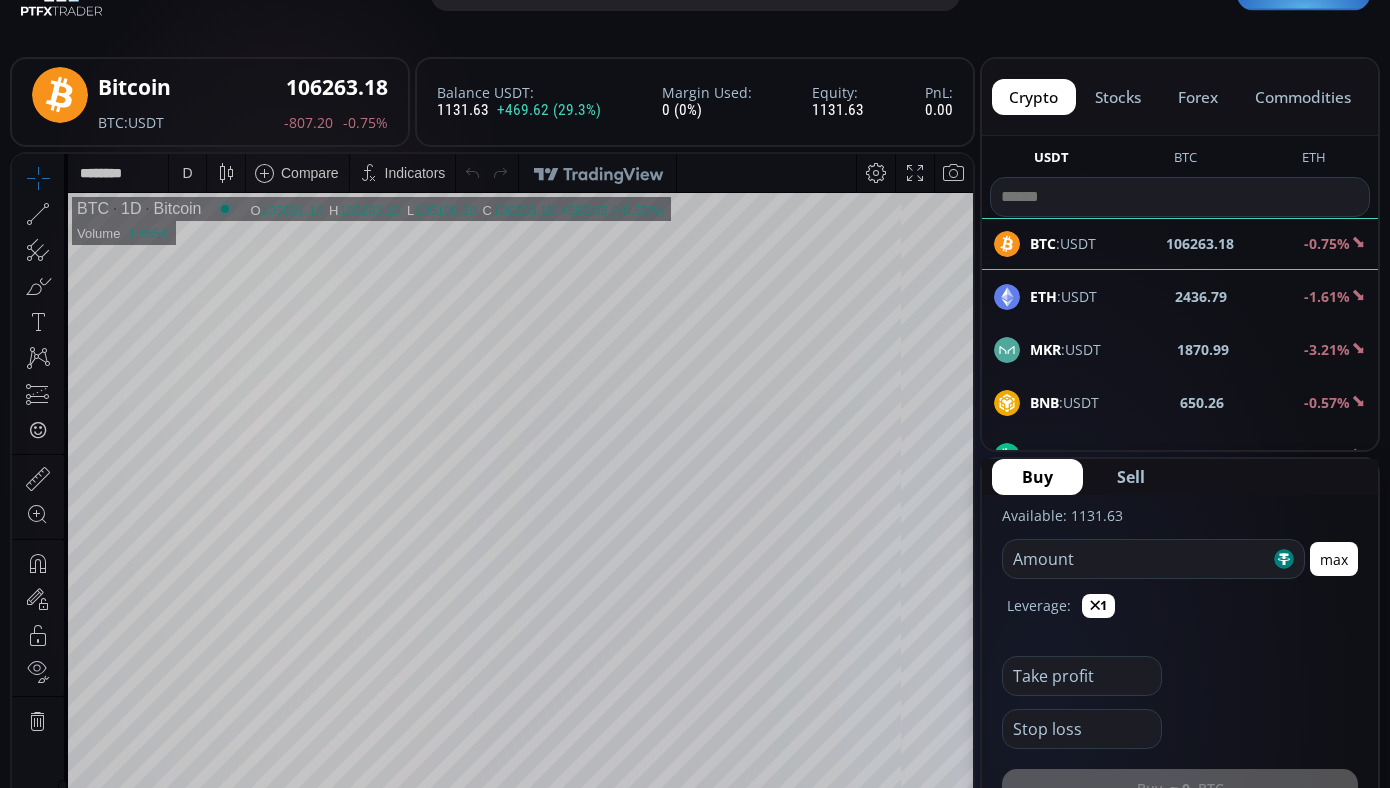 click on "forex" 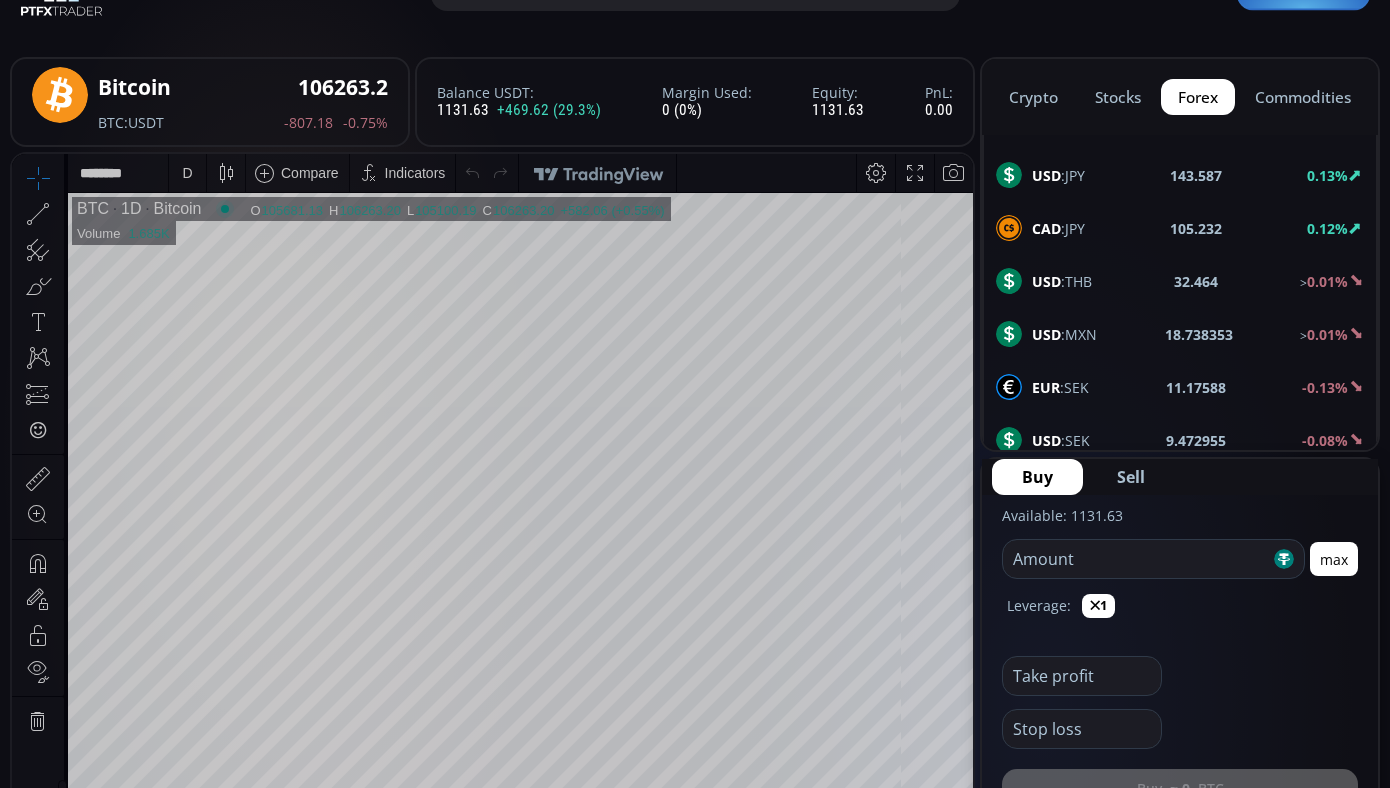 scroll, scrollTop: 260, scrollLeft: 0, axis: vertical 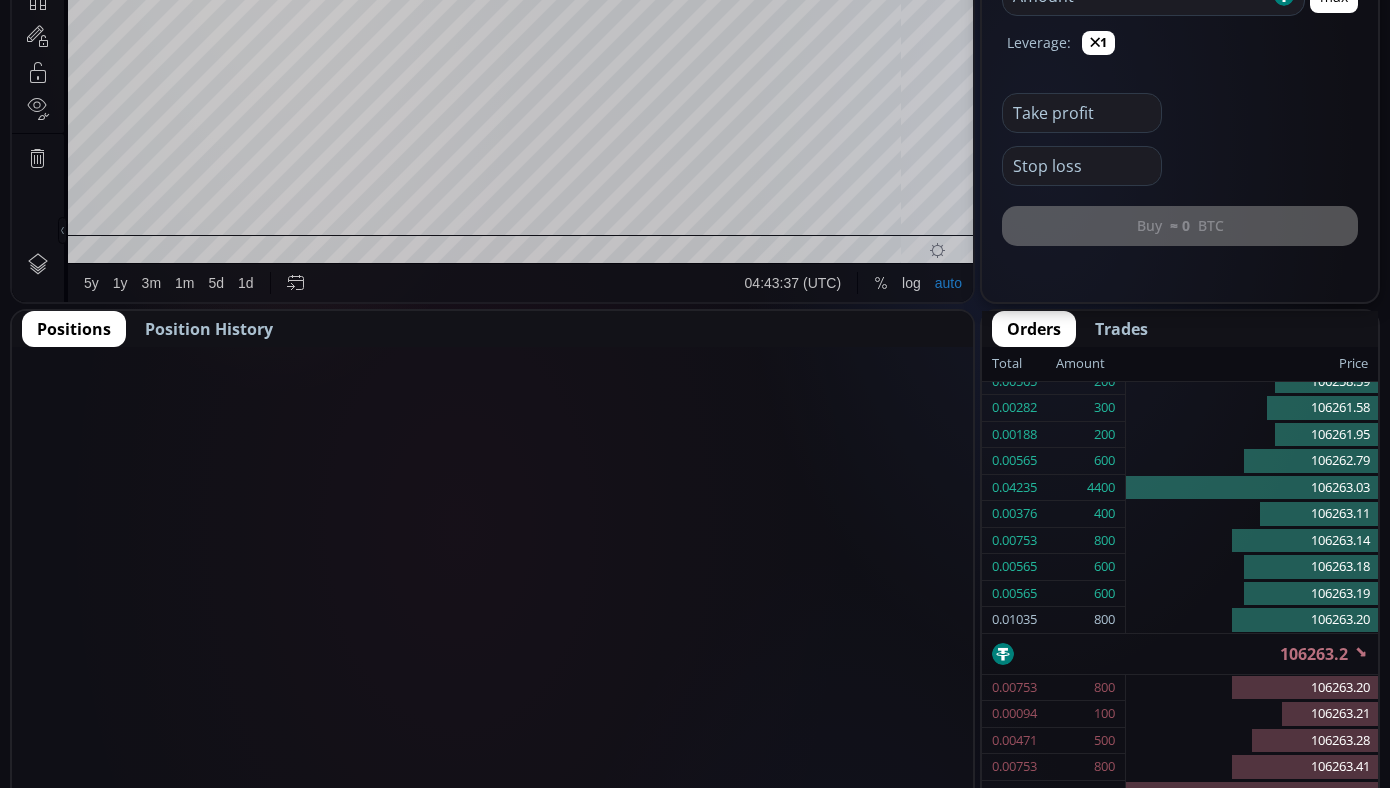 click on "Positions" at bounding box center (74, 329) 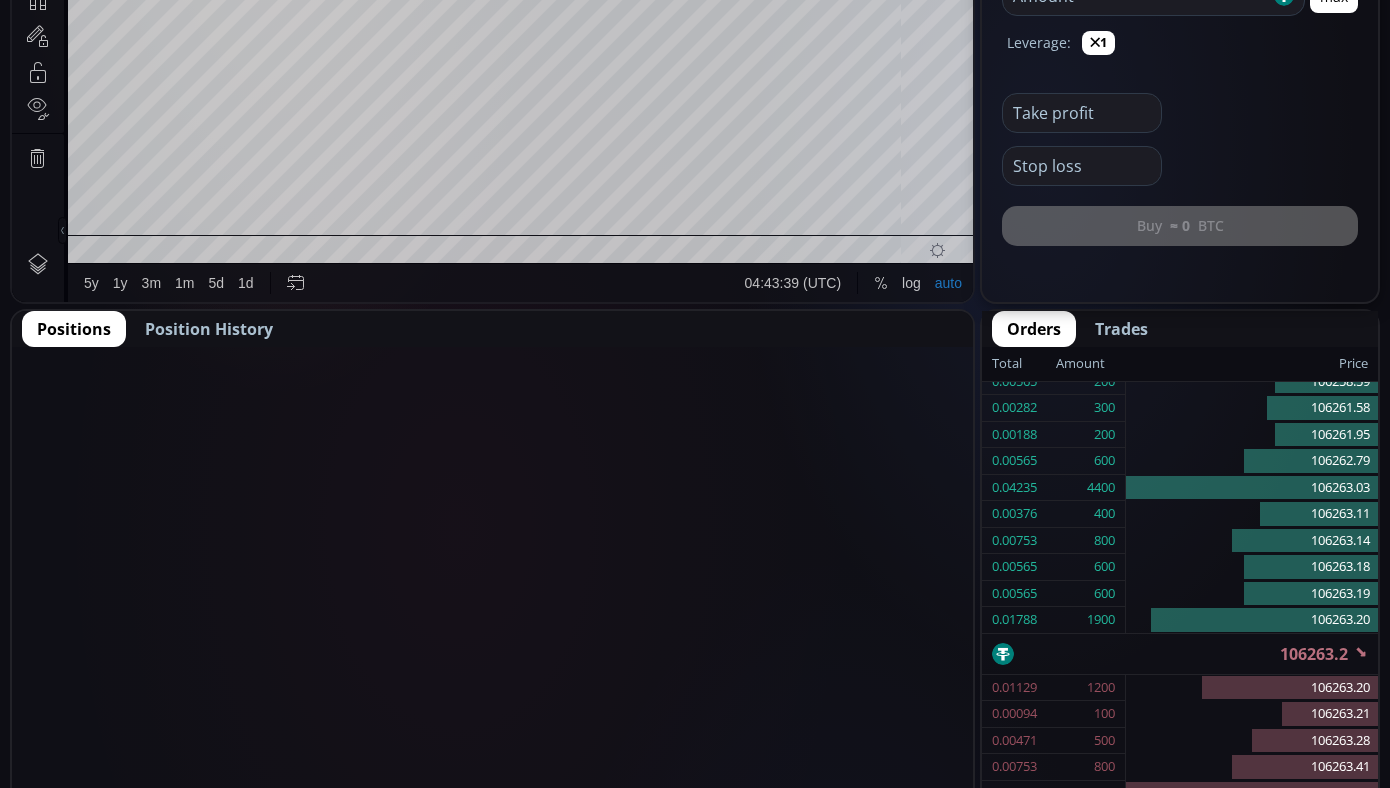 click on "Positions" at bounding box center [74, 329] 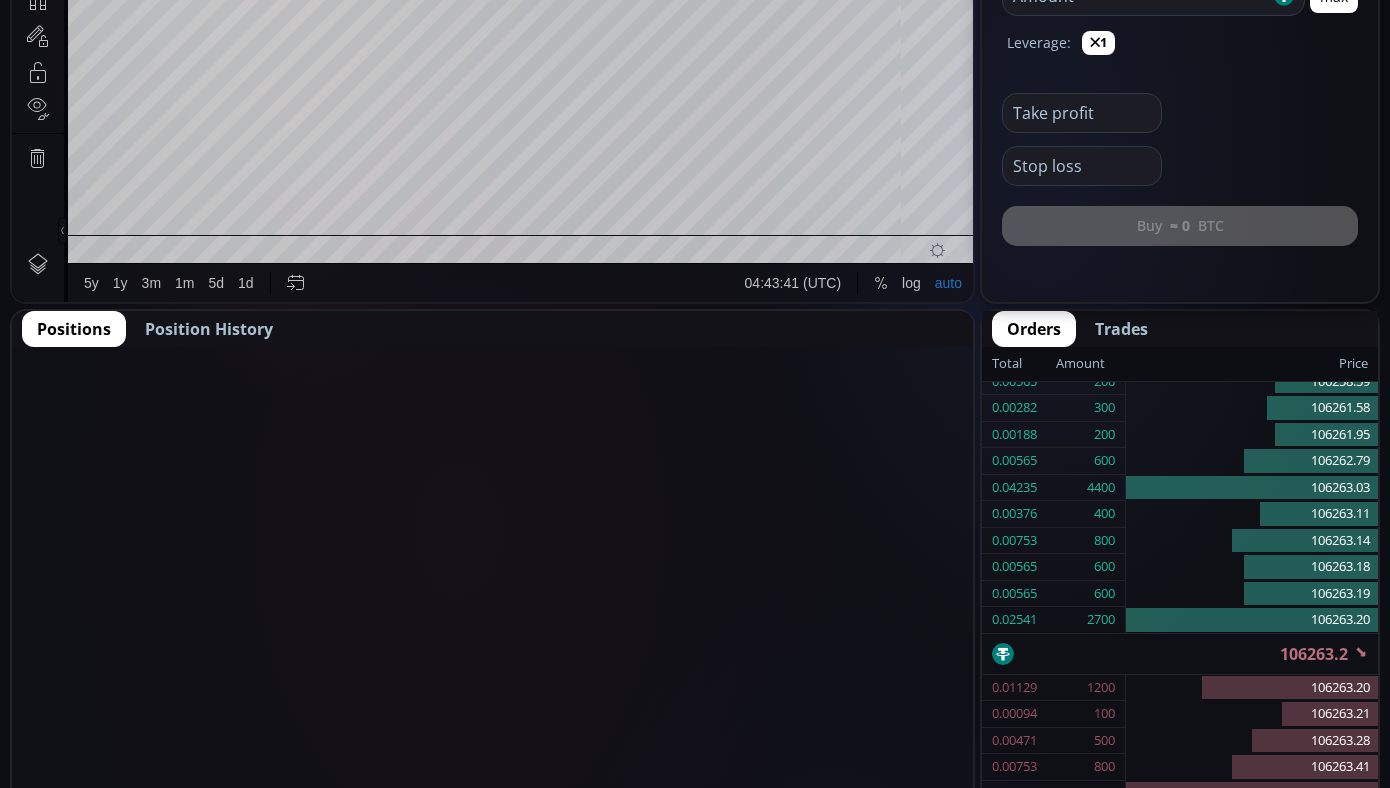 click on "Position History" at bounding box center [209, 329] 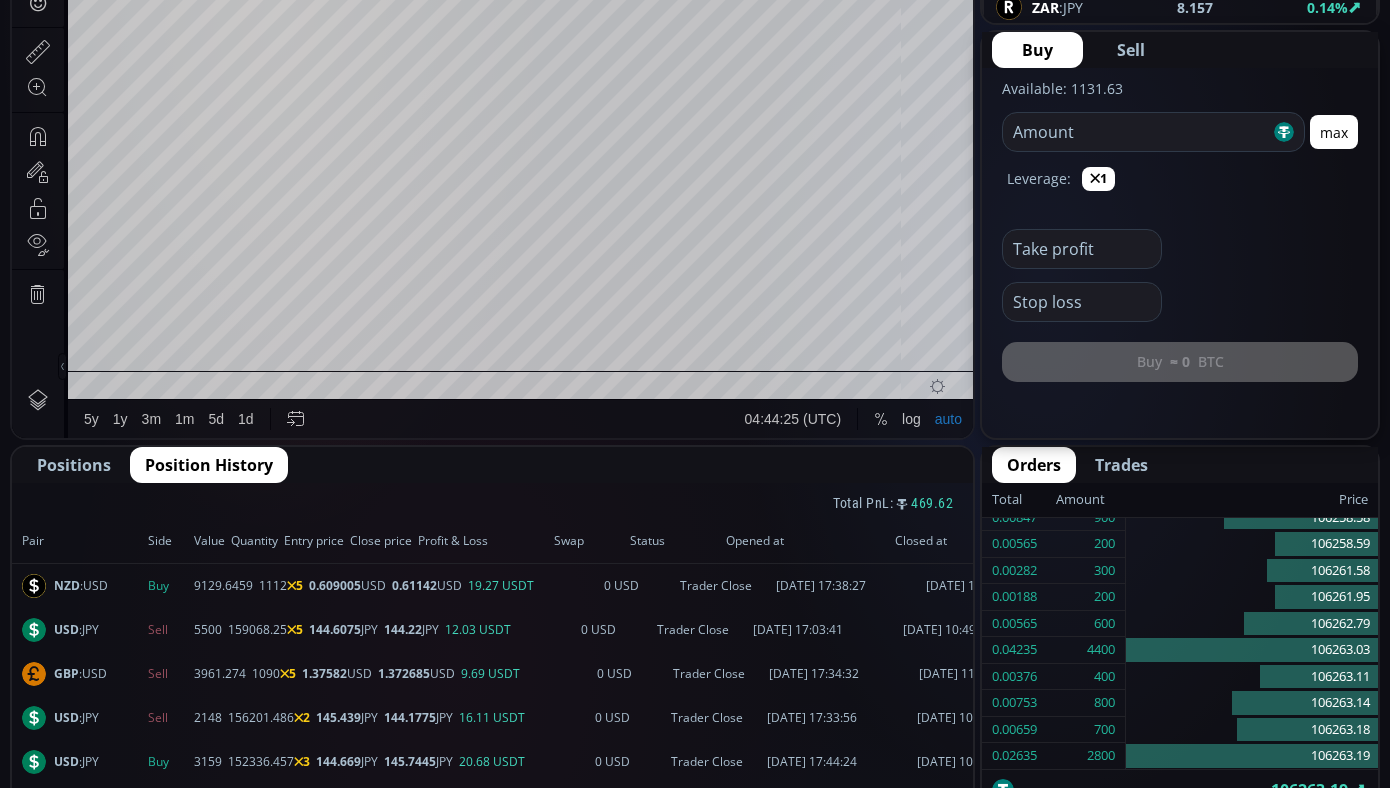scroll, scrollTop: 506, scrollLeft: 0, axis: vertical 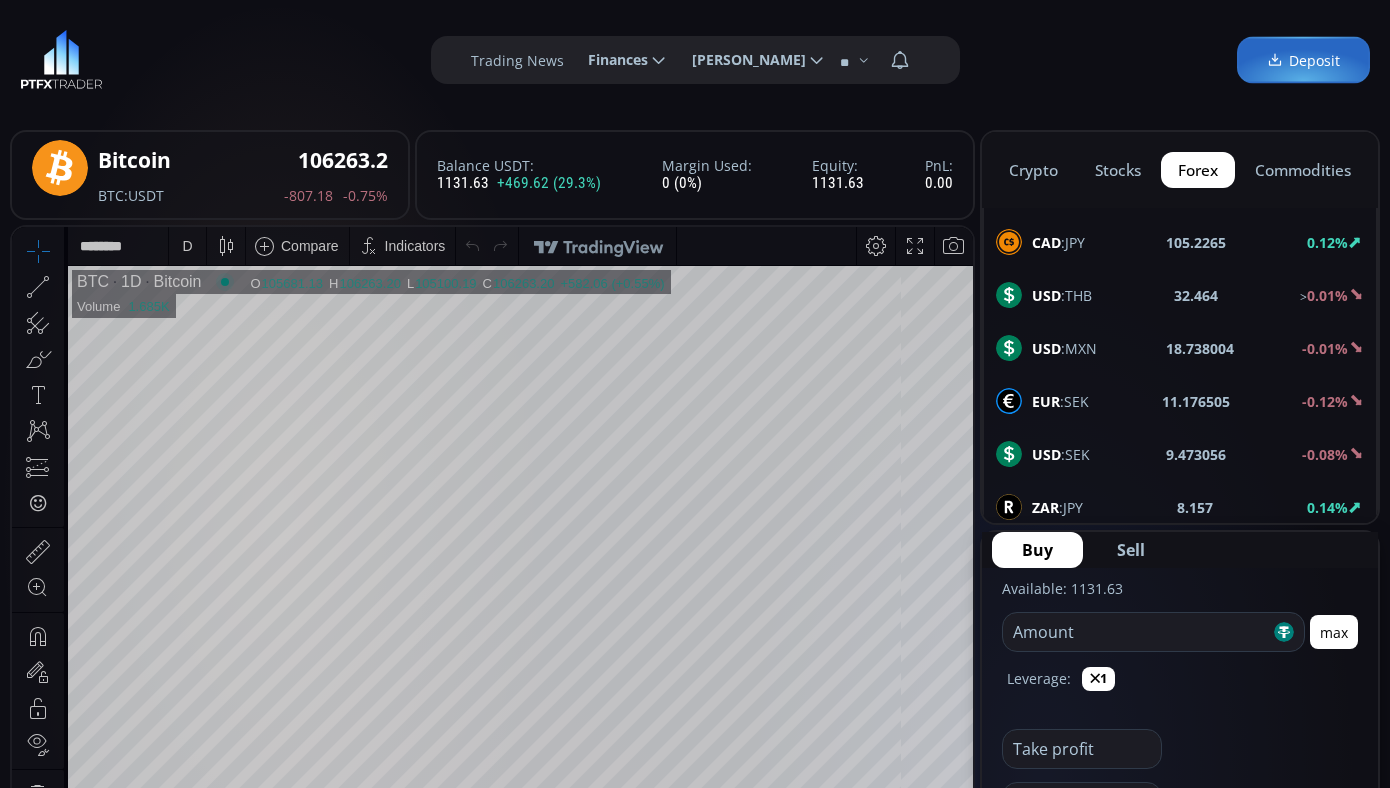 click on "Finances" 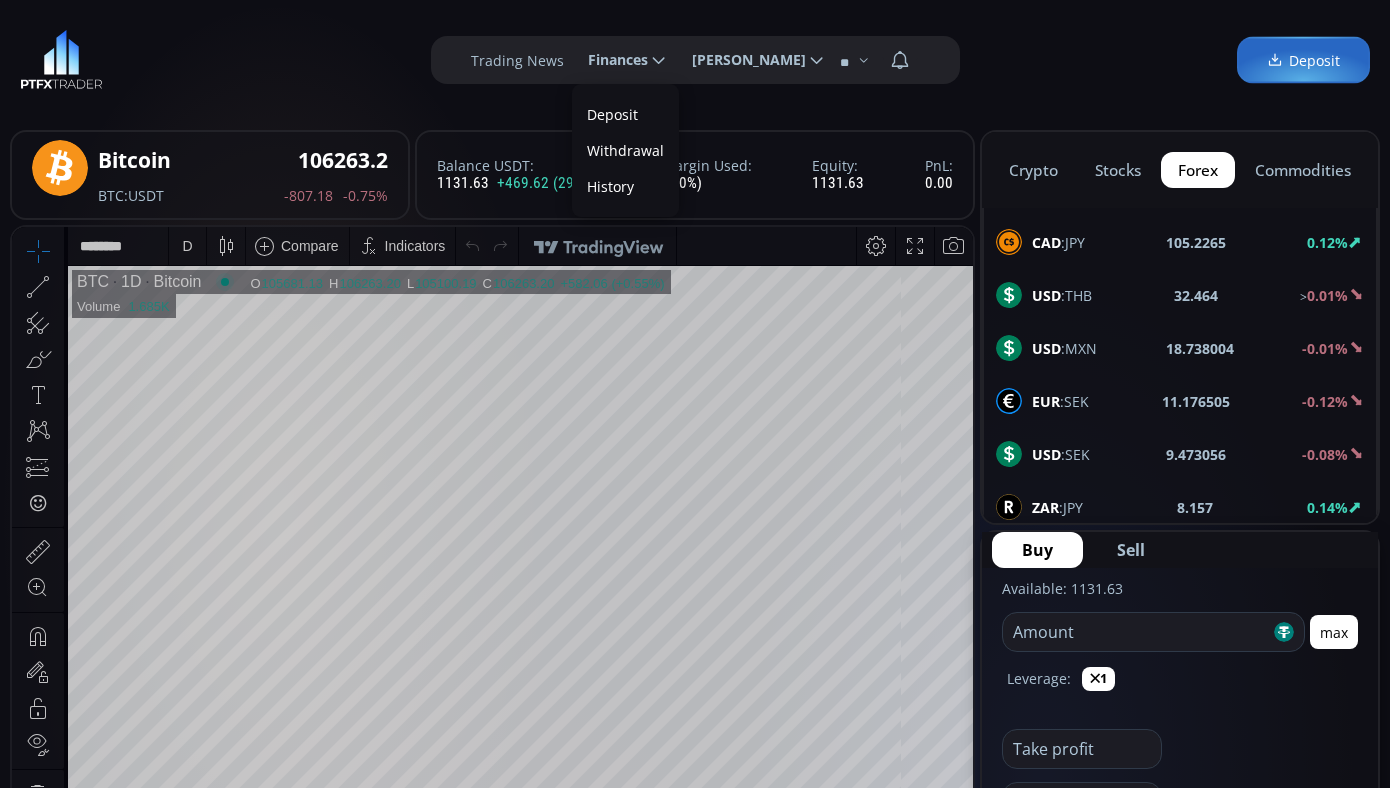 scroll, scrollTop: 0, scrollLeft: 60, axis: horizontal 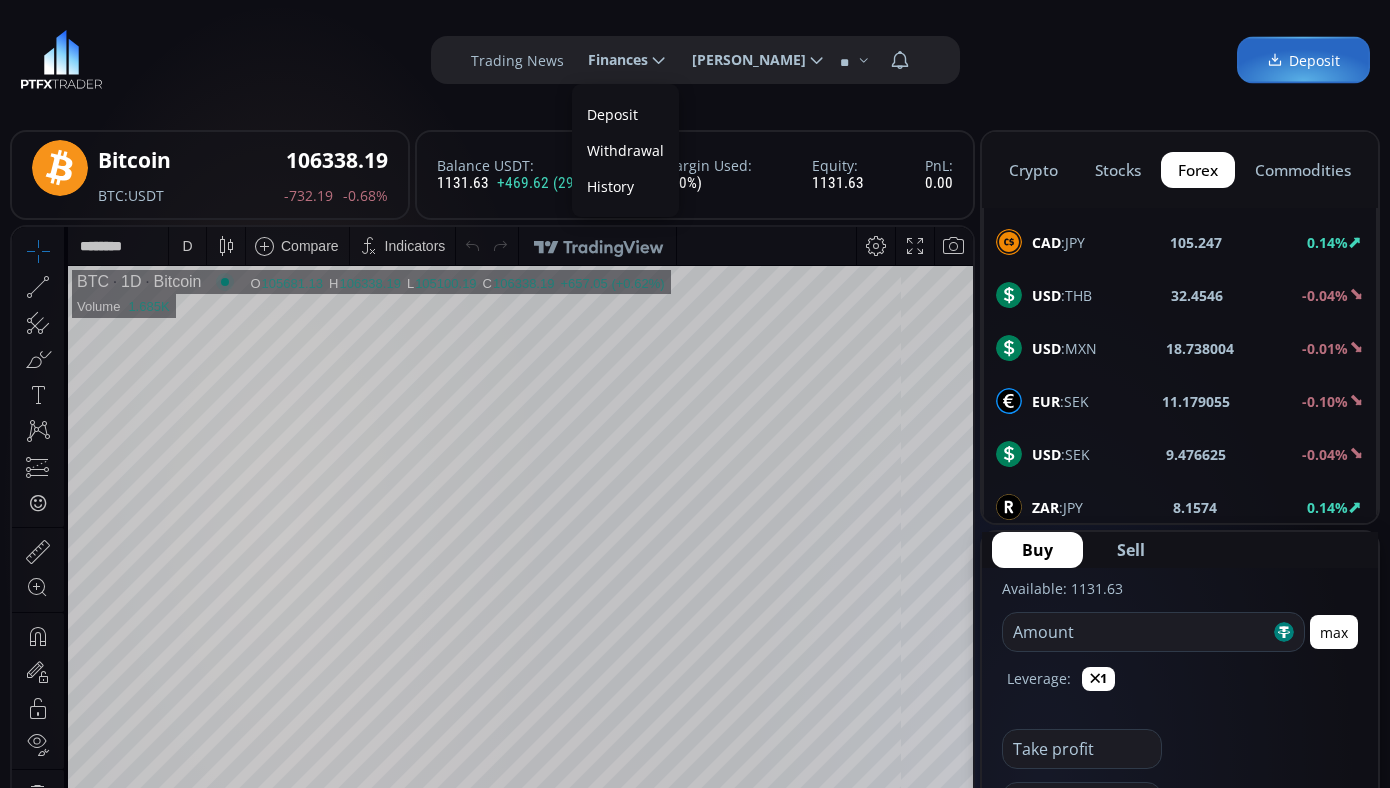 click on "**********" 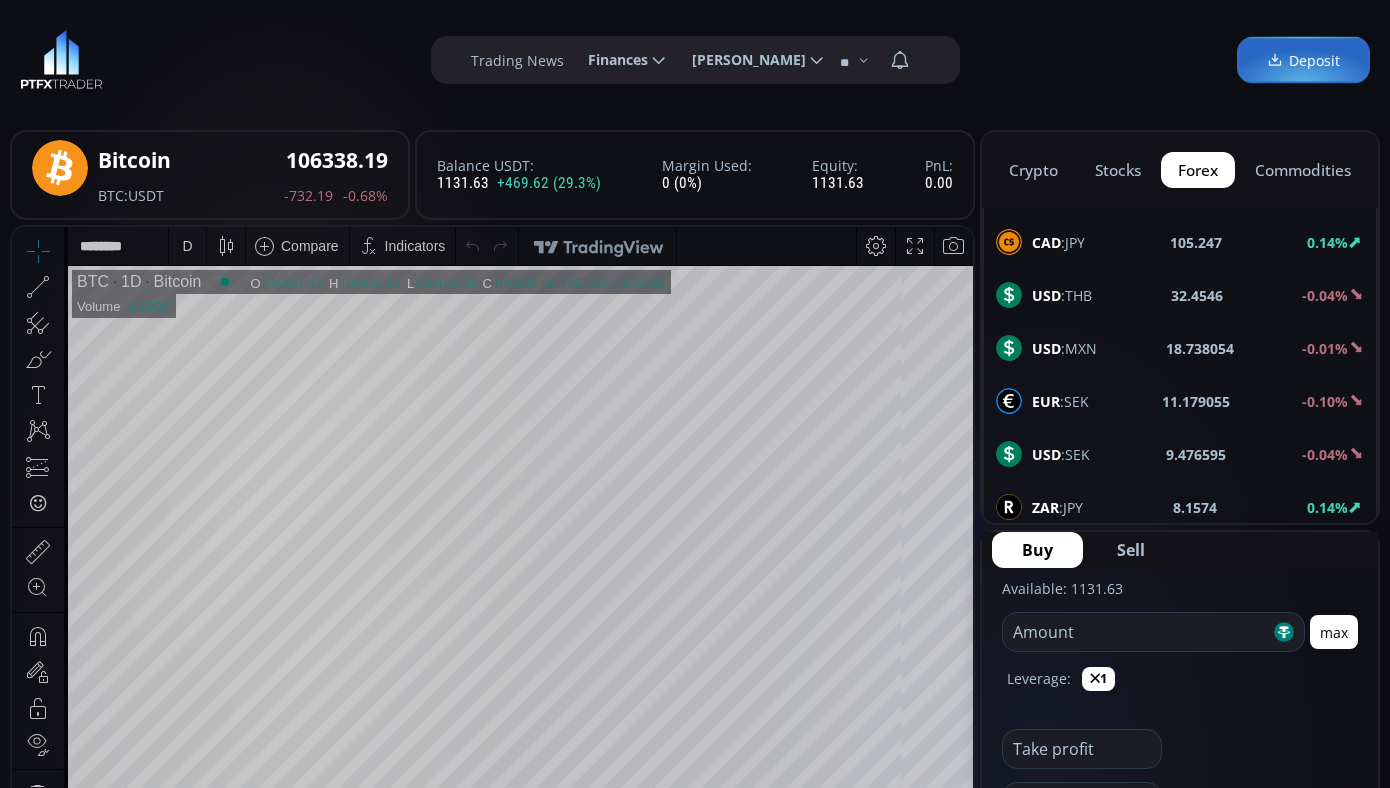 click at bounding box center [61, 60] 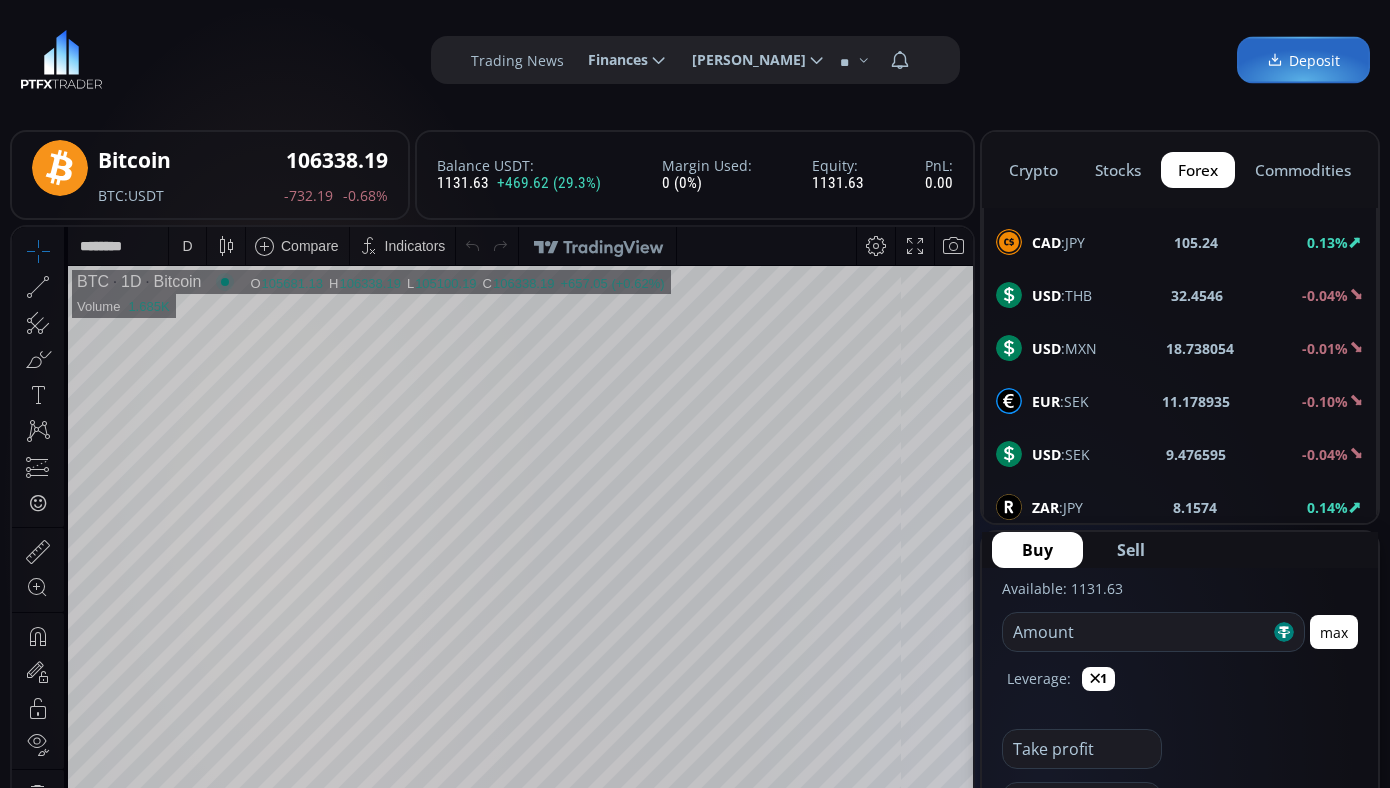 click at bounding box center (61, 60) 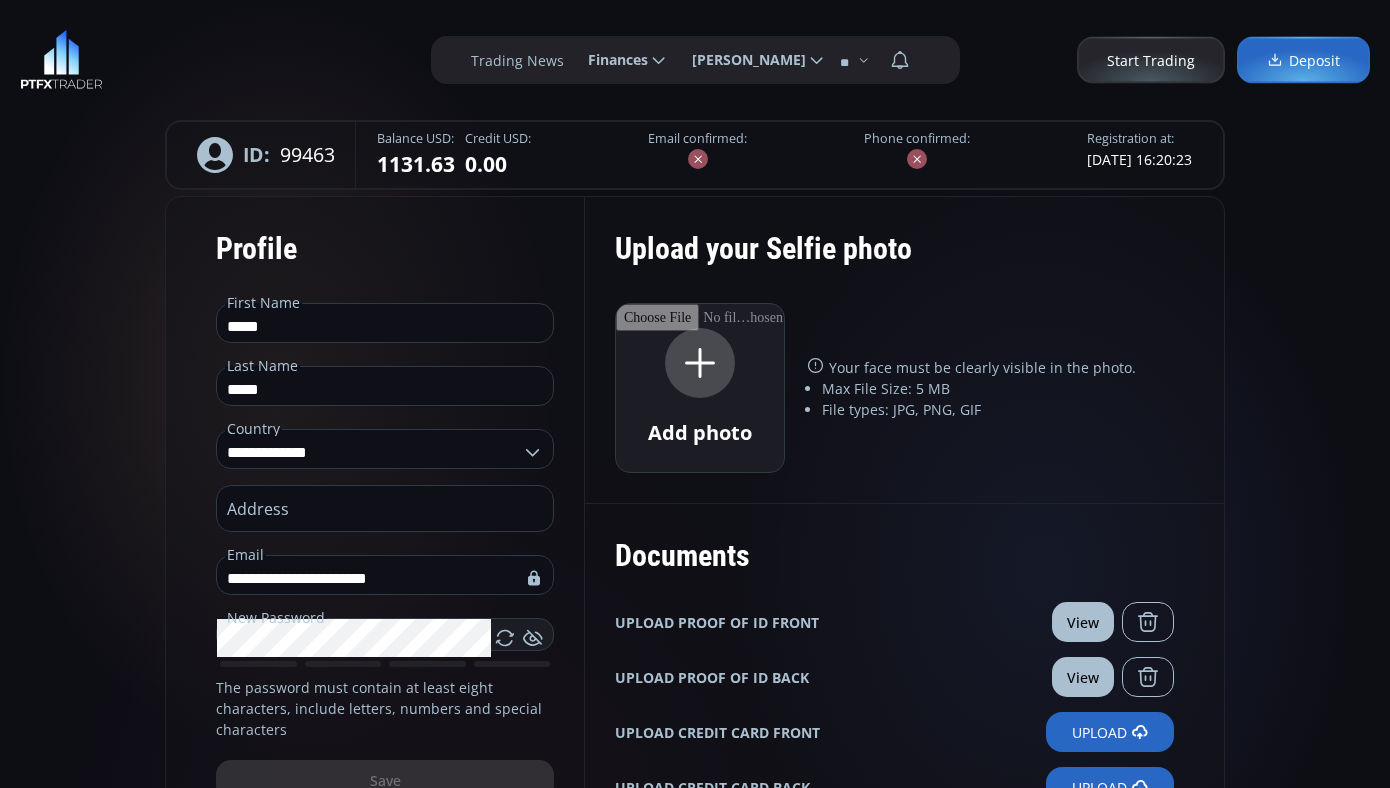 click 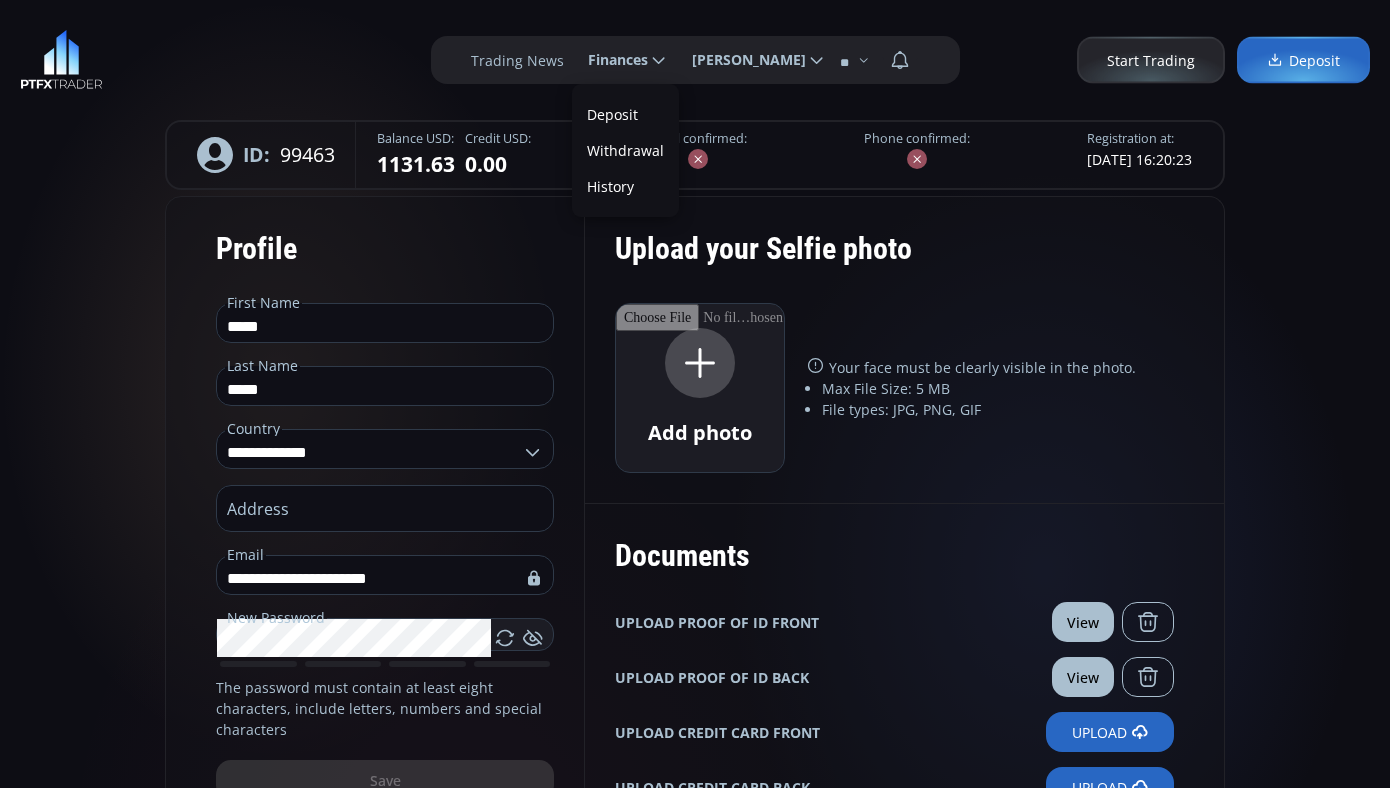 scroll, scrollTop: 0, scrollLeft: 60, axis: horizontal 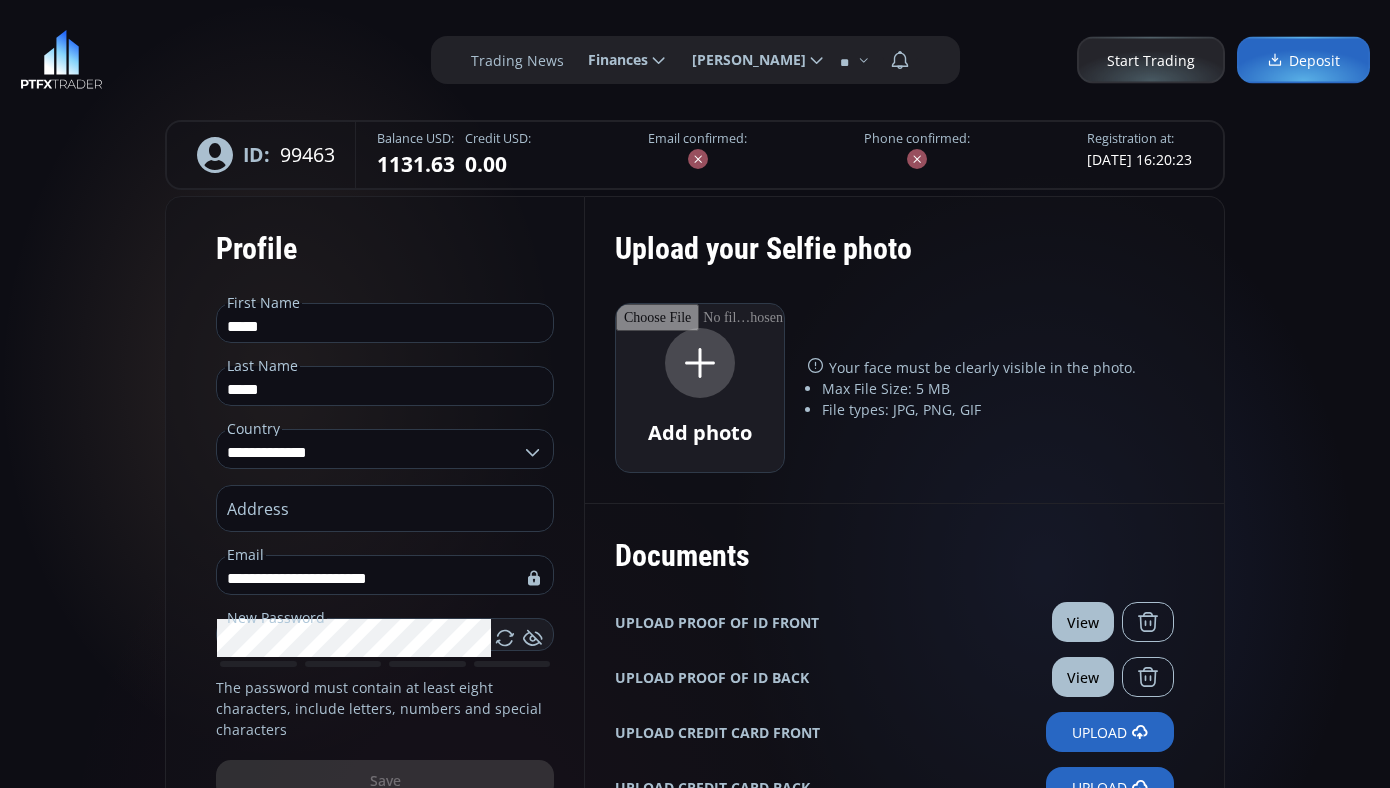 click on "Withdrawal" at bounding box center [625, 150] 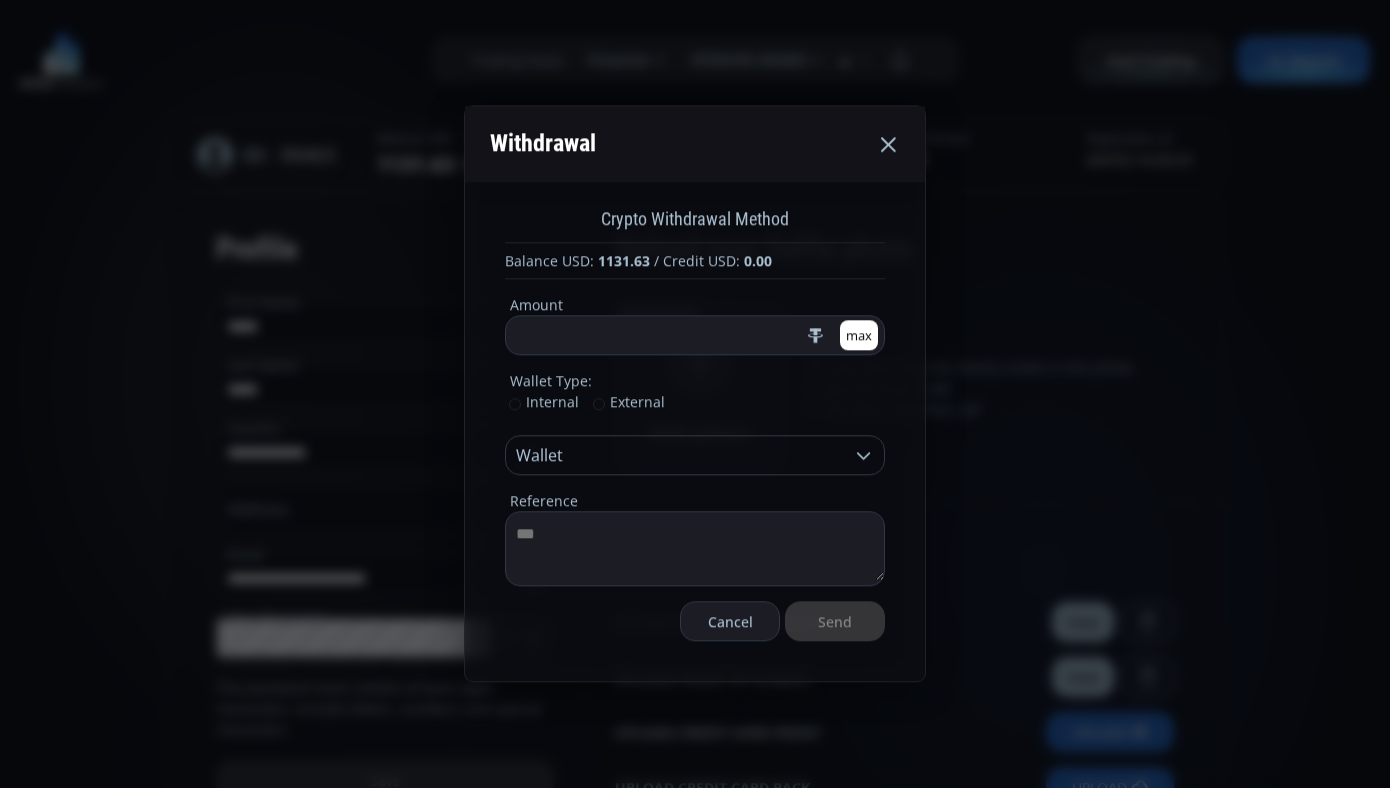 click on "External" at bounding box center (629, 402) 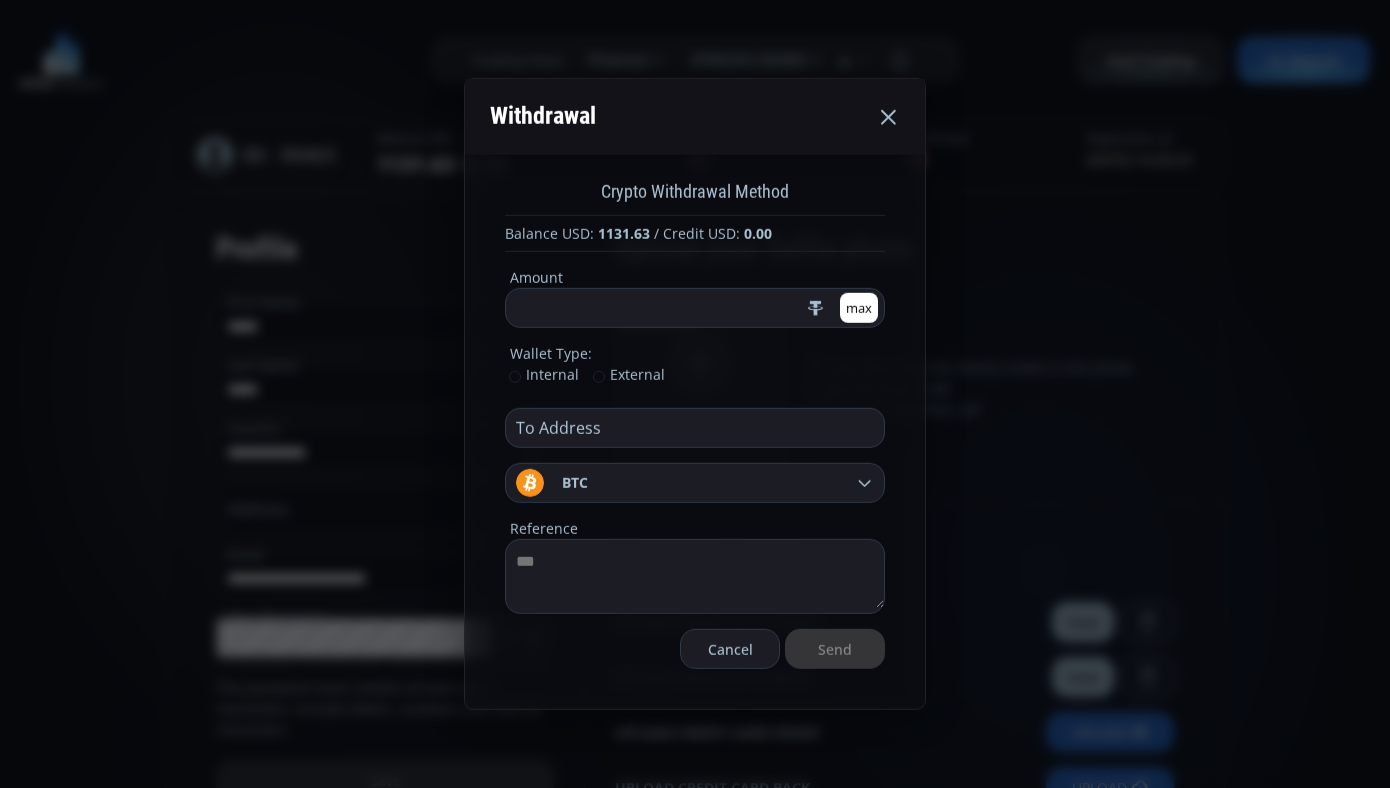 click at bounding box center (690, 428) 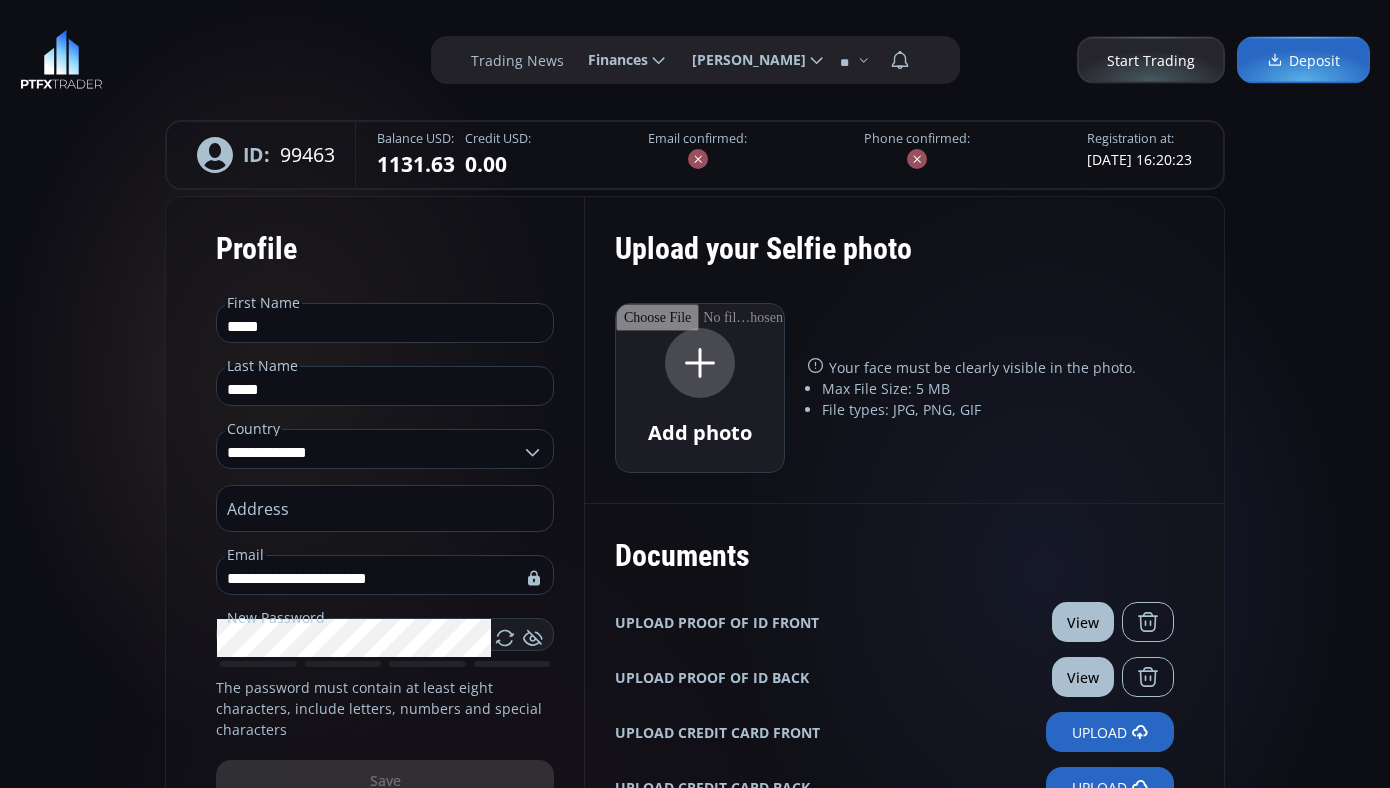 click 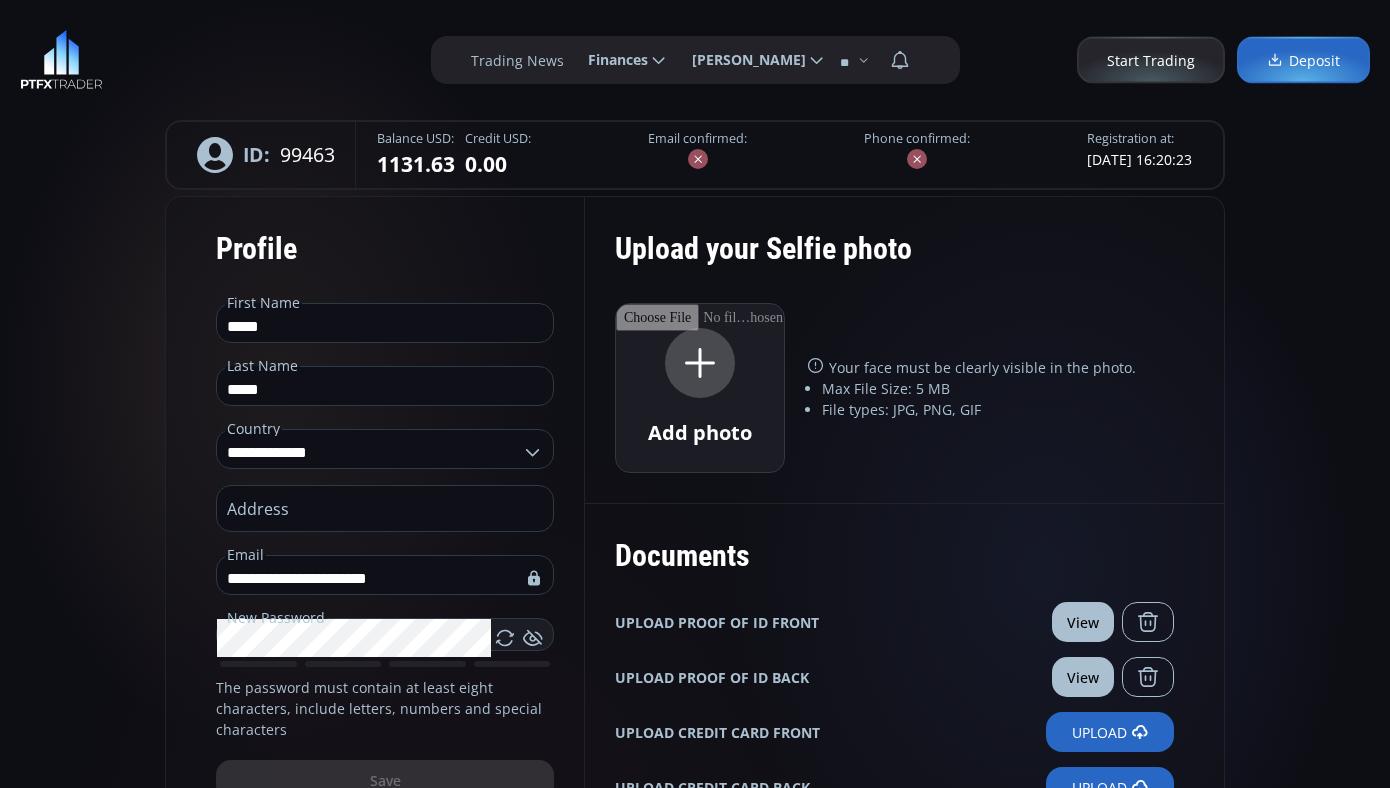 click on "********" 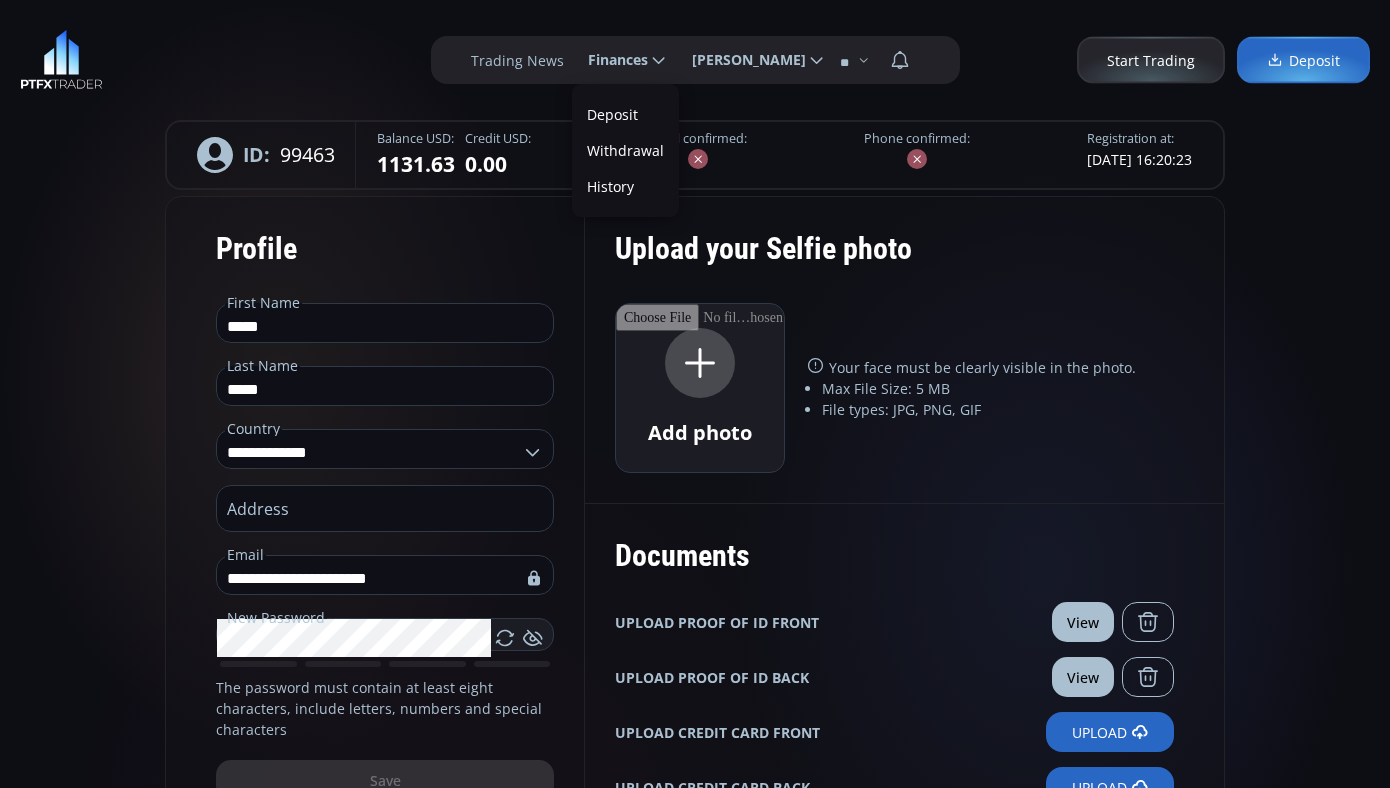 scroll, scrollTop: 0, scrollLeft: 0, axis: both 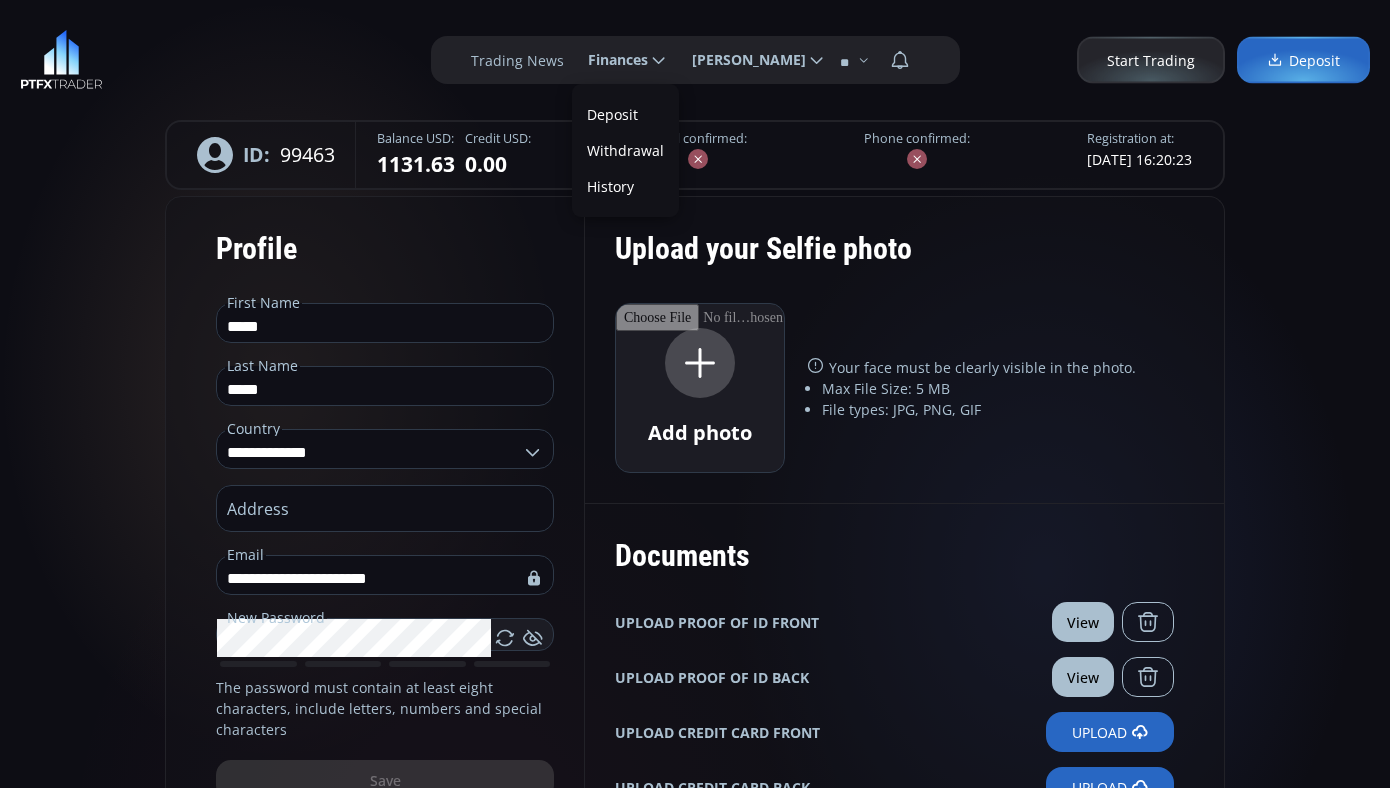 click on "Withdrawal" at bounding box center [625, 150] 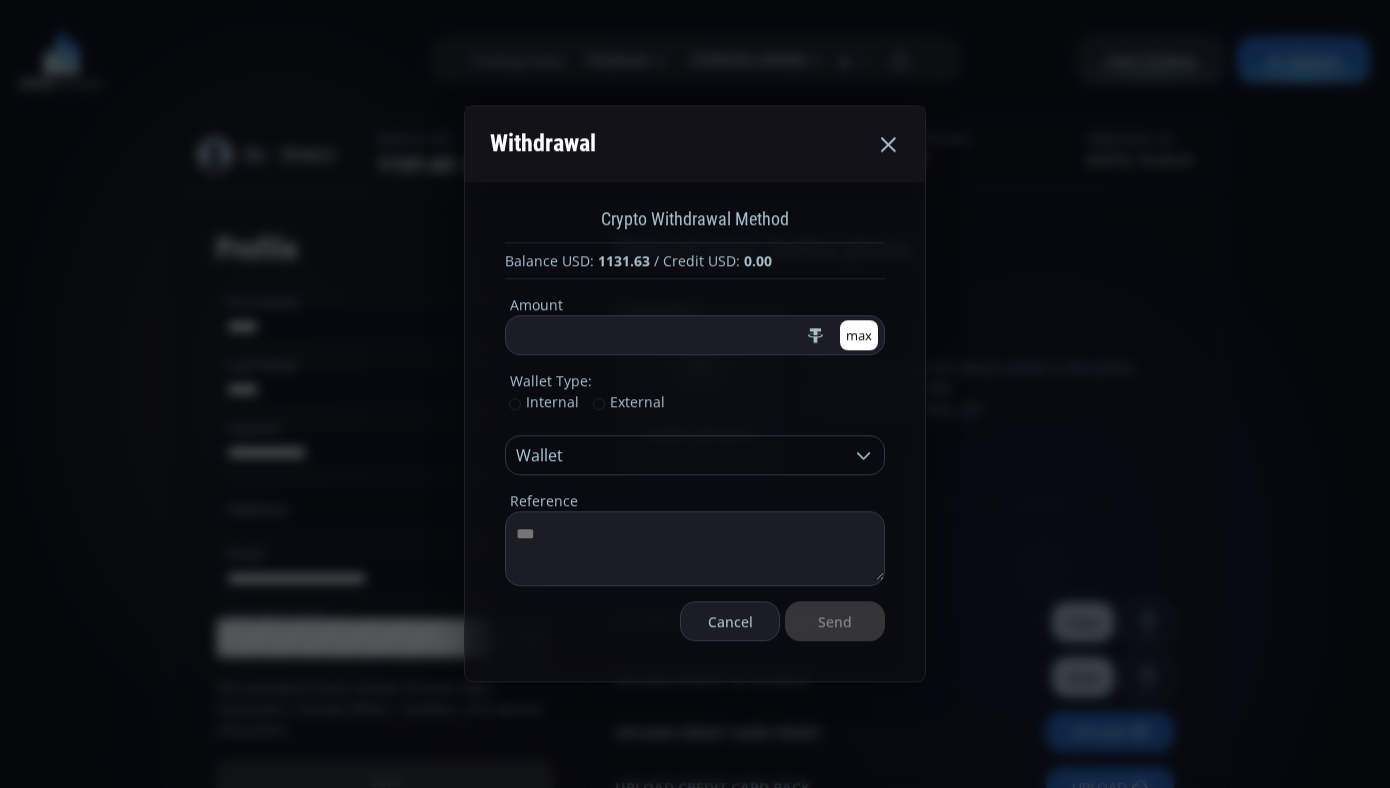 drag, startPoint x: 581, startPoint y: 342, endPoint x: 474, endPoint y: 344, distance: 107.01869 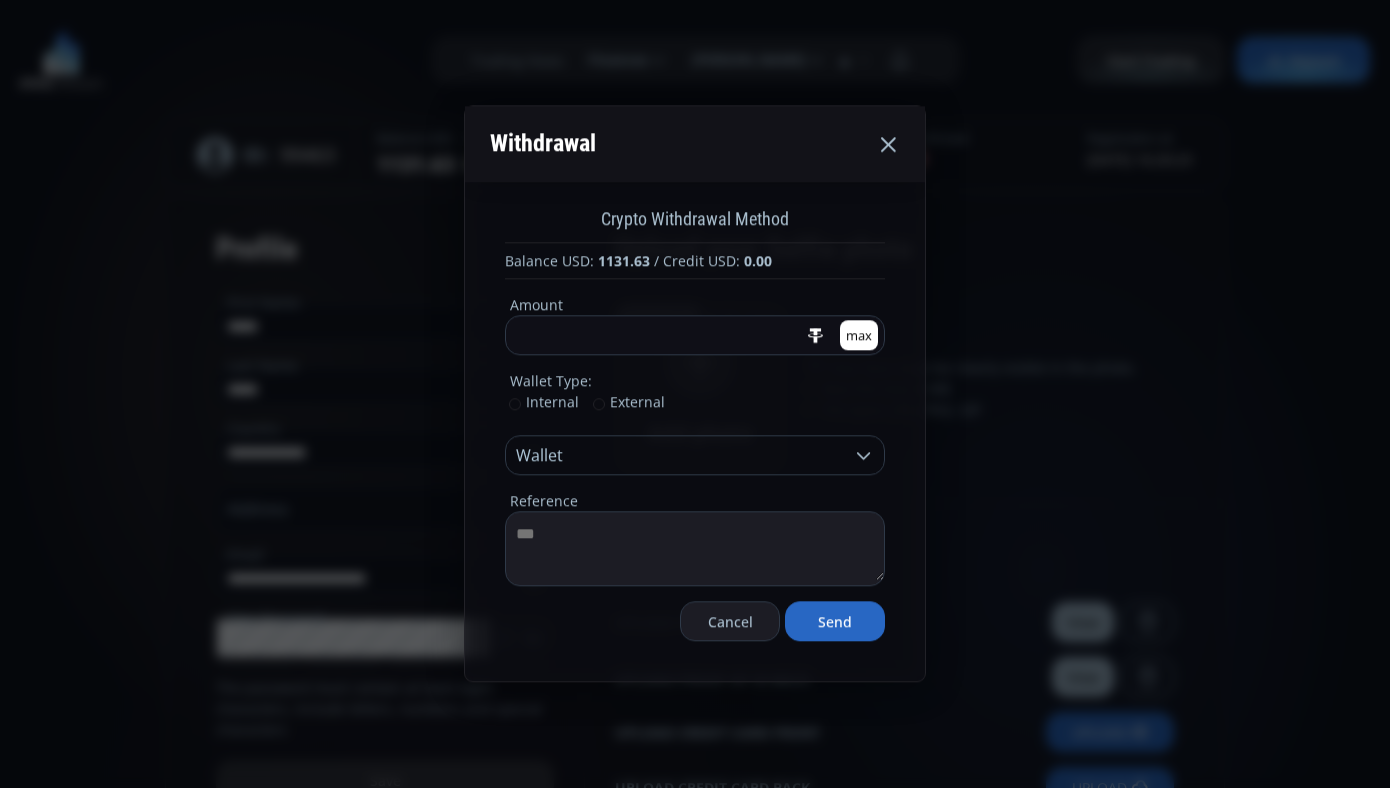 type on "*" 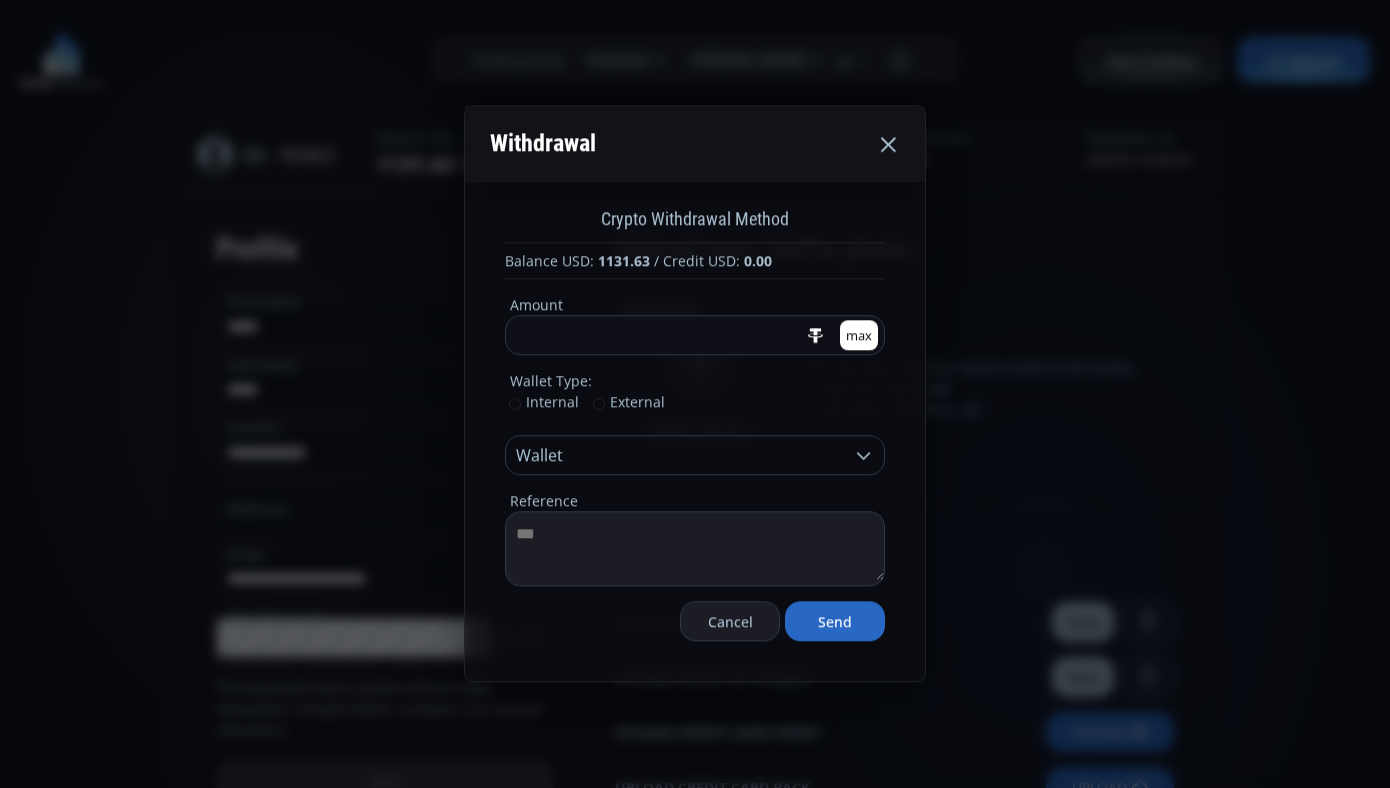 type on "**" 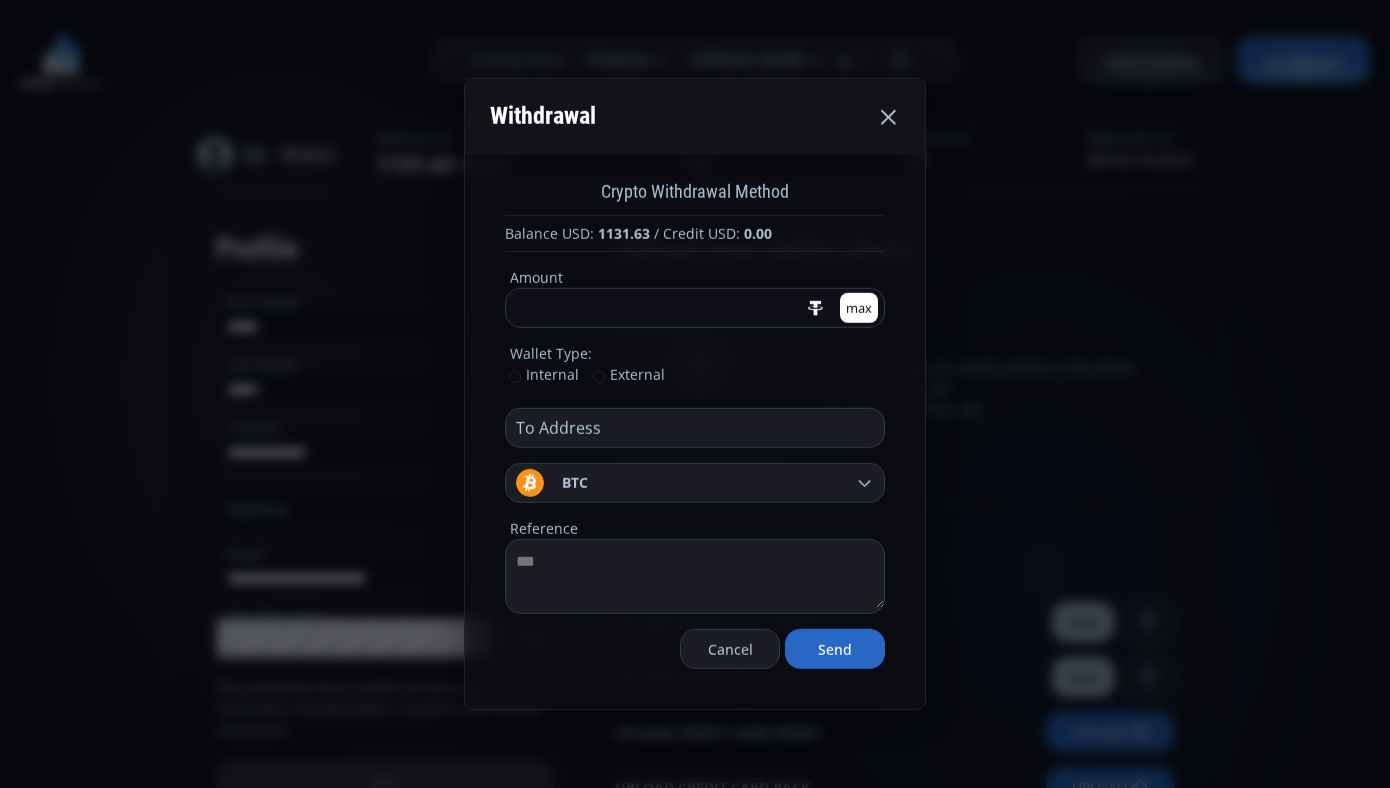 click at bounding box center [690, 428] 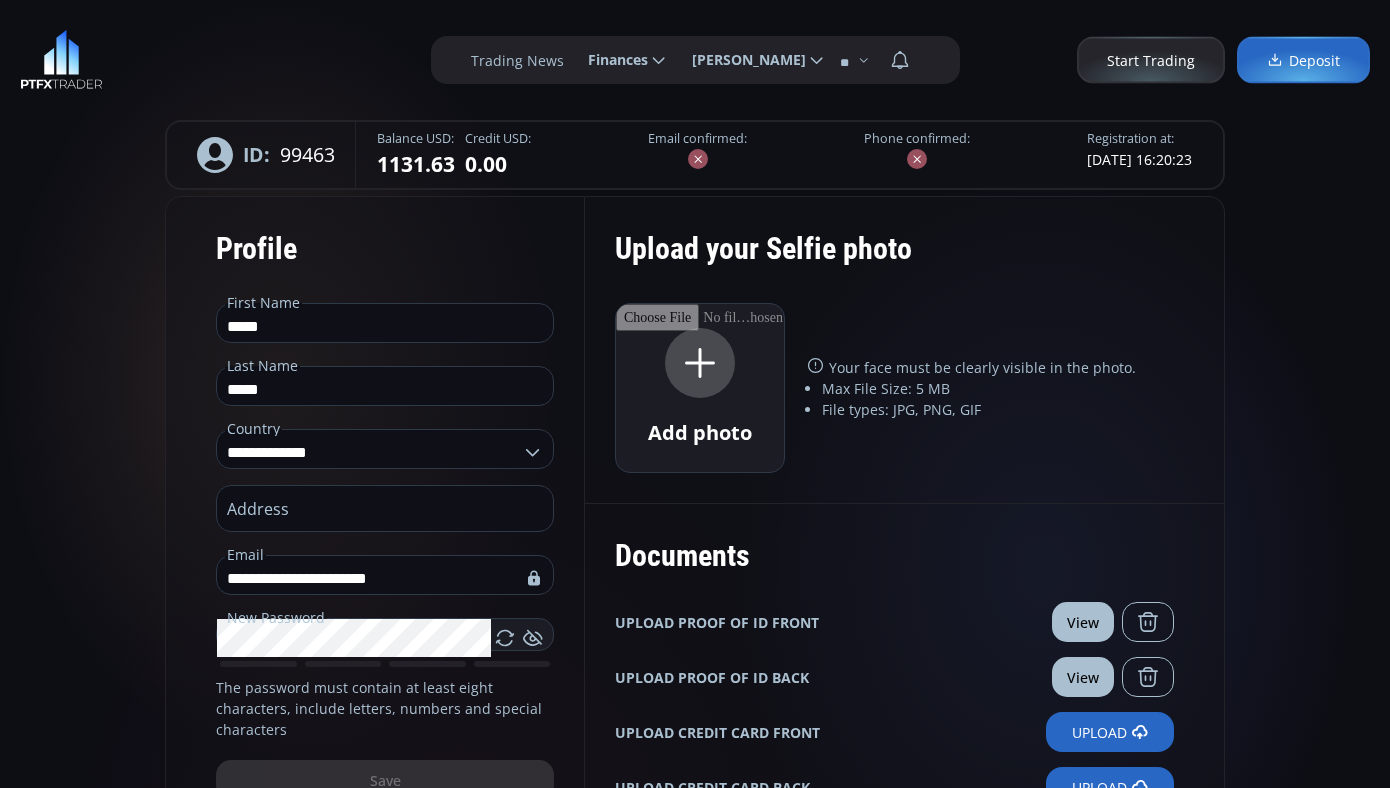 click on "Trading News" at bounding box center (517, 60) 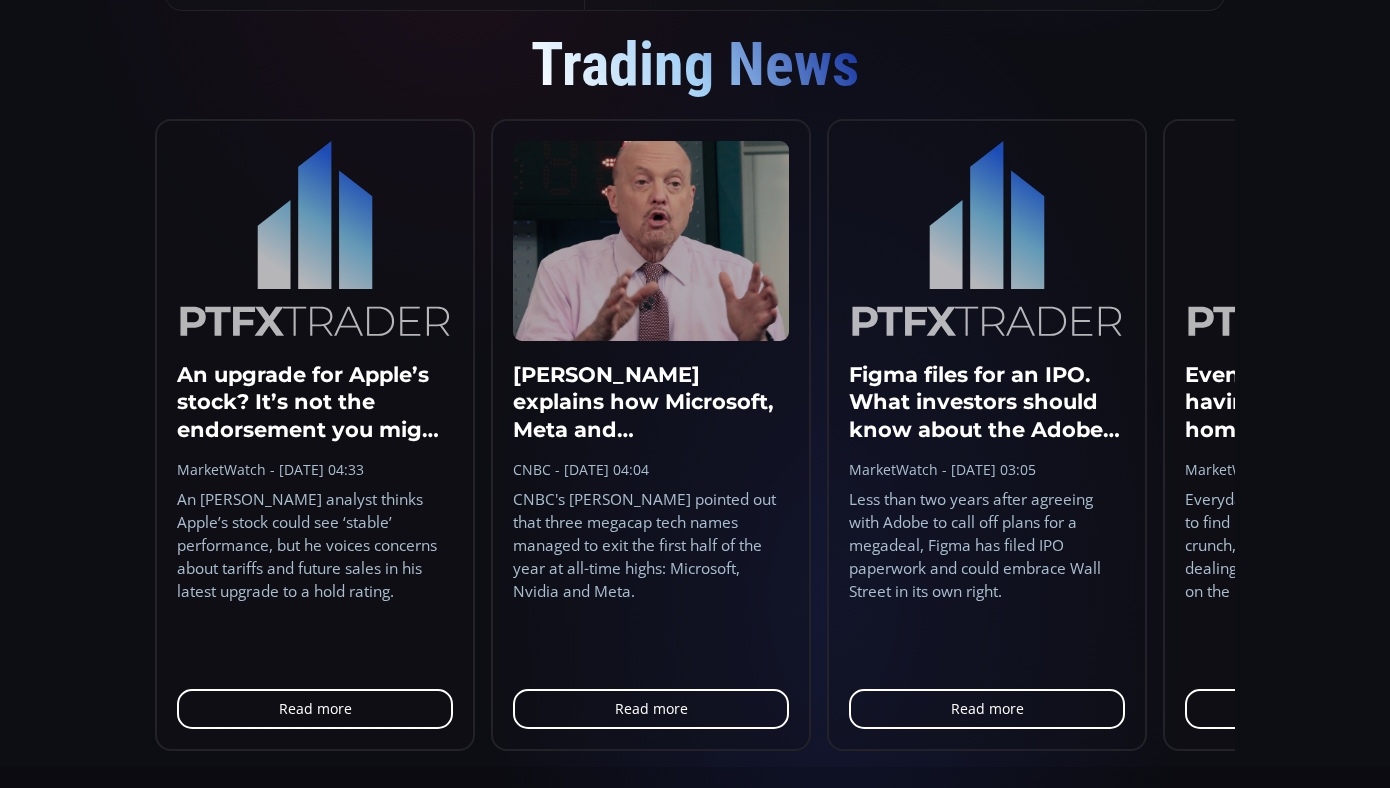 scroll, scrollTop: 932, scrollLeft: 0, axis: vertical 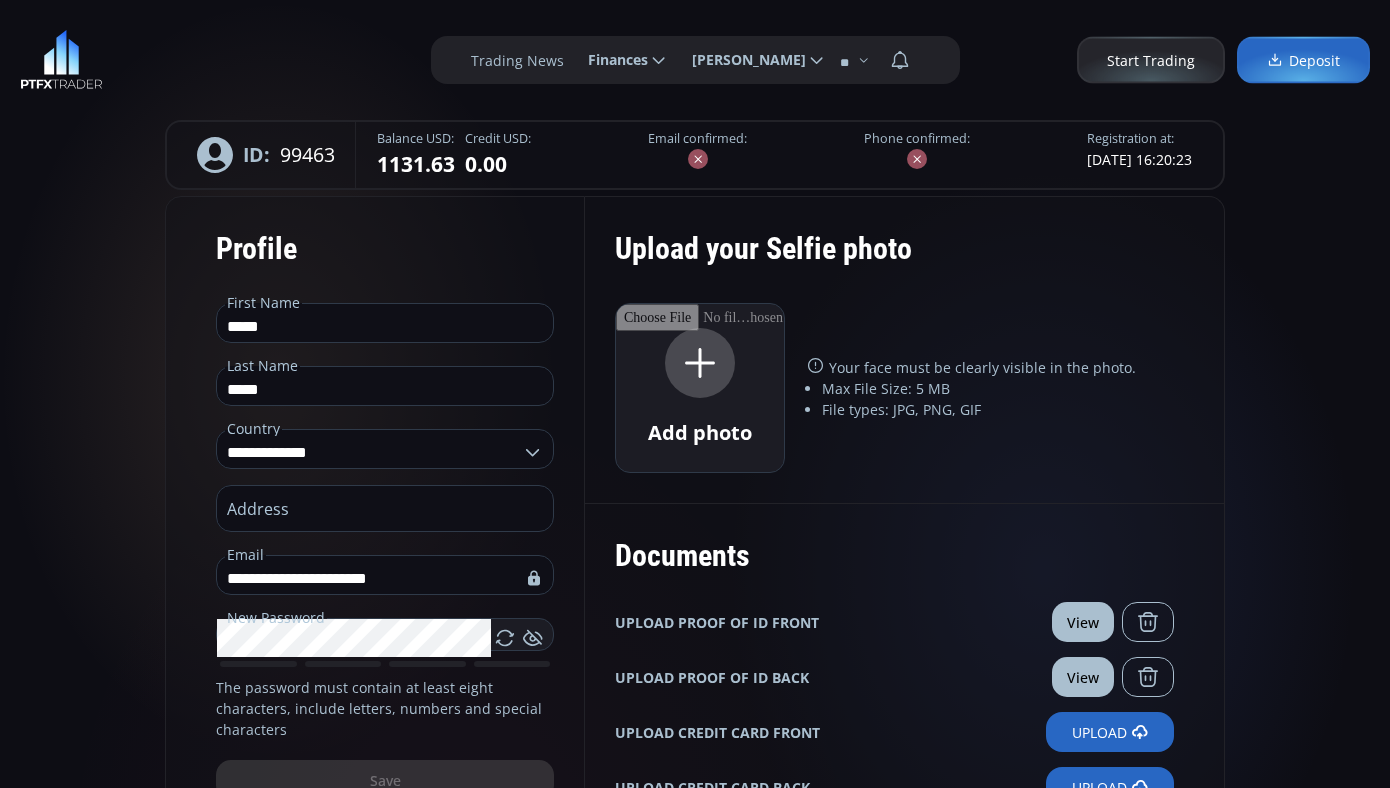 click on "[PERSON_NAME]" 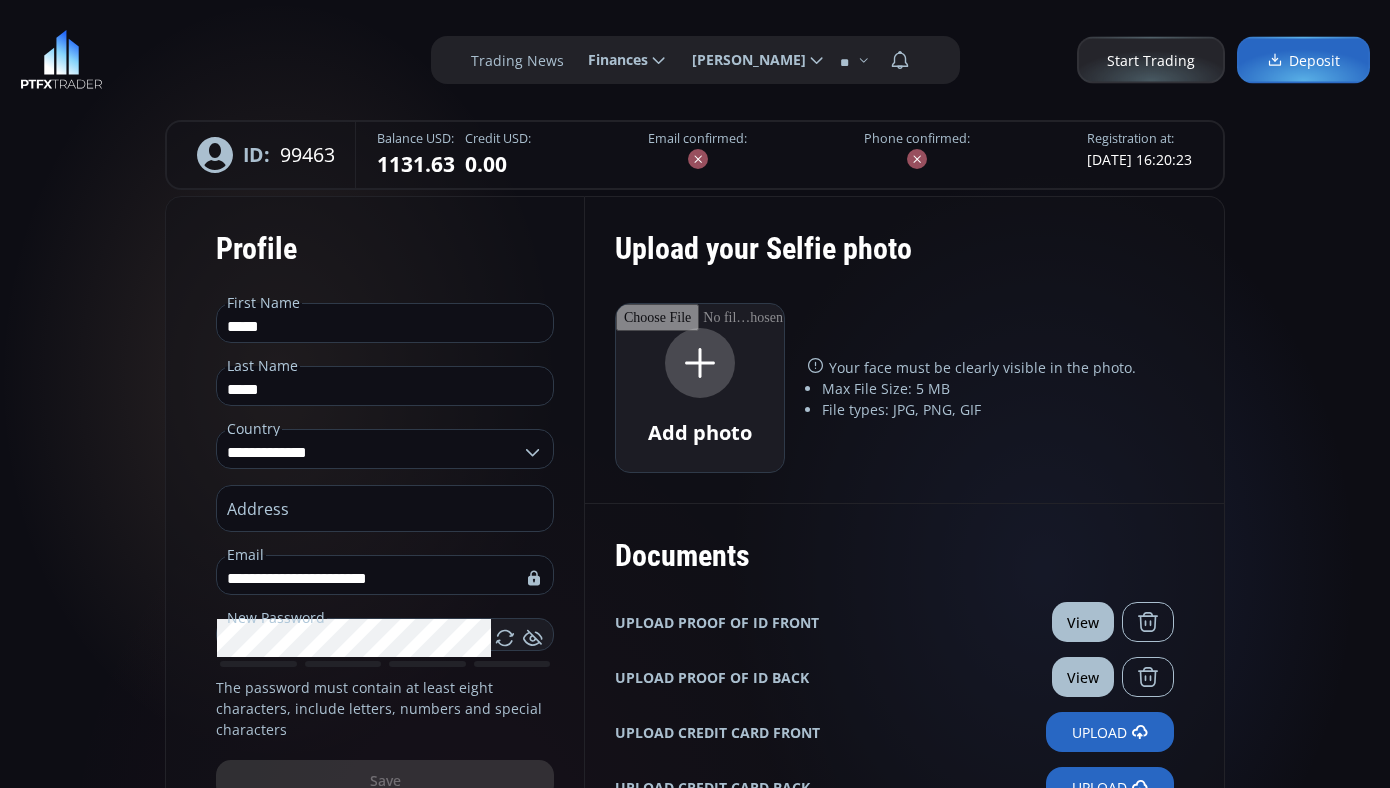 click on "**********" 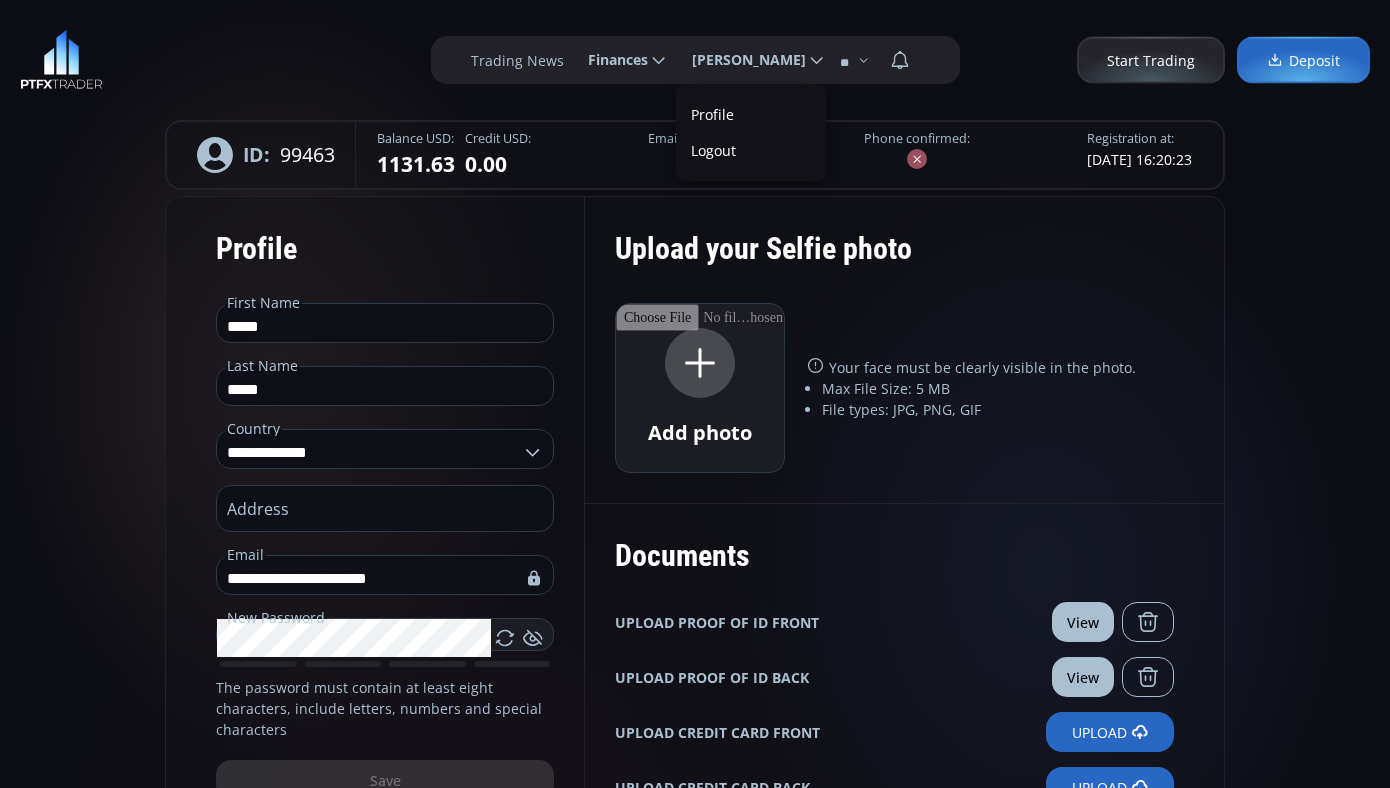 scroll, scrollTop: 0, scrollLeft: 0, axis: both 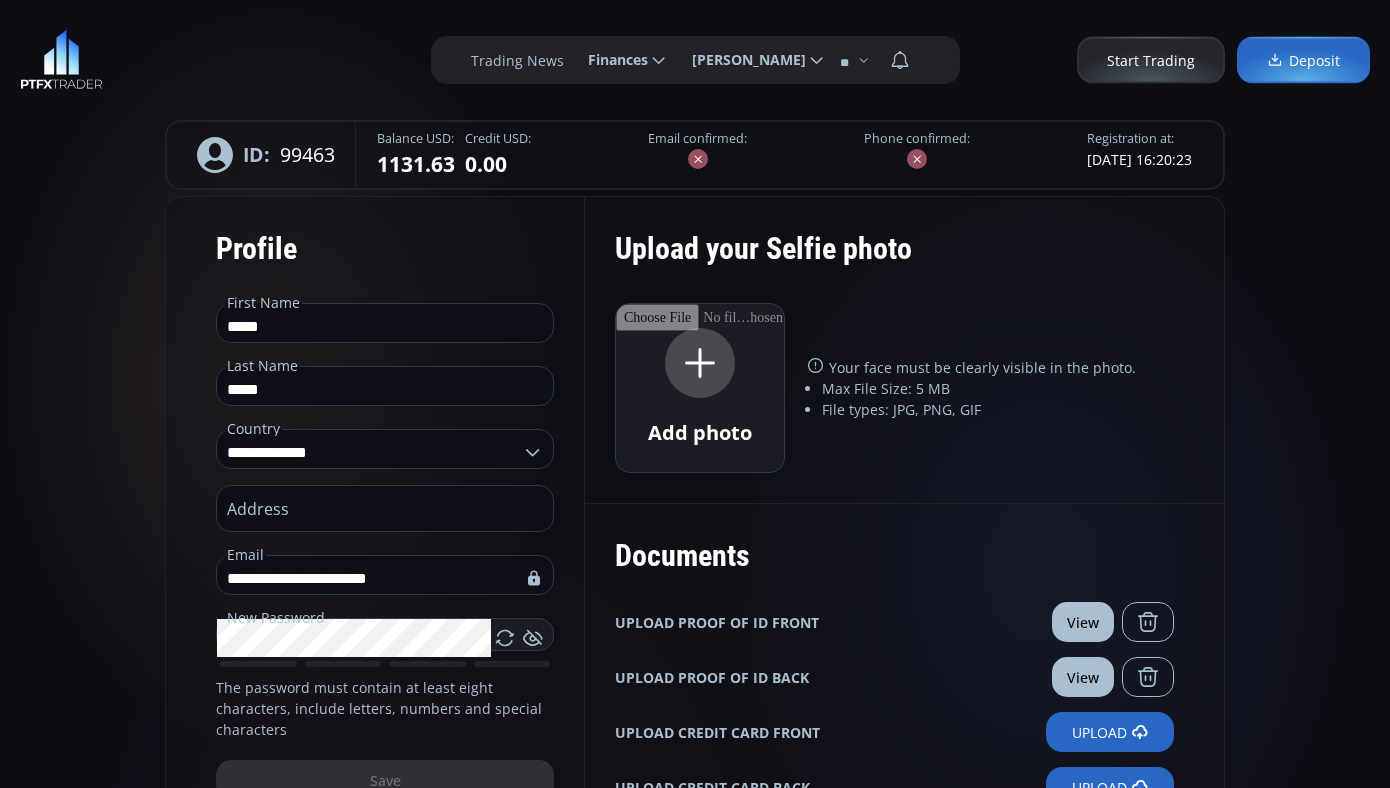 click on "Profile" at bounding box center (751, 114) 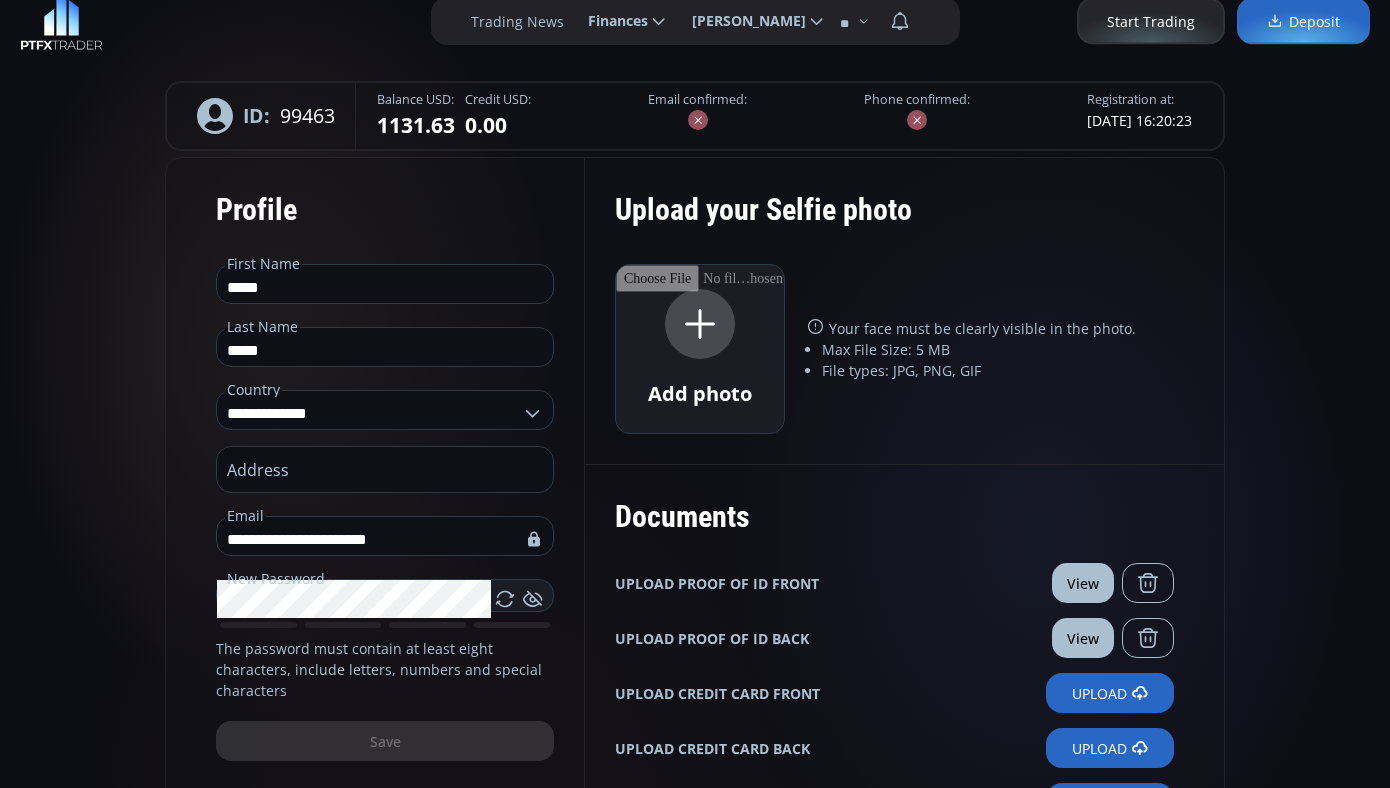 scroll, scrollTop: 0, scrollLeft: 0, axis: both 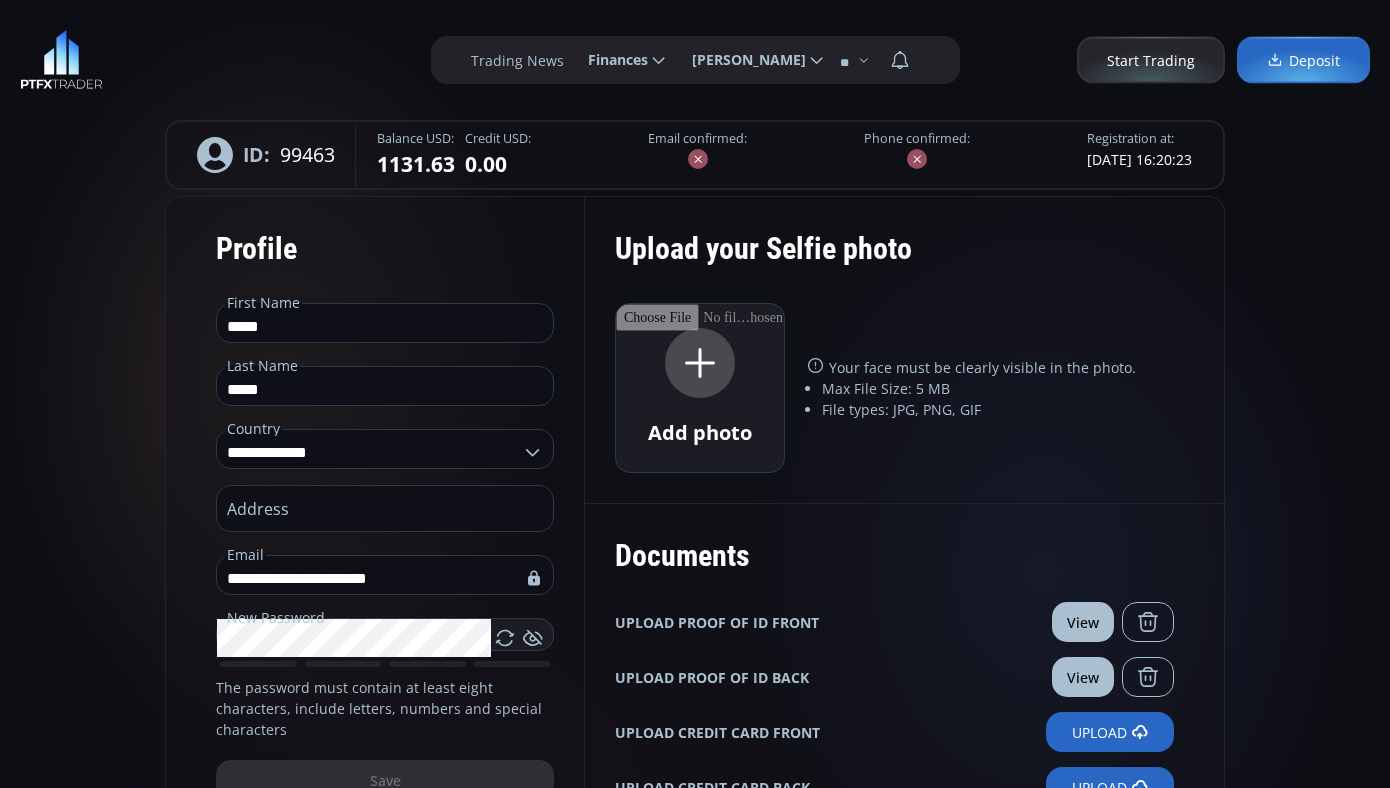 click 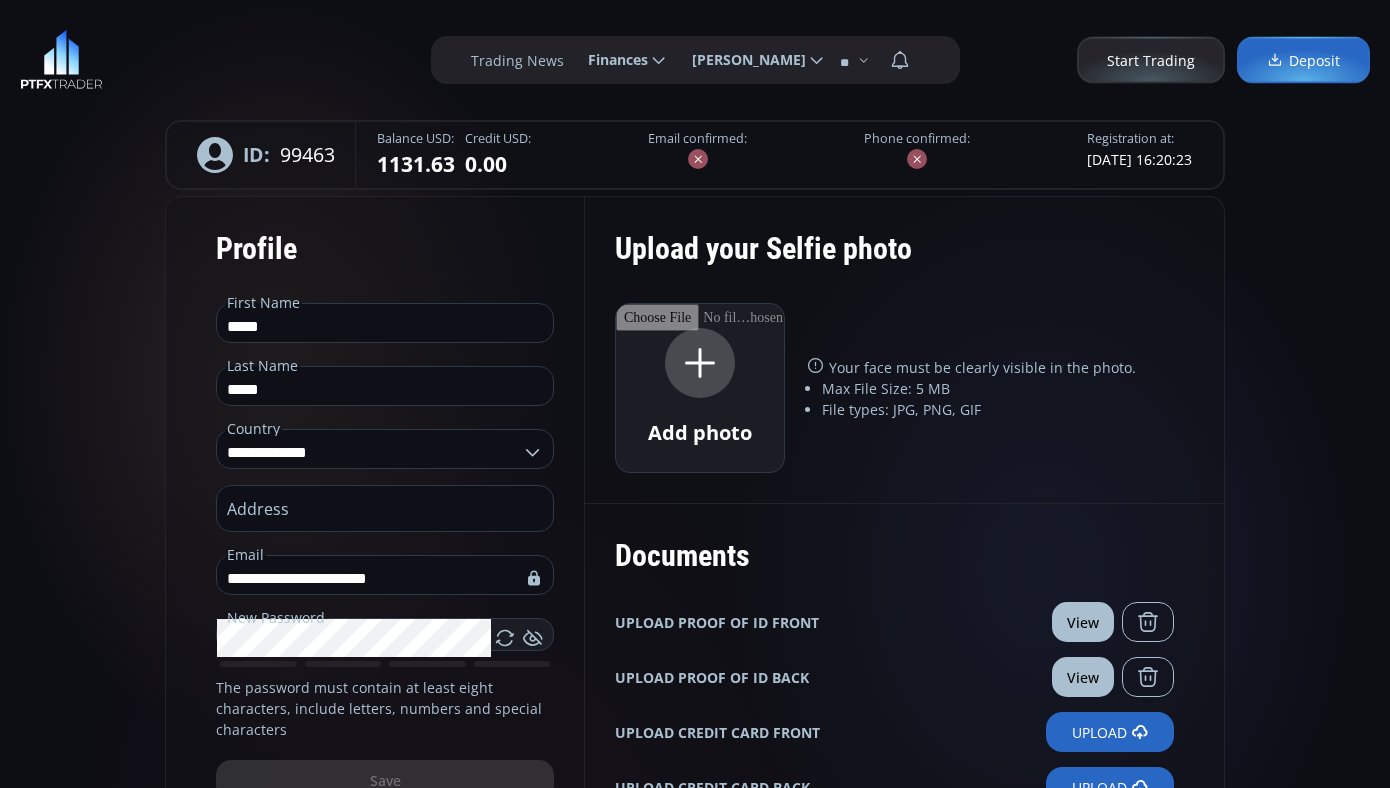 click on "********" 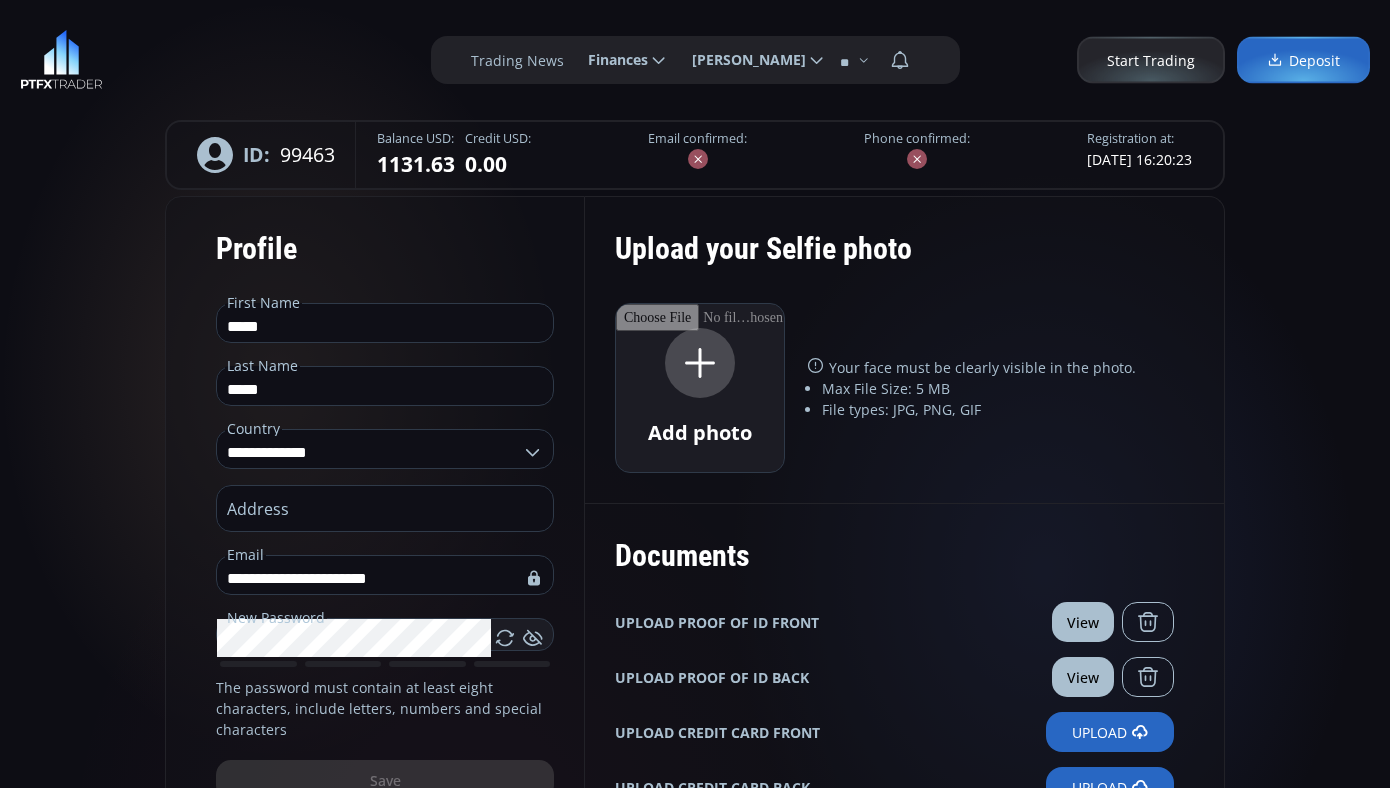 scroll, scrollTop: 0, scrollLeft: 60, axis: horizontal 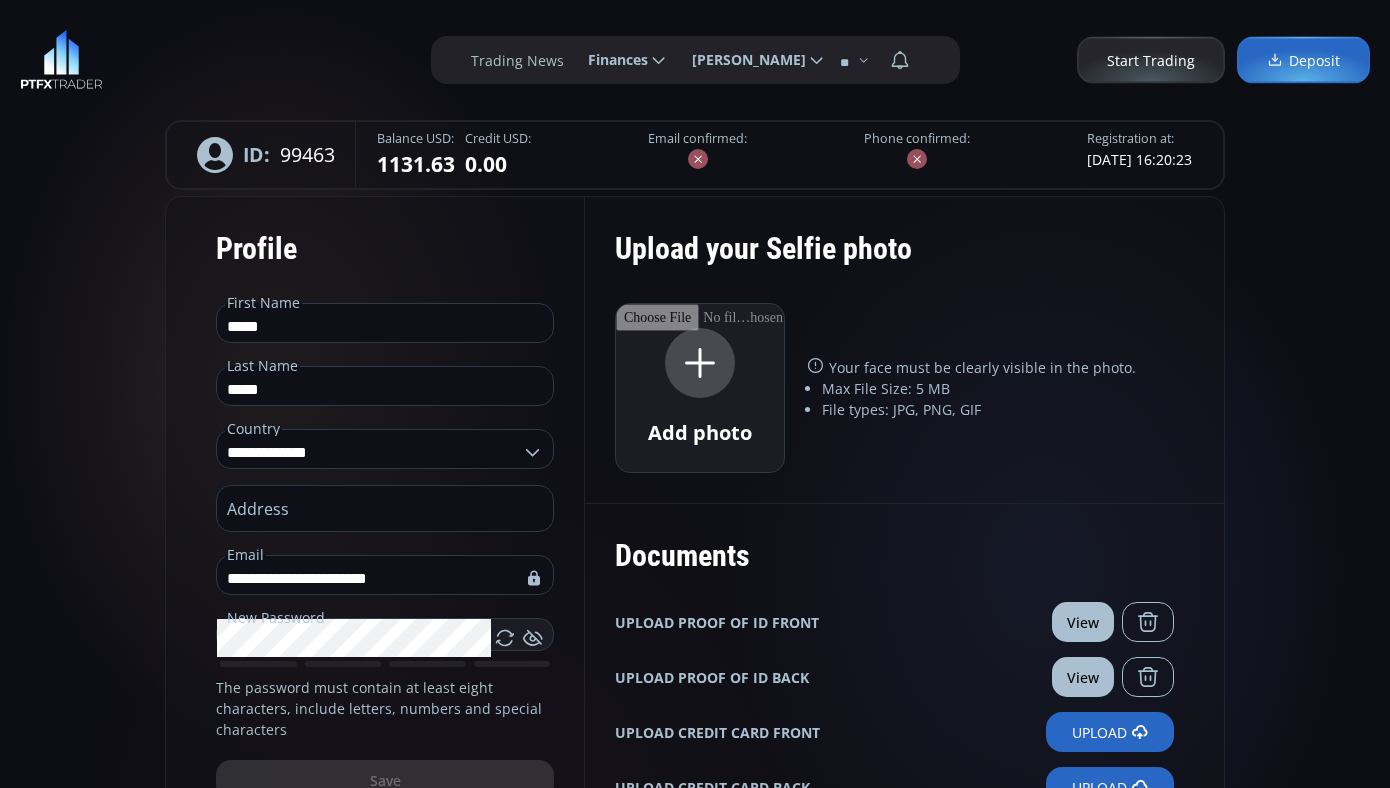 click on "Balance USD:  1131.63" 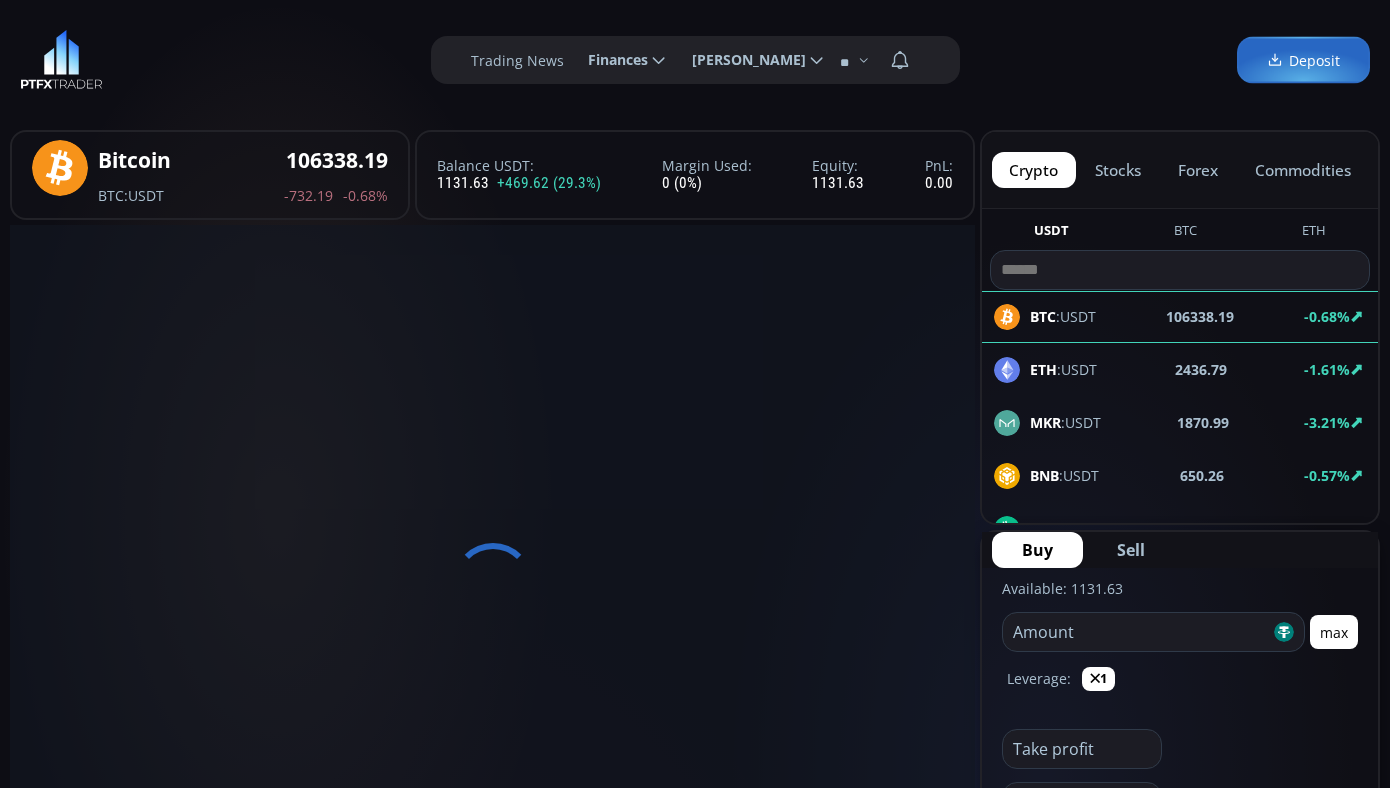 scroll, scrollTop: 0, scrollLeft: 0, axis: both 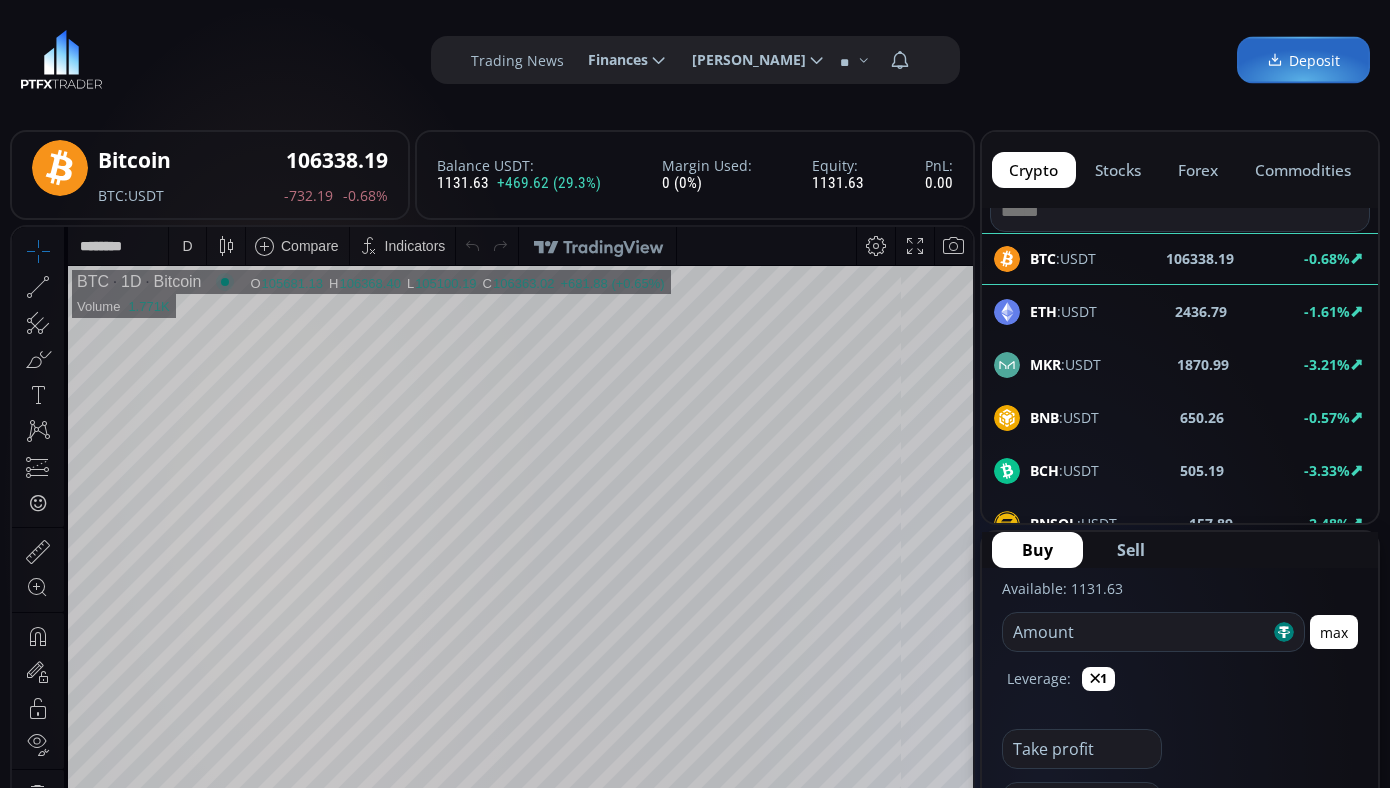 click on "**********" 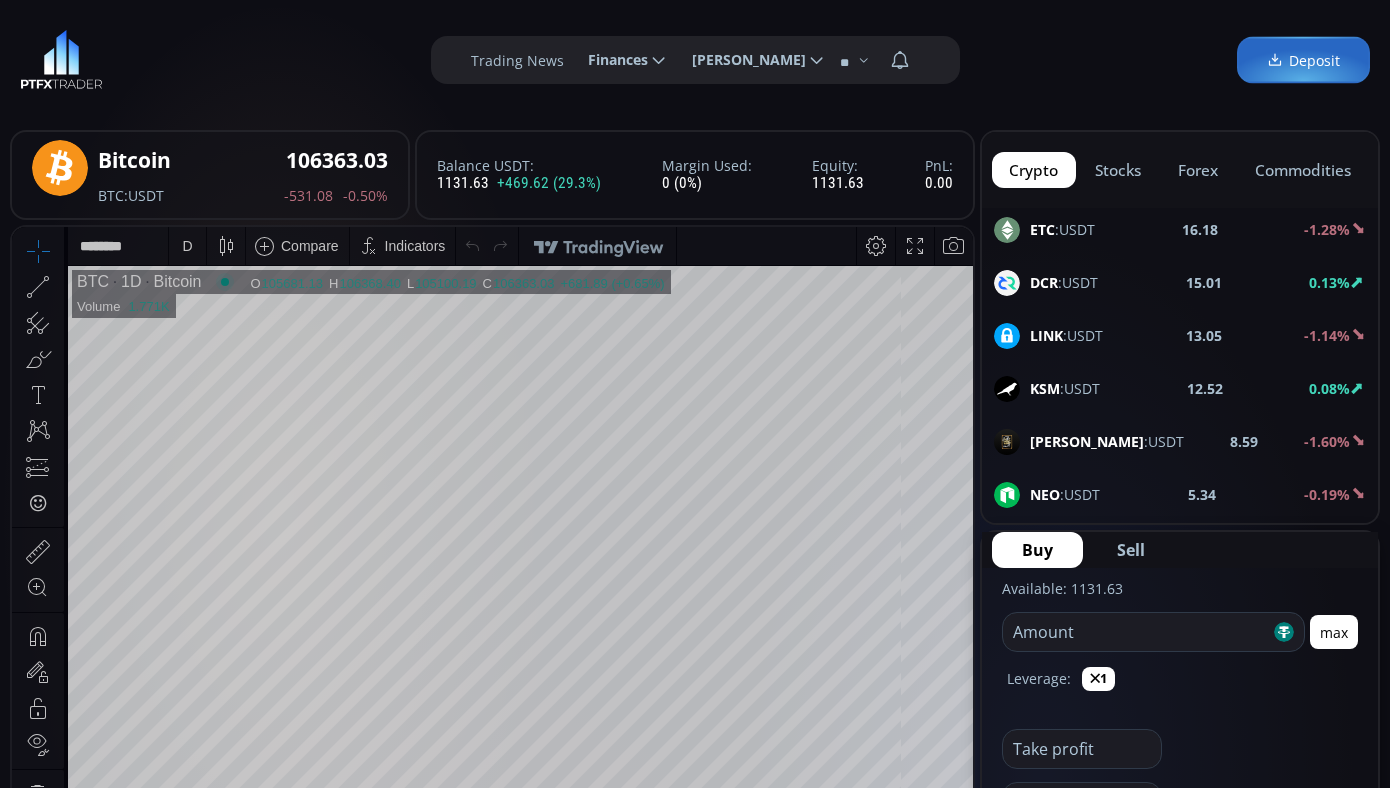 scroll, scrollTop: 655, scrollLeft: 0, axis: vertical 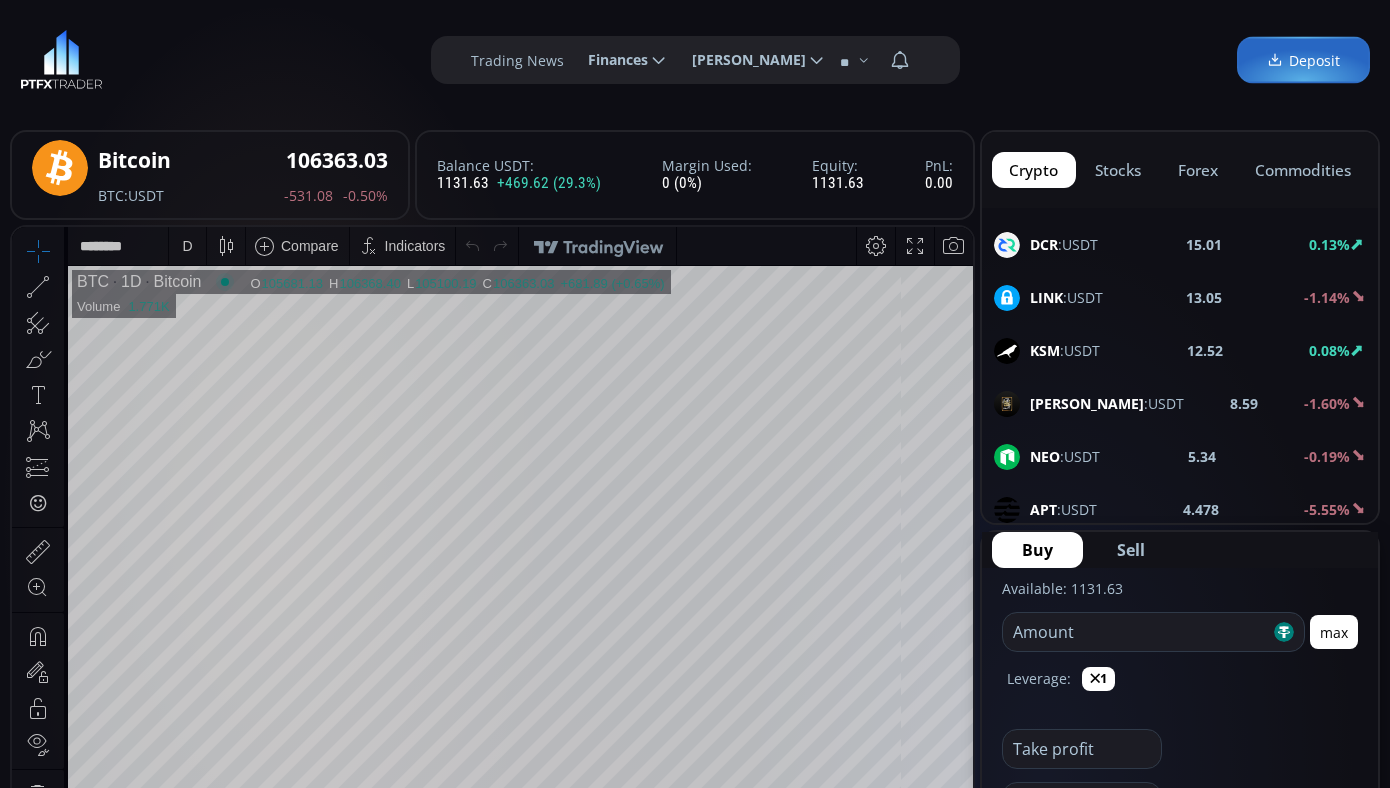 click on "Sell" at bounding box center [1131, 550] 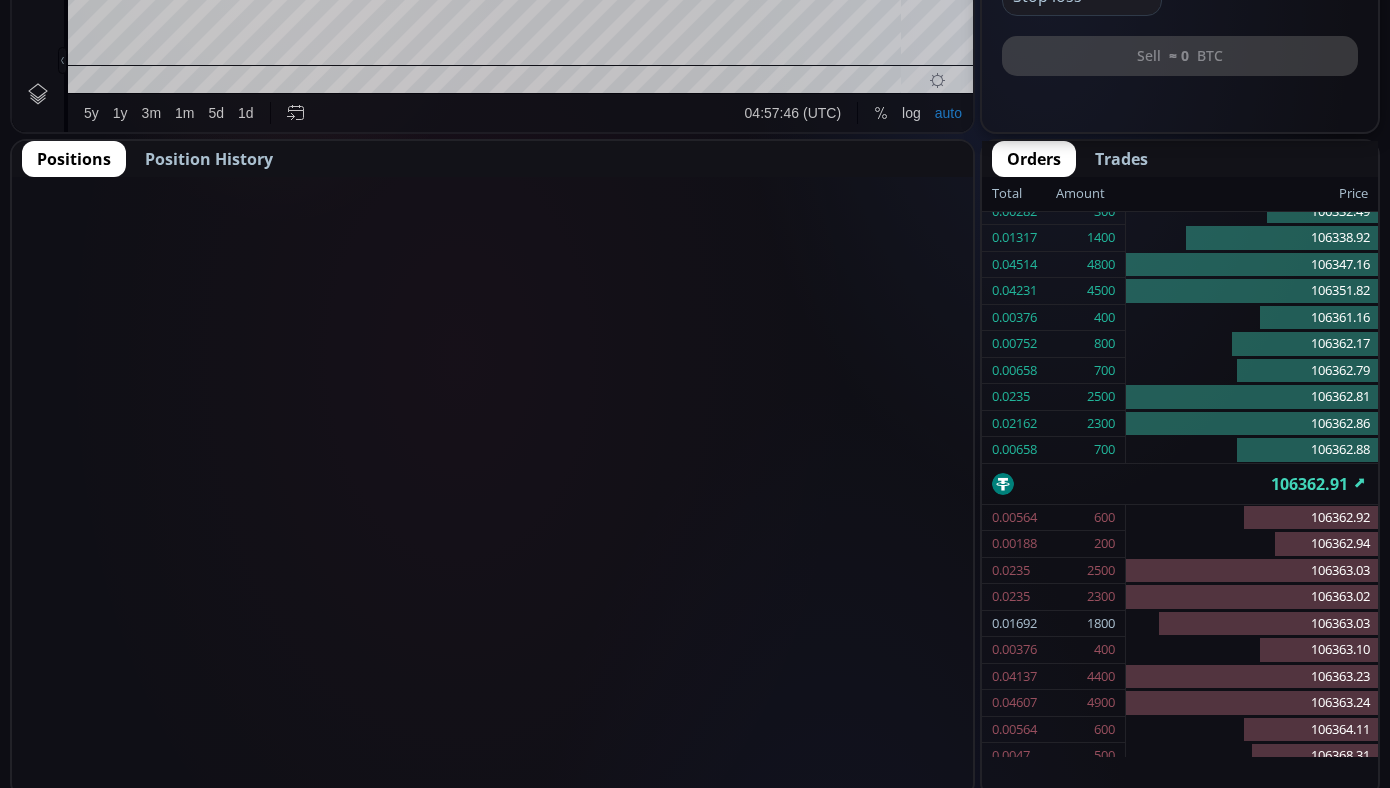 scroll, scrollTop: 810, scrollLeft: 0, axis: vertical 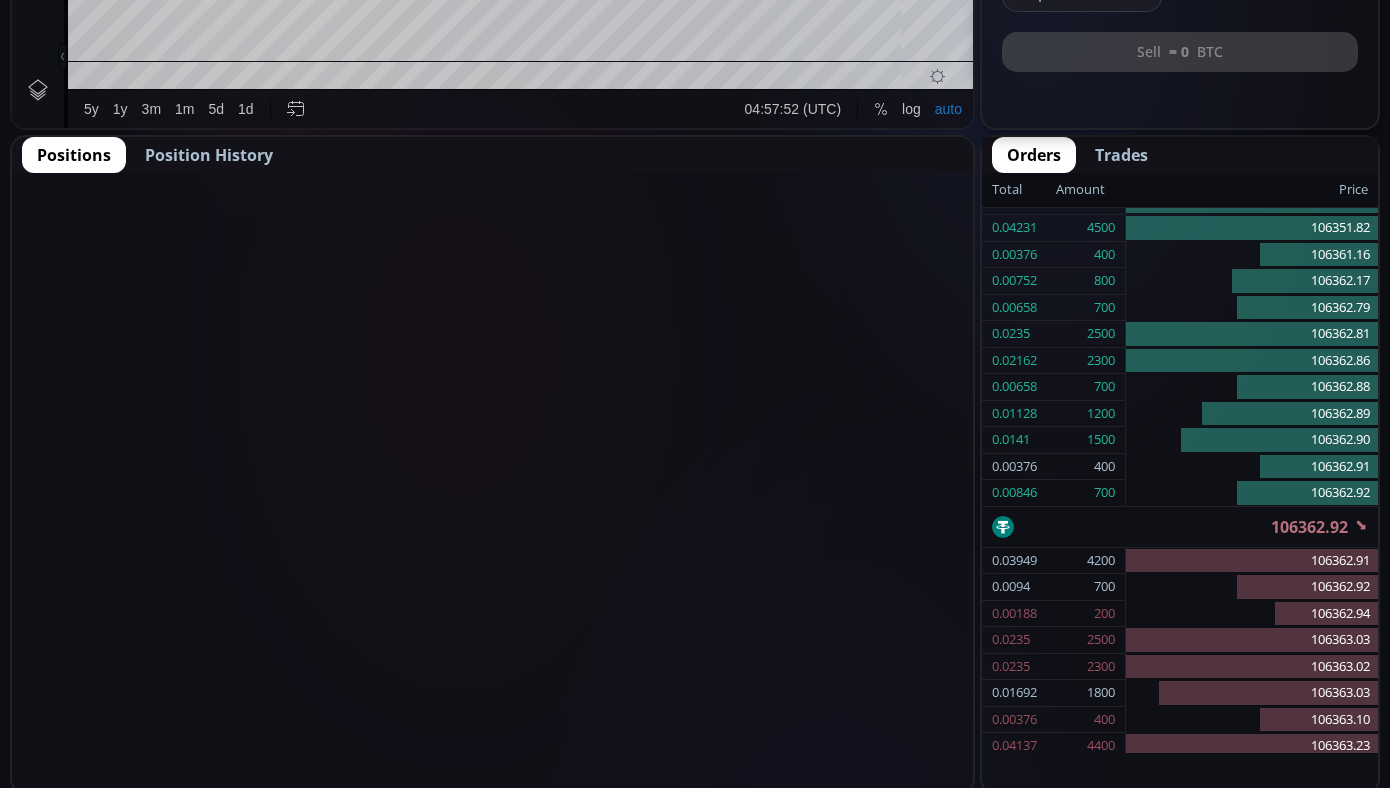click on "Positions" at bounding box center (74, 155) 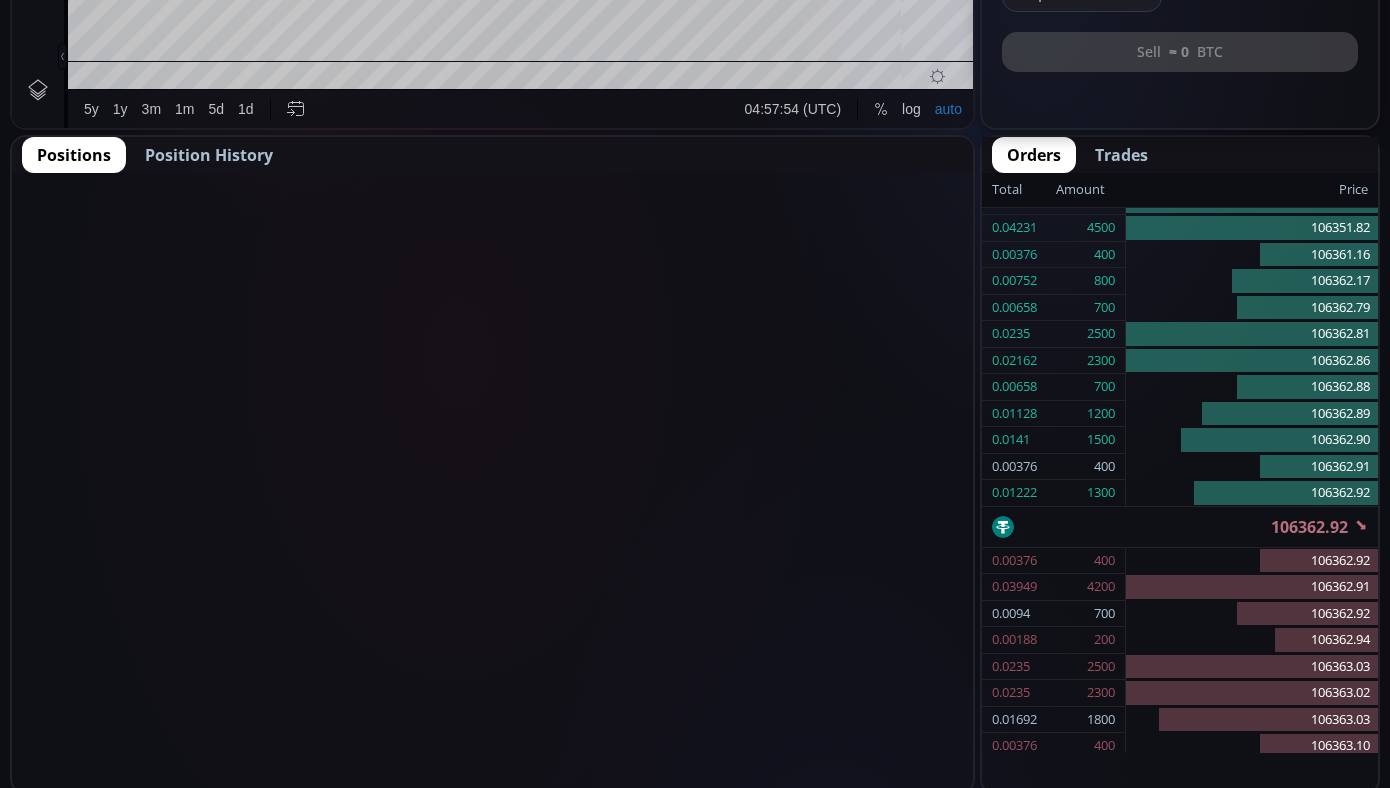 click on "Positions" at bounding box center (74, 155) 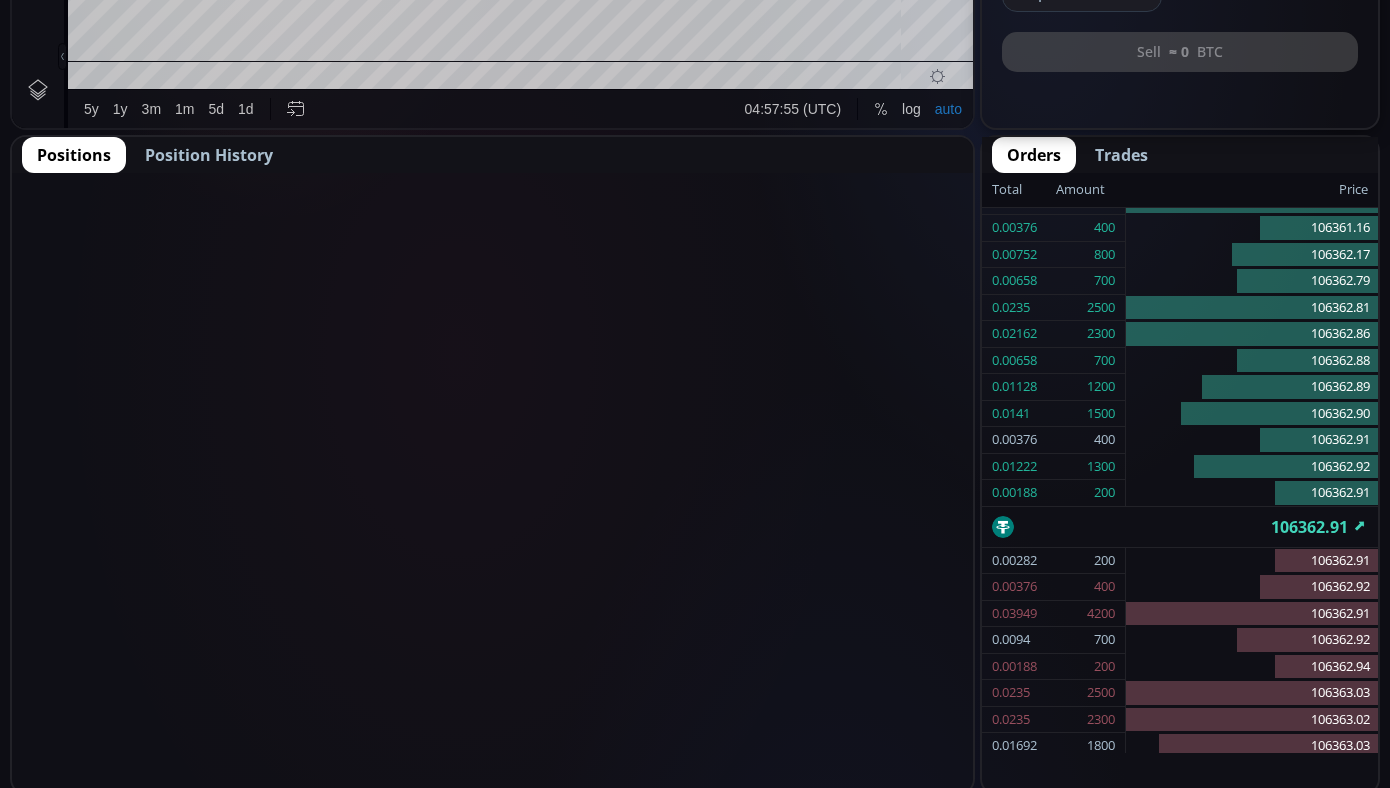 click on "Position History" at bounding box center [209, 155] 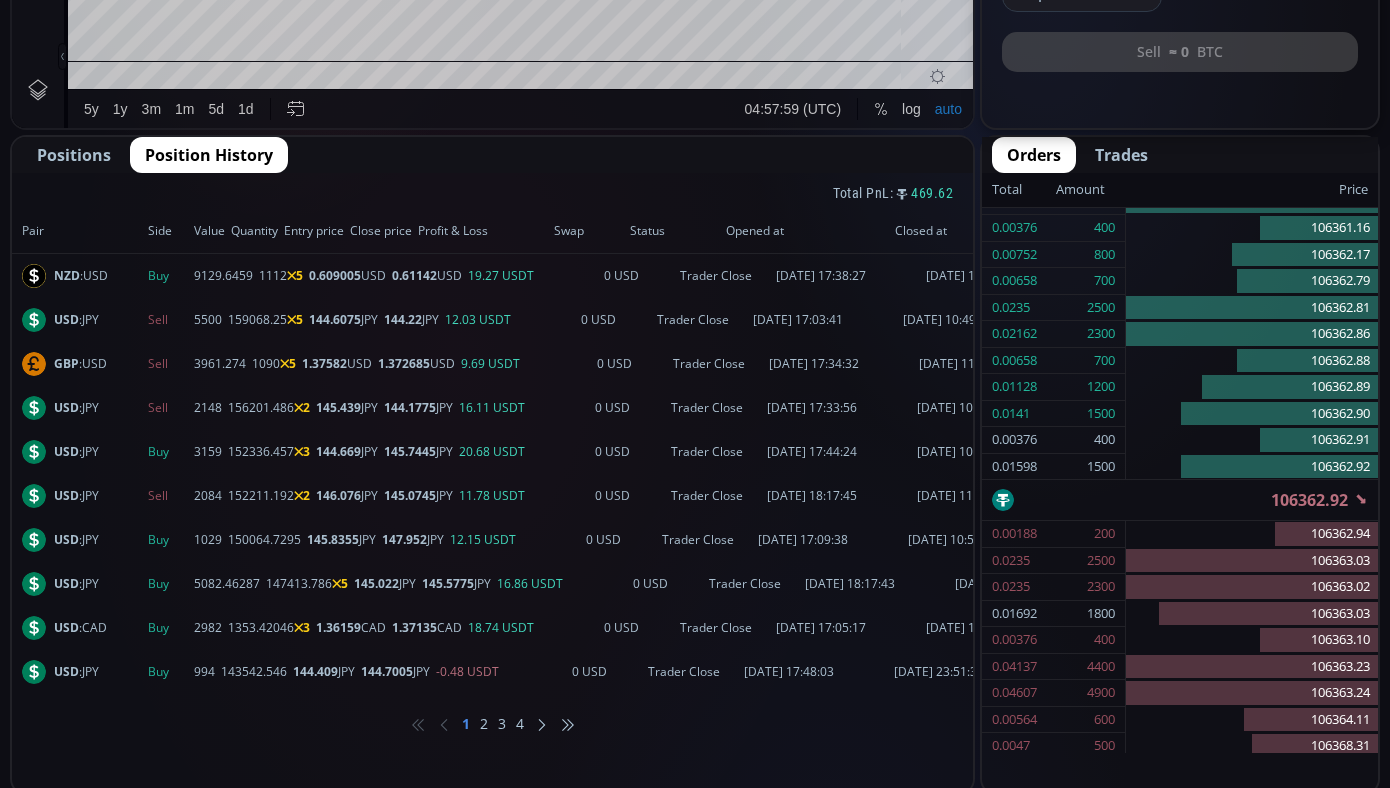 click on "Positions" at bounding box center [74, 155] 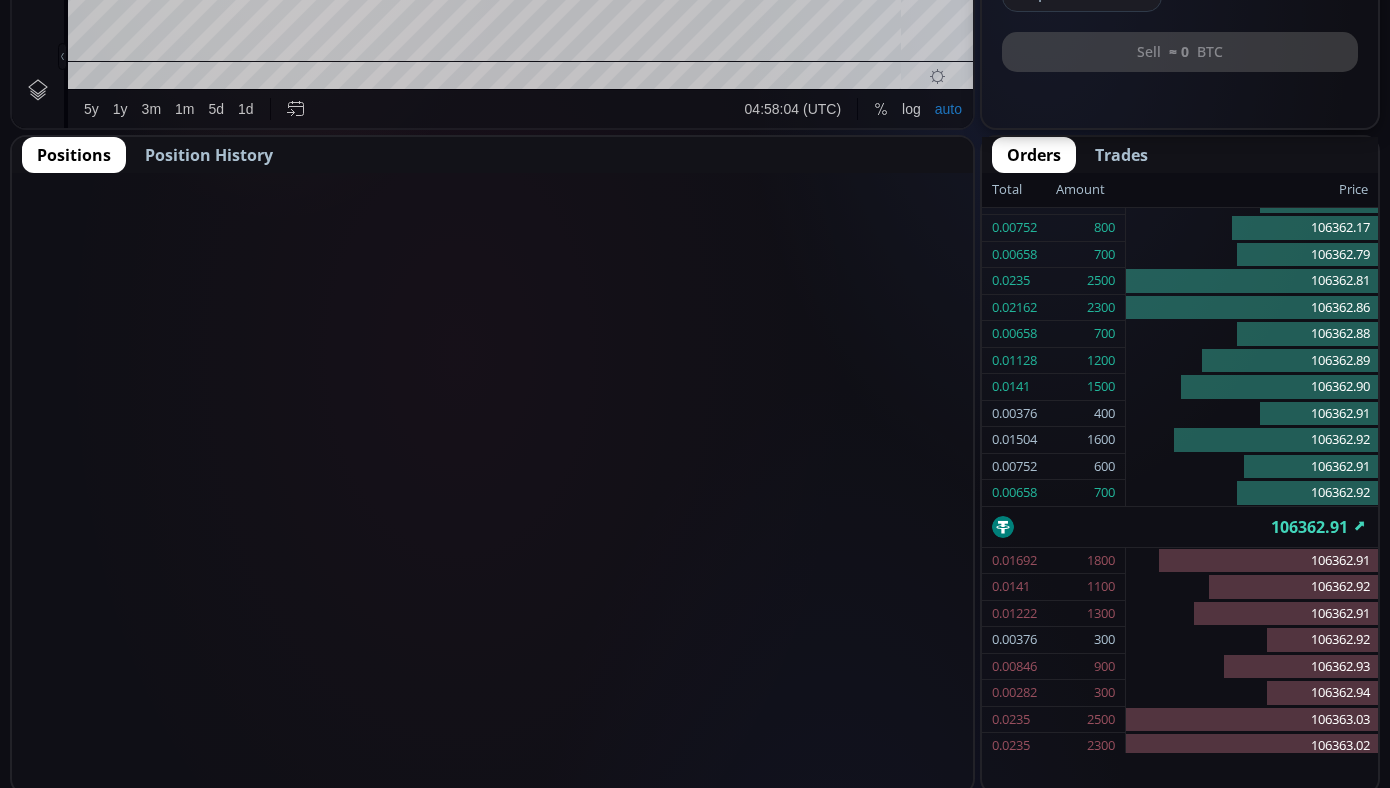 click on "Position History" at bounding box center [209, 155] 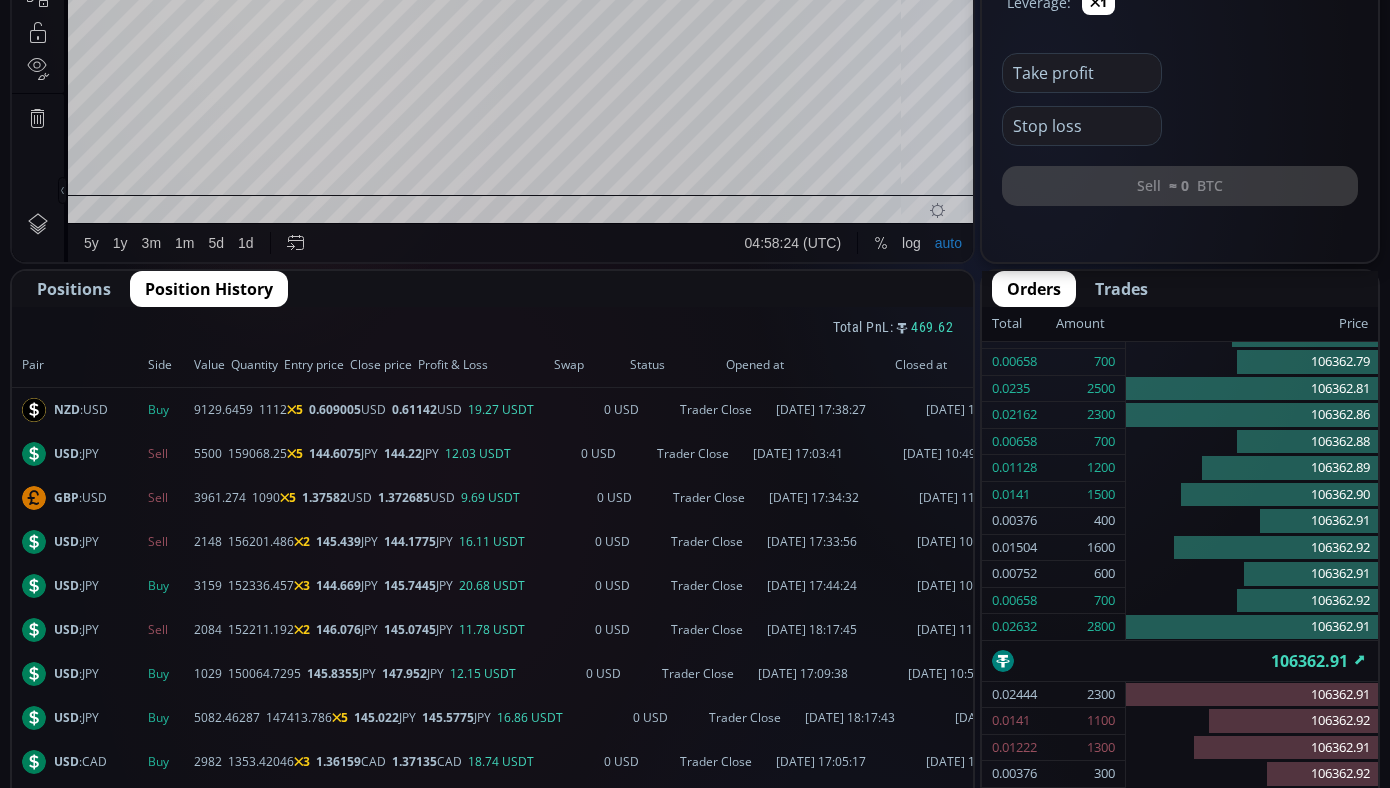 scroll, scrollTop: 713, scrollLeft: 0, axis: vertical 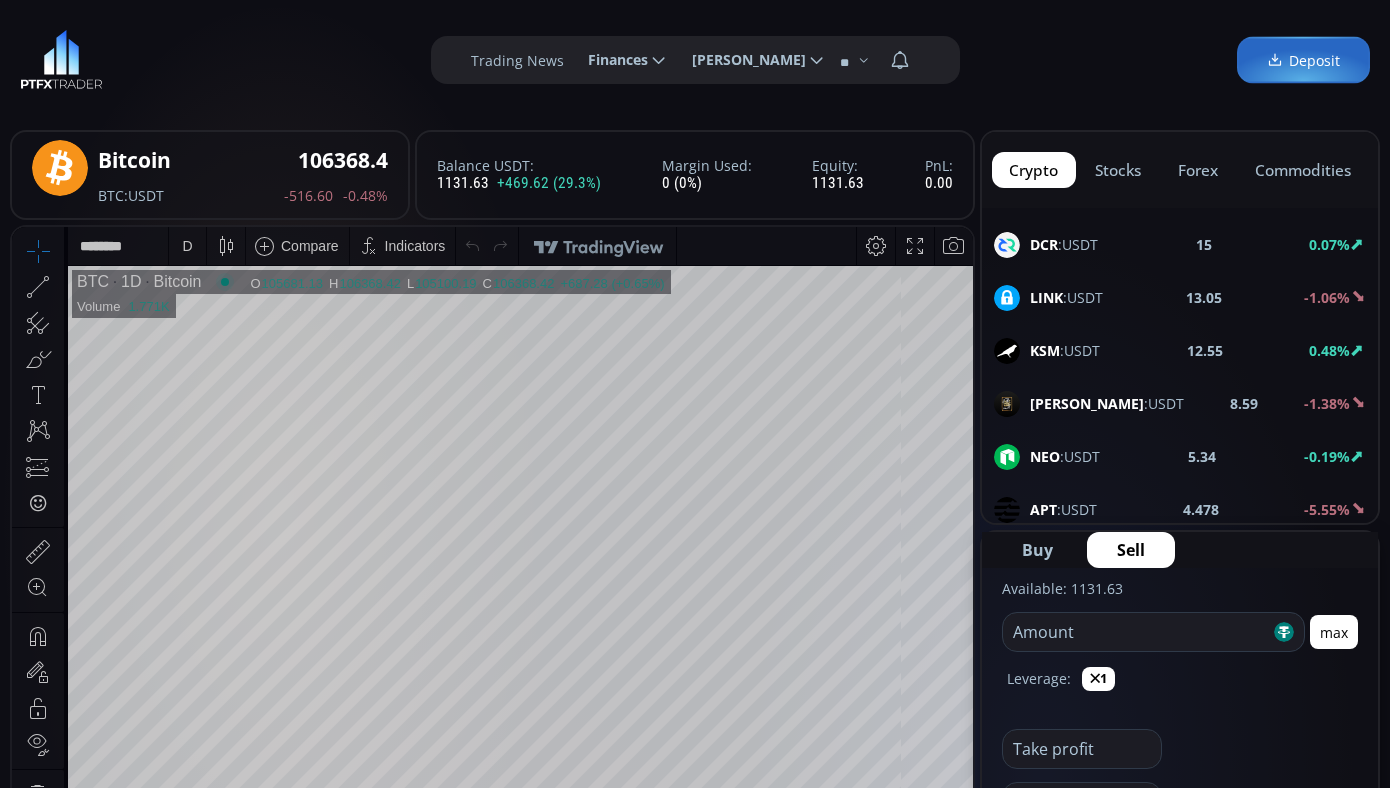 click on "stocks" 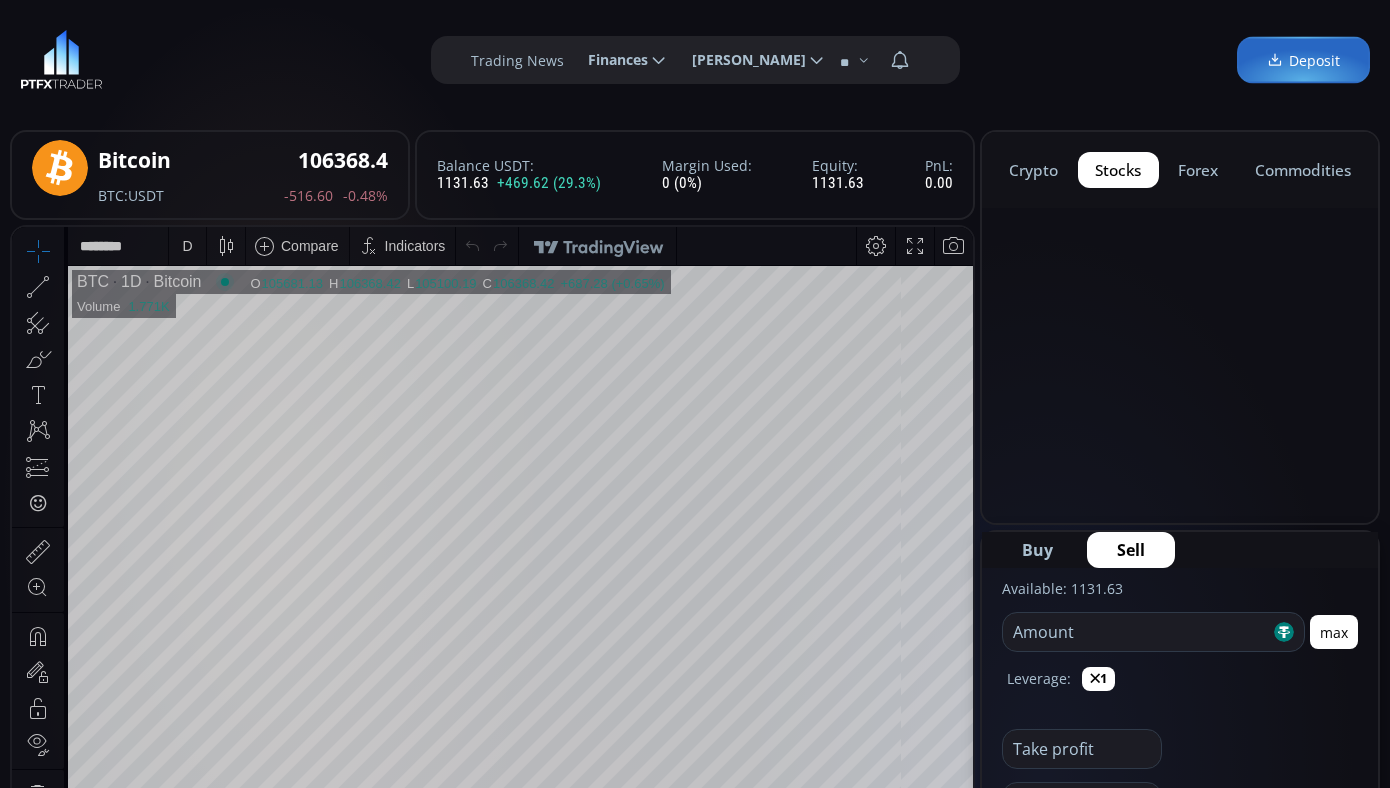 scroll, scrollTop: 40, scrollLeft: 0, axis: vertical 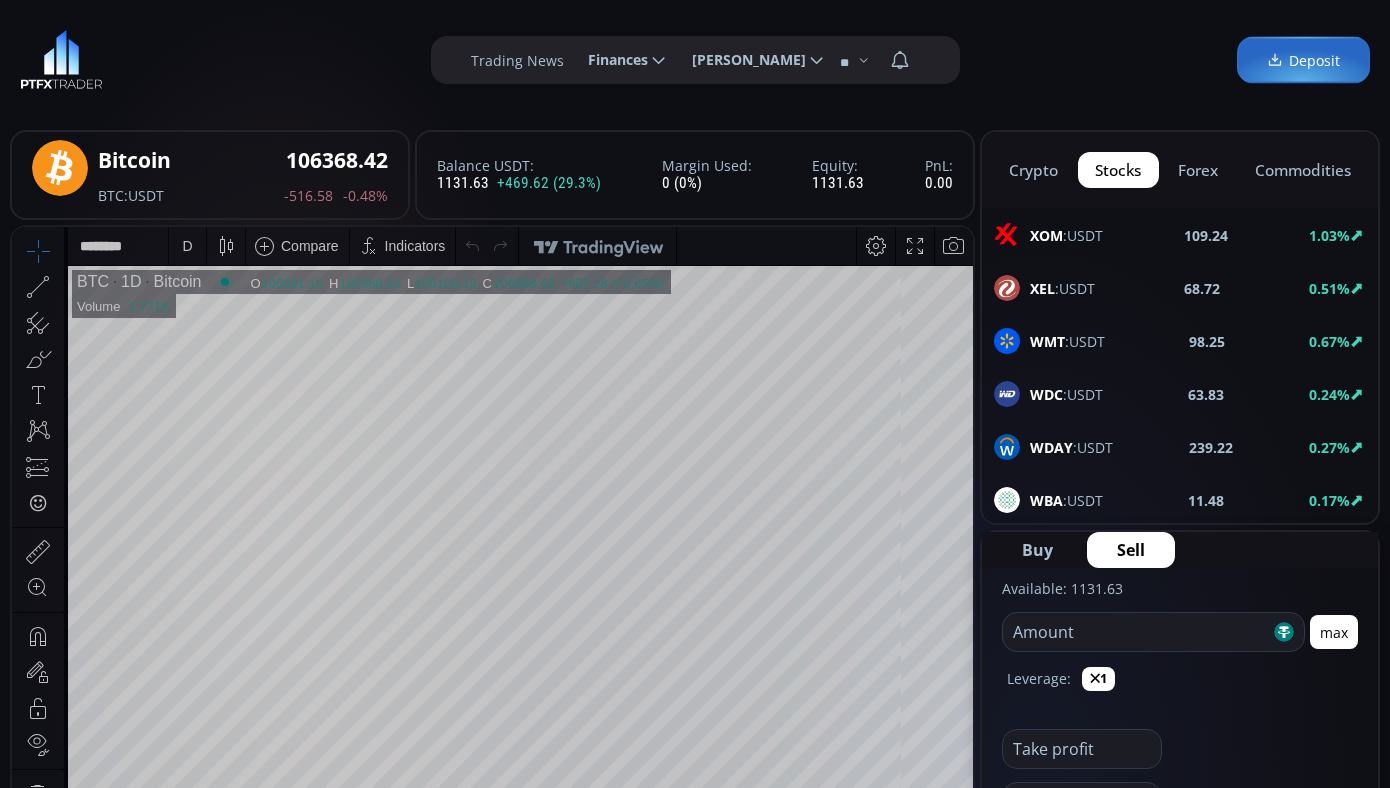 click on "commodities" 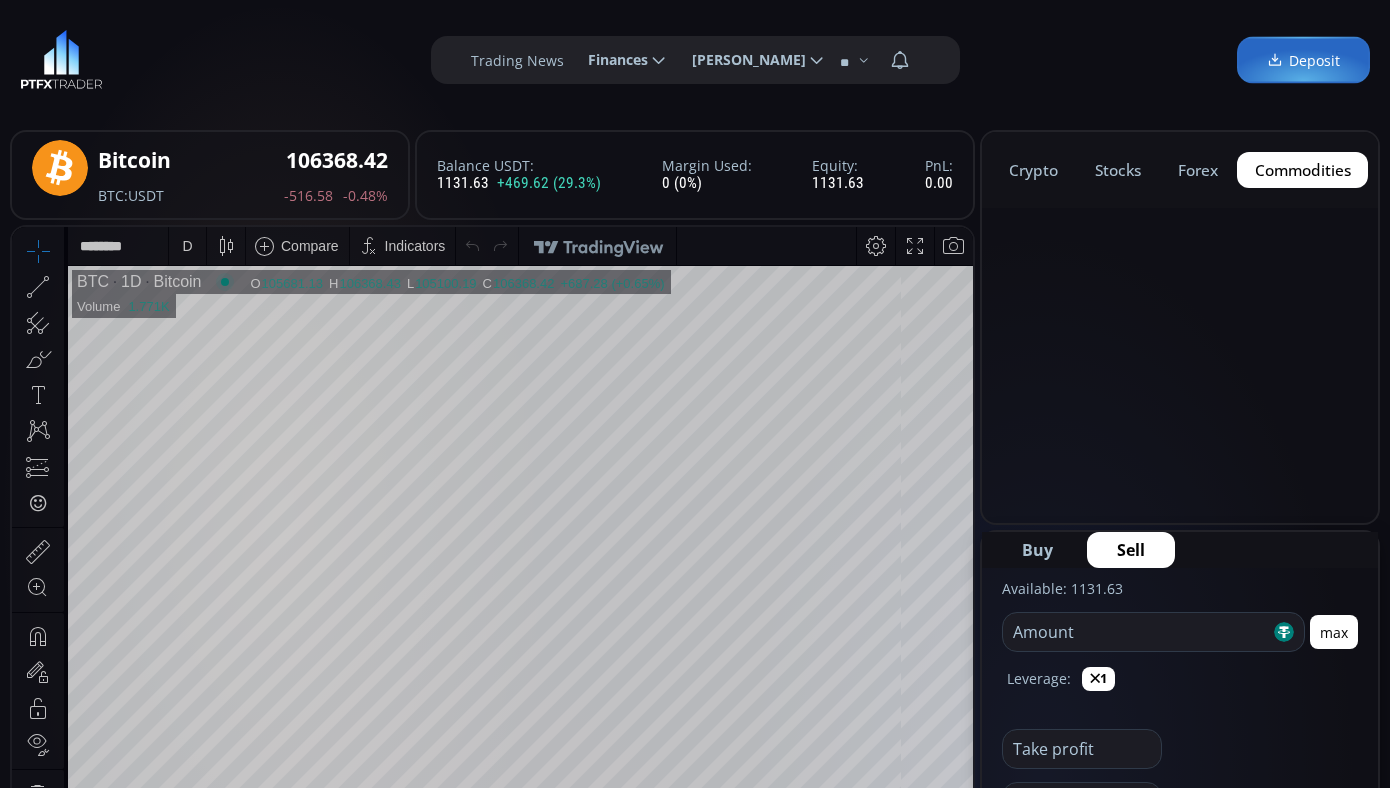 scroll, scrollTop: 0, scrollLeft: 0, axis: both 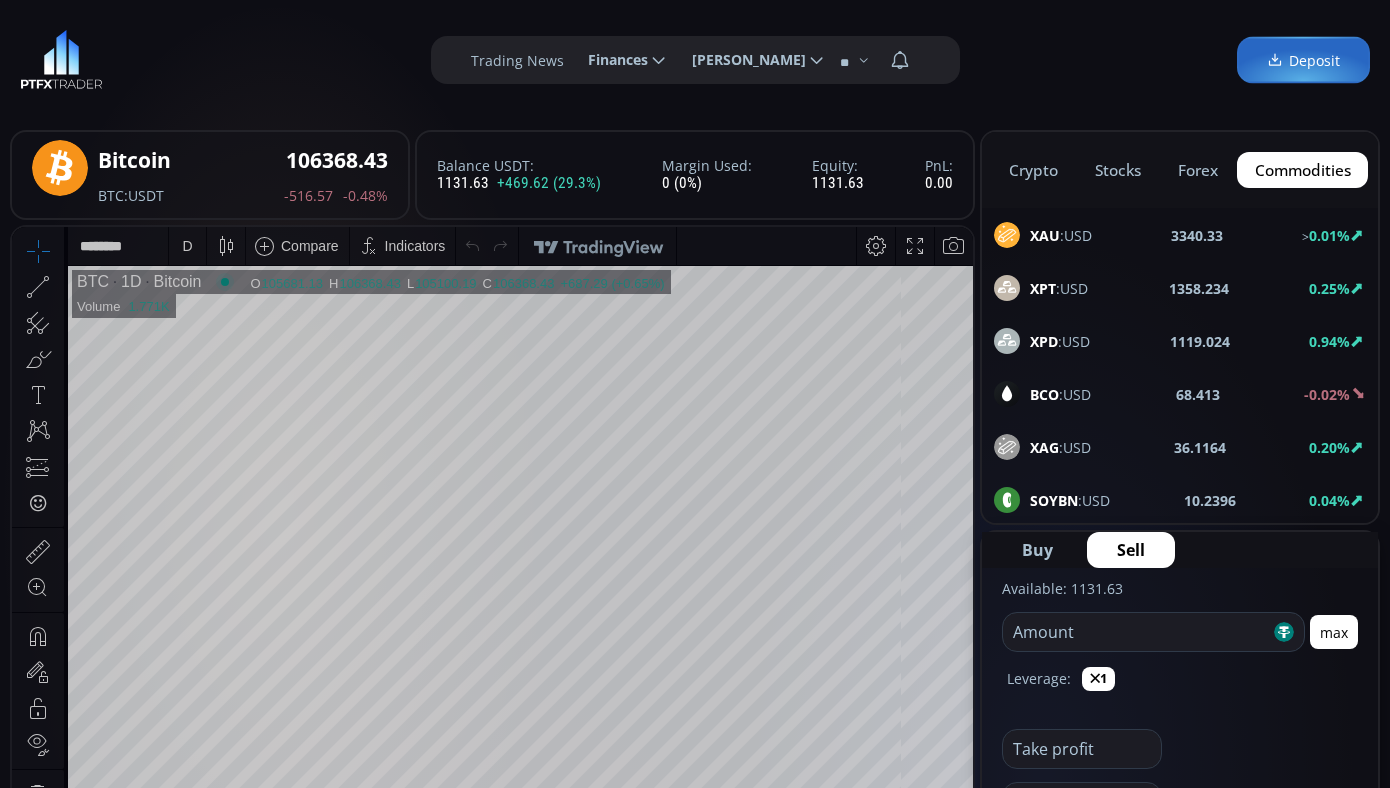 click on "forex" 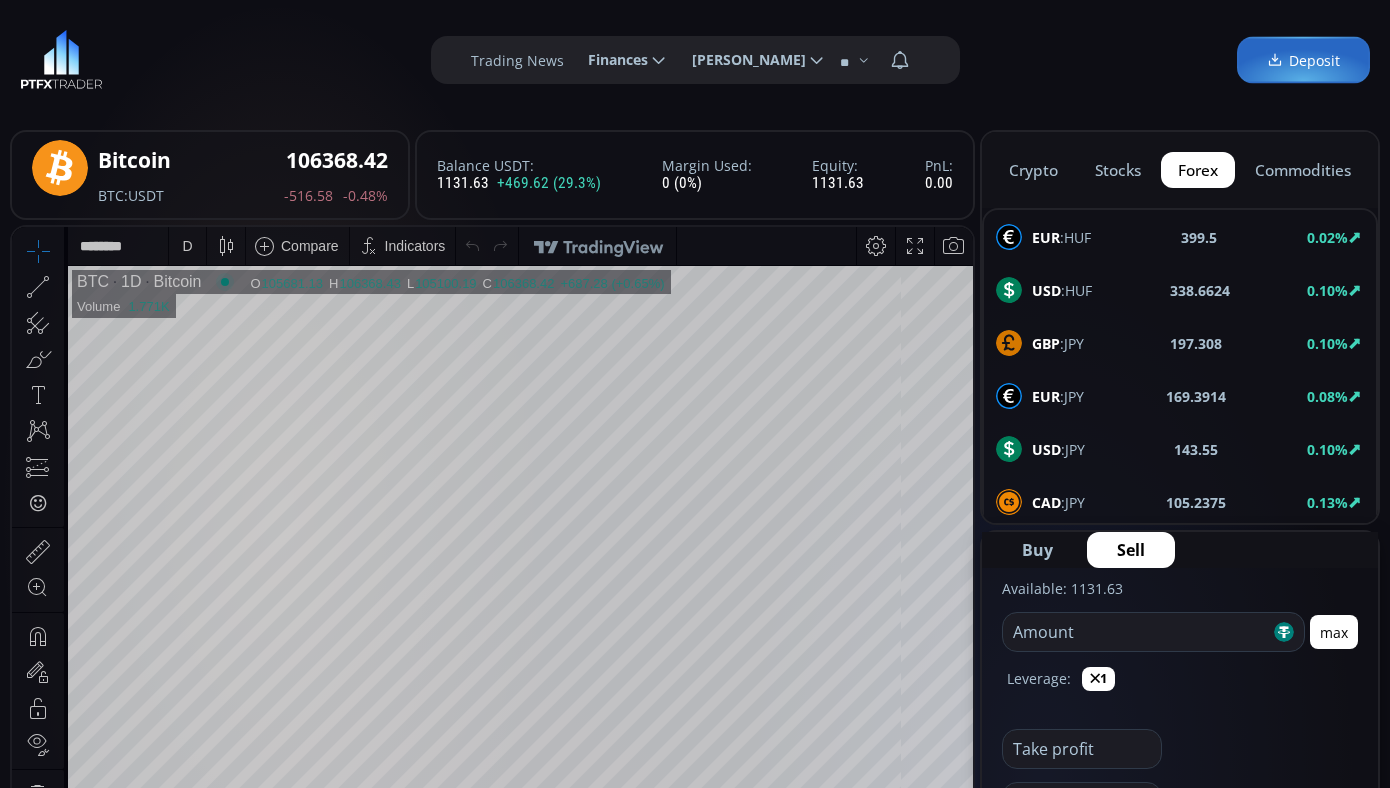 click on "commodities" 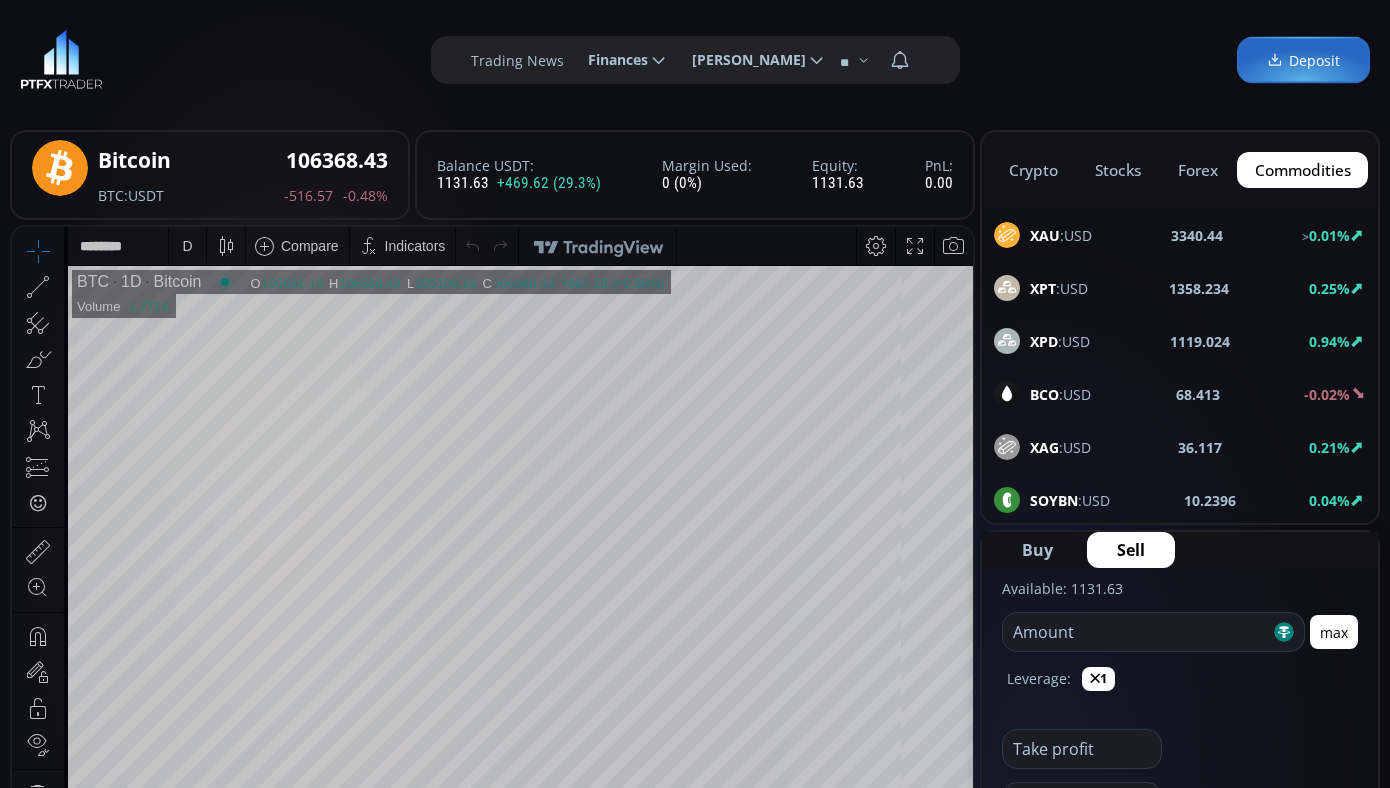 scroll, scrollTop: 15, scrollLeft: 0, axis: vertical 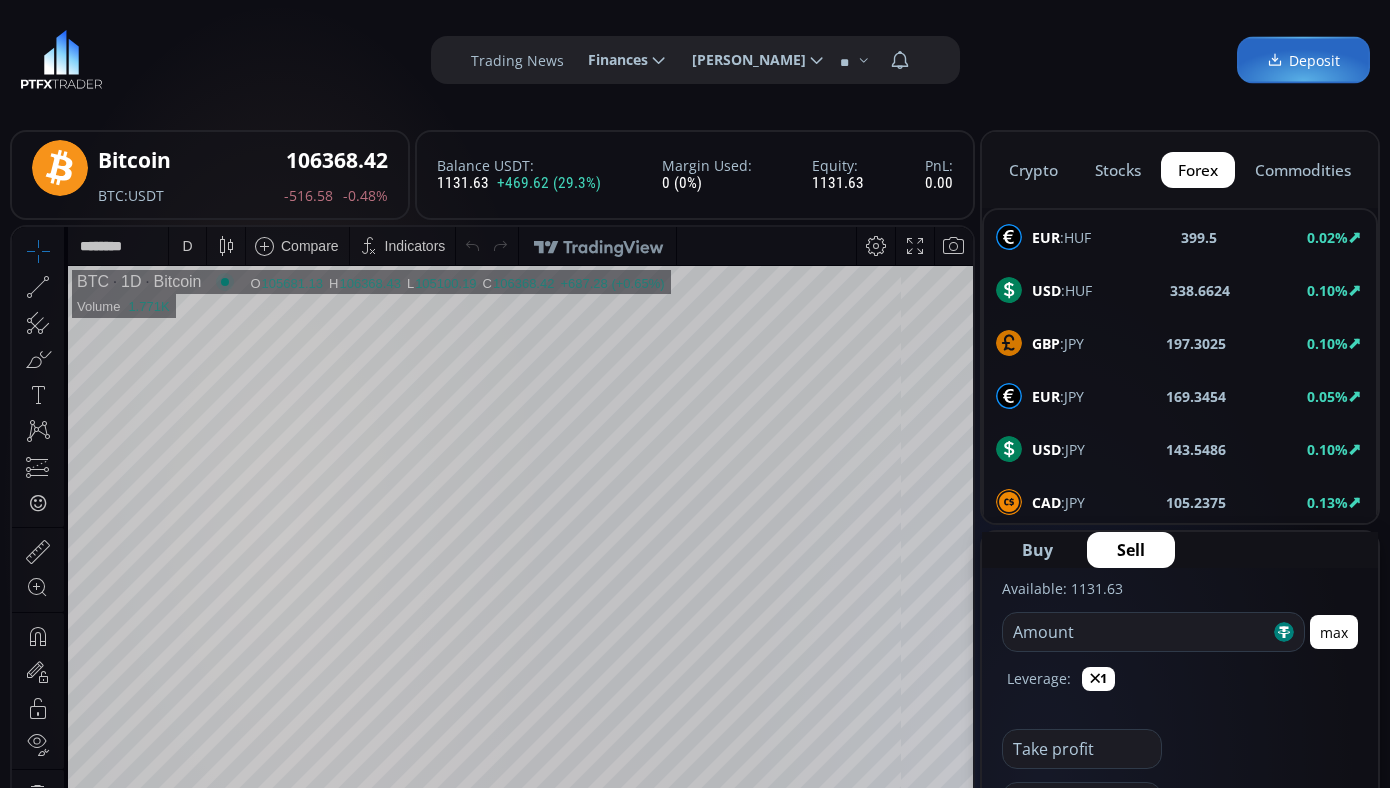 click at bounding box center [61, 60] 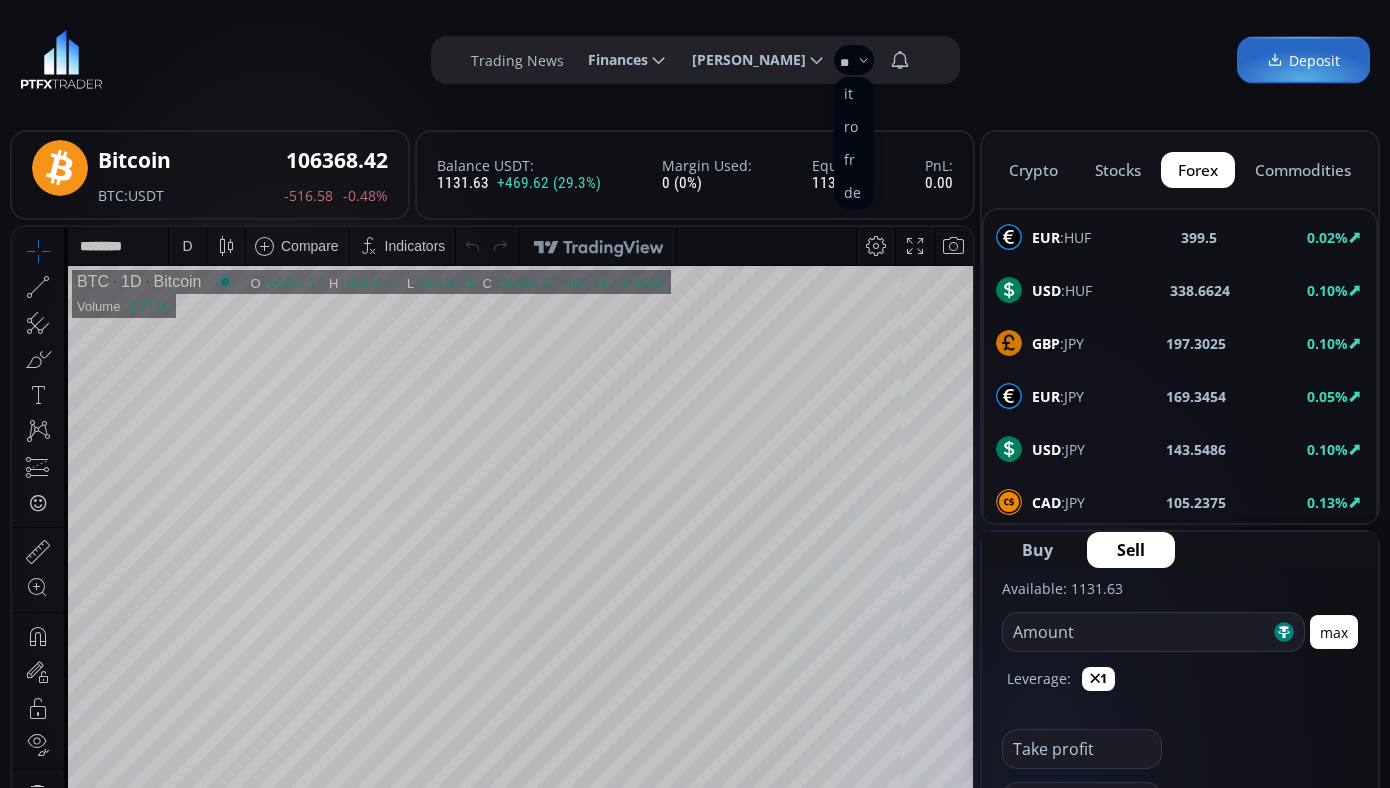 click 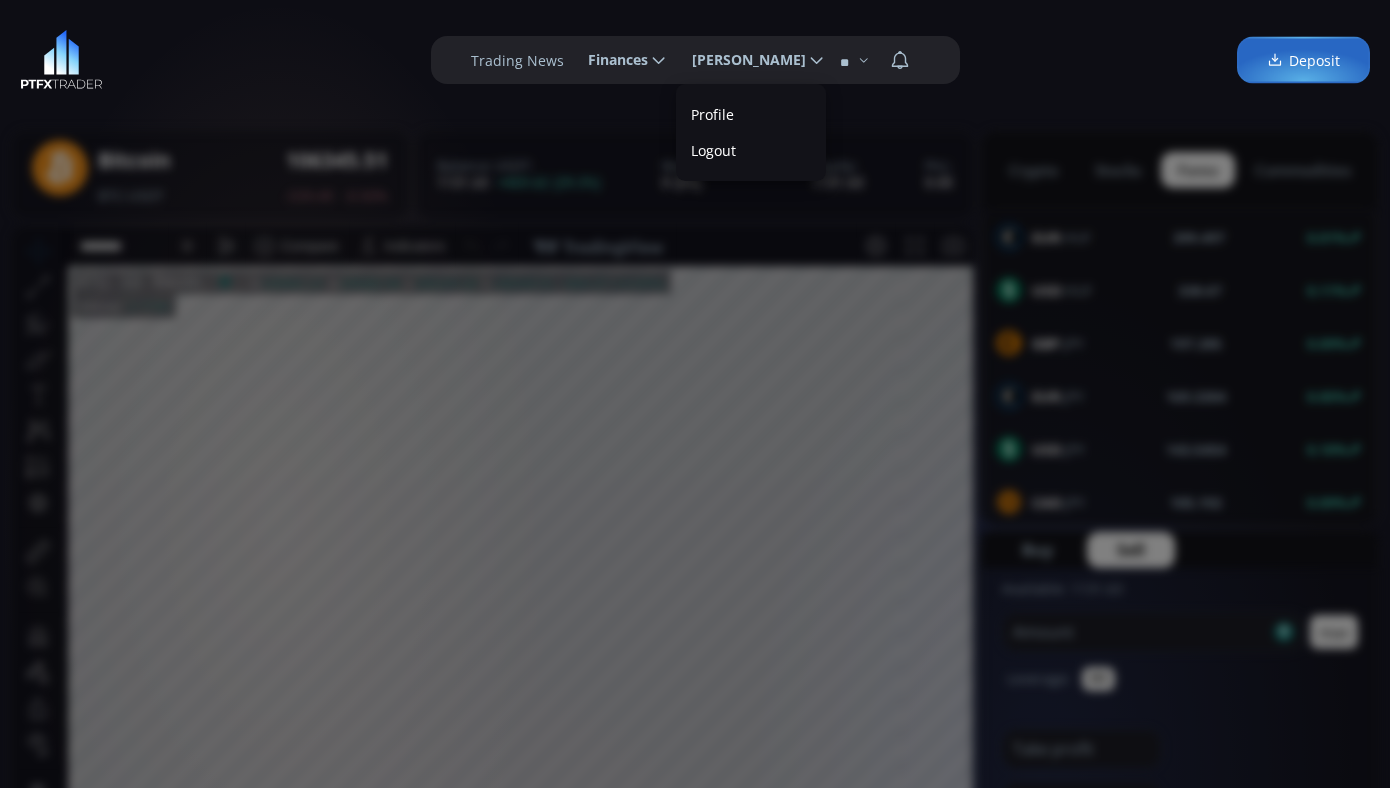 scroll, scrollTop: 0, scrollLeft: 0, axis: both 